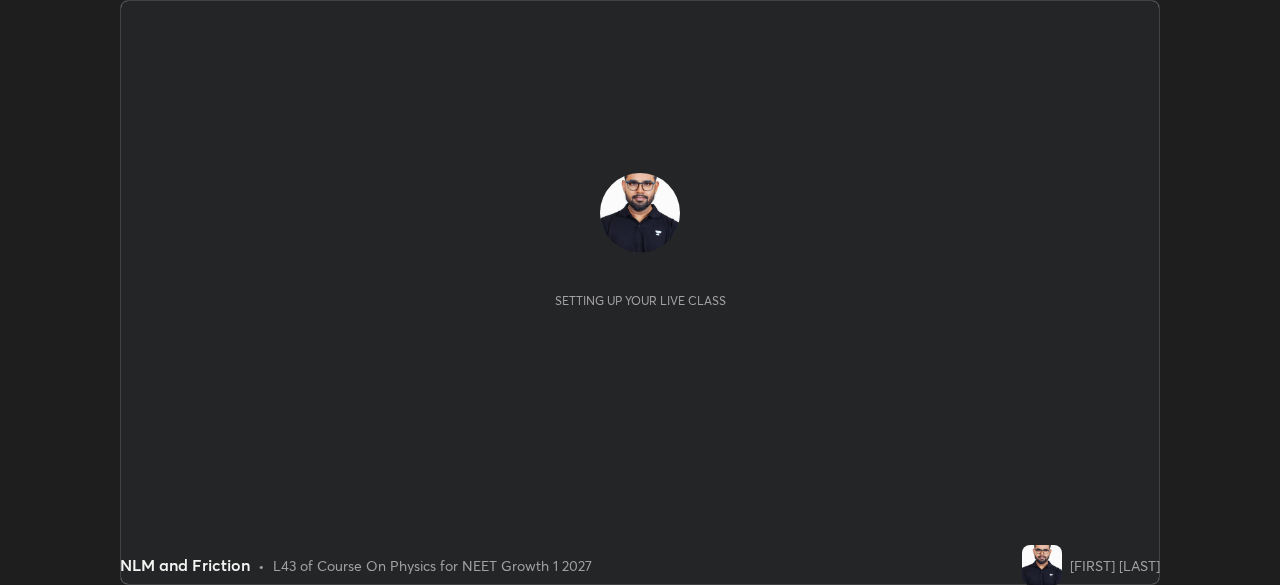 scroll, scrollTop: 0, scrollLeft: 0, axis: both 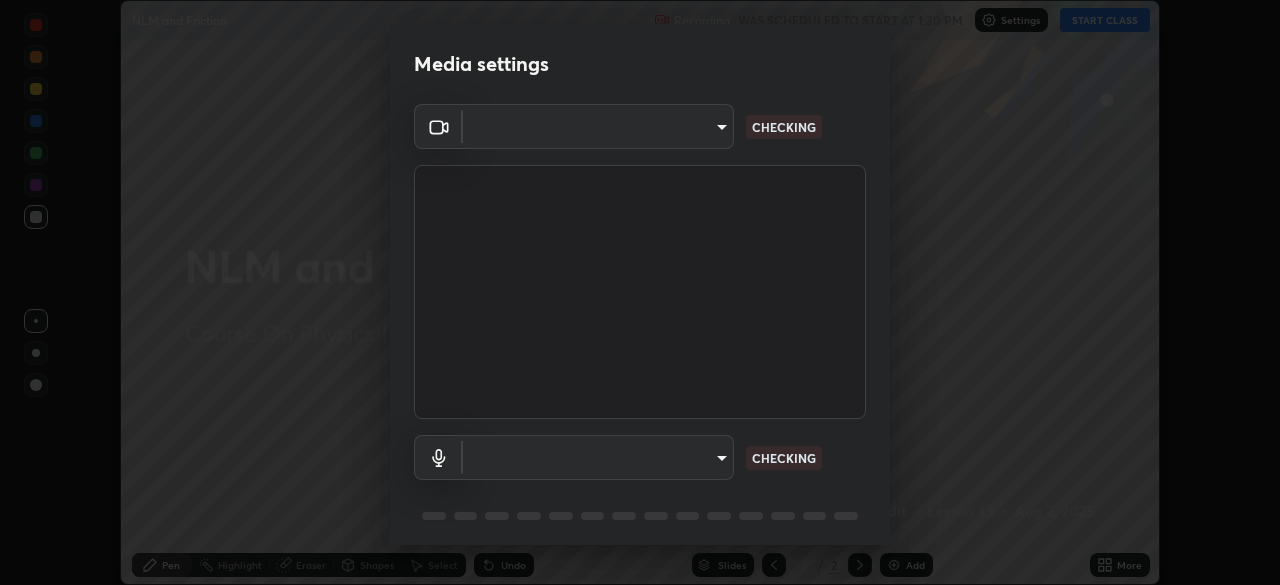 type on "09f294524f3521c037d78ee7cdb71511b6c9344afeed810a356f0d23342d5398" 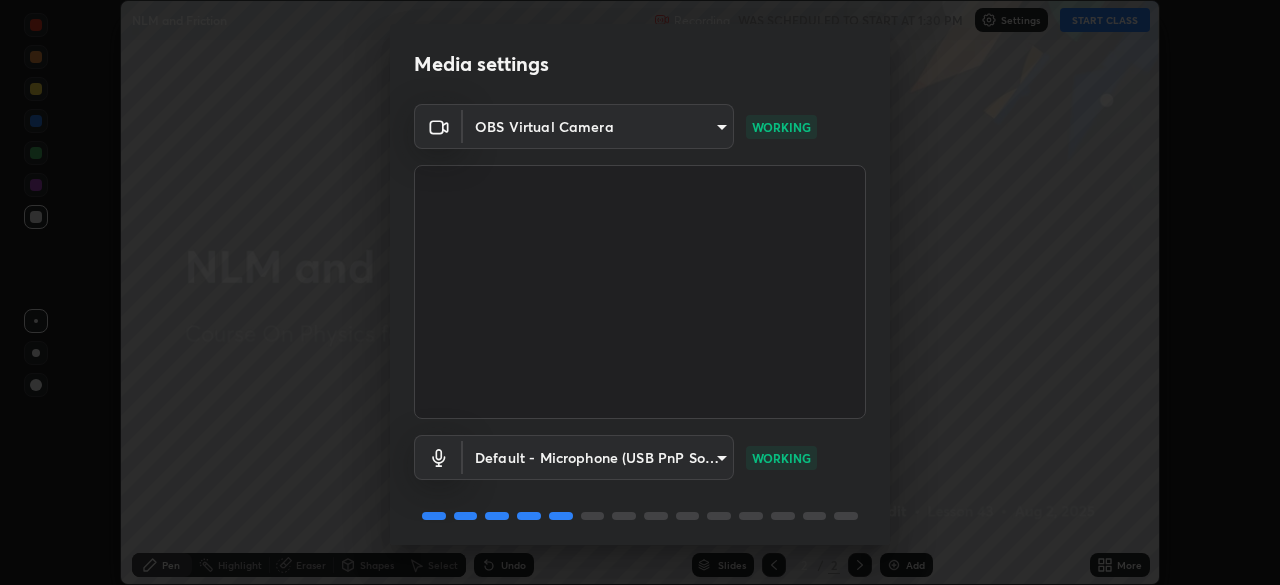 scroll, scrollTop: 71, scrollLeft: 0, axis: vertical 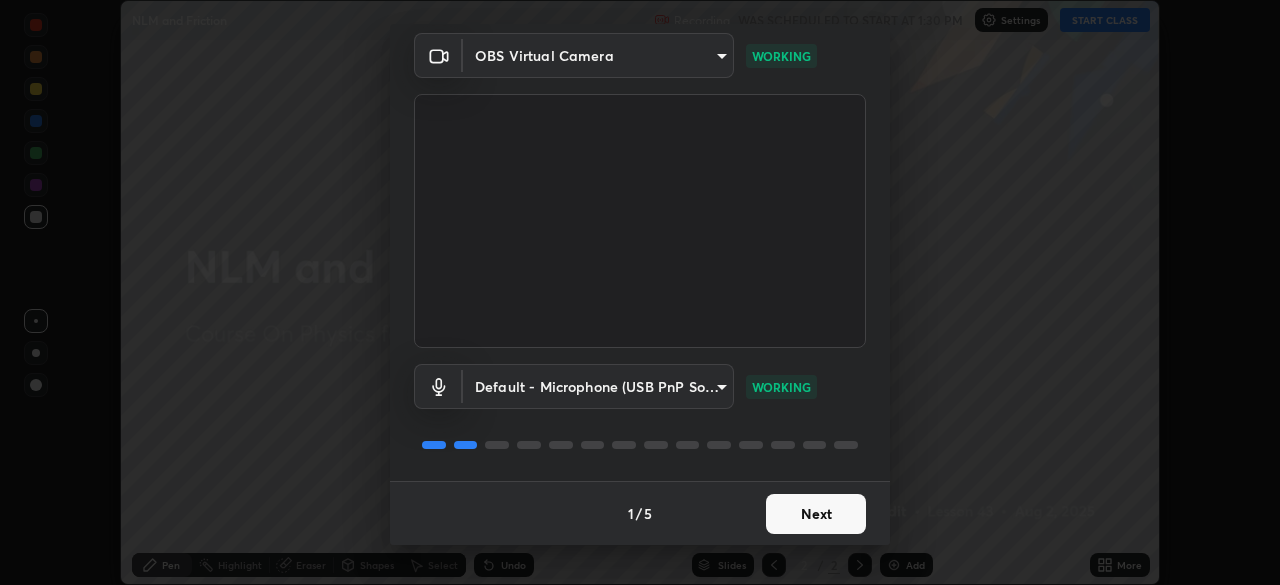 click on "Next" at bounding box center [816, 514] 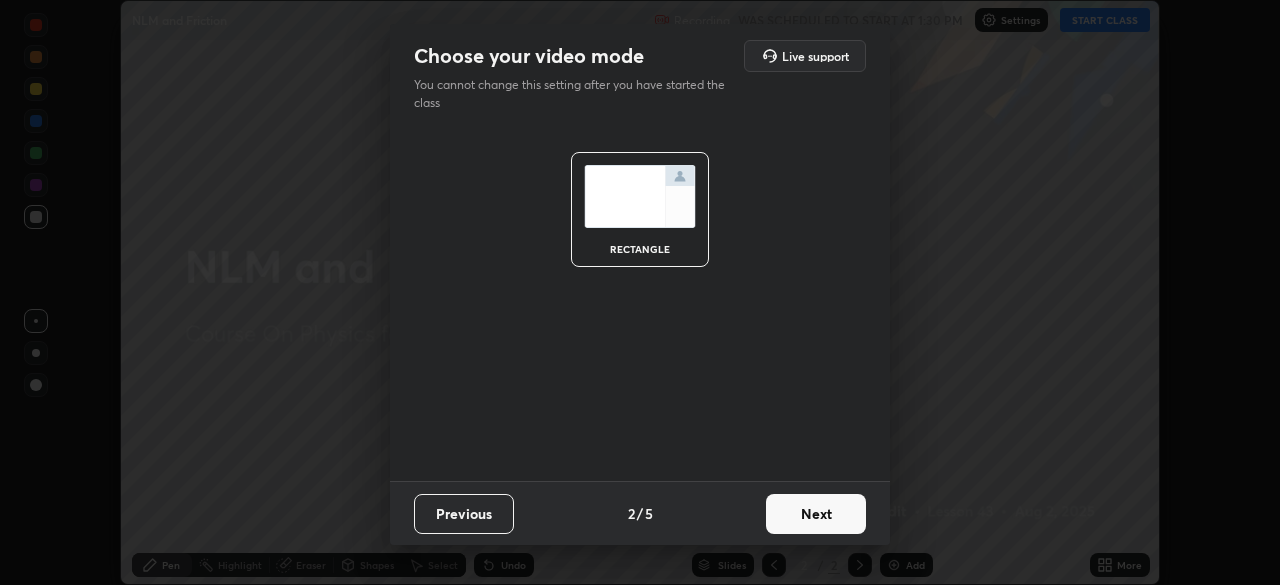 scroll, scrollTop: 0, scrollLeft: 0, axis: both 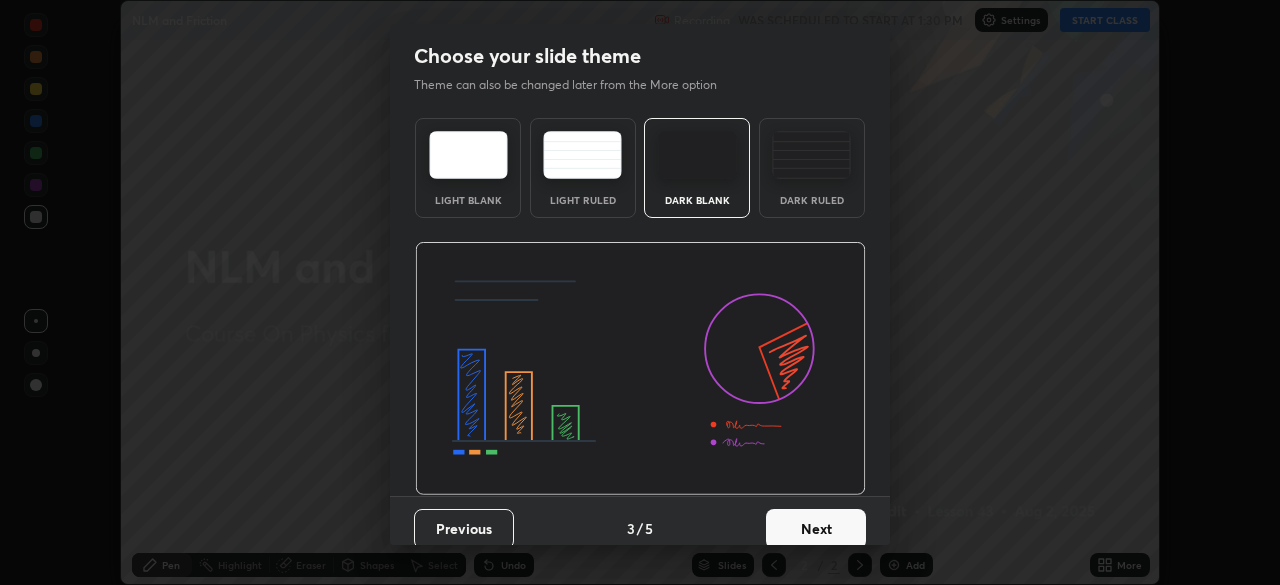 click on "Next" at bounding box center [816, 529] 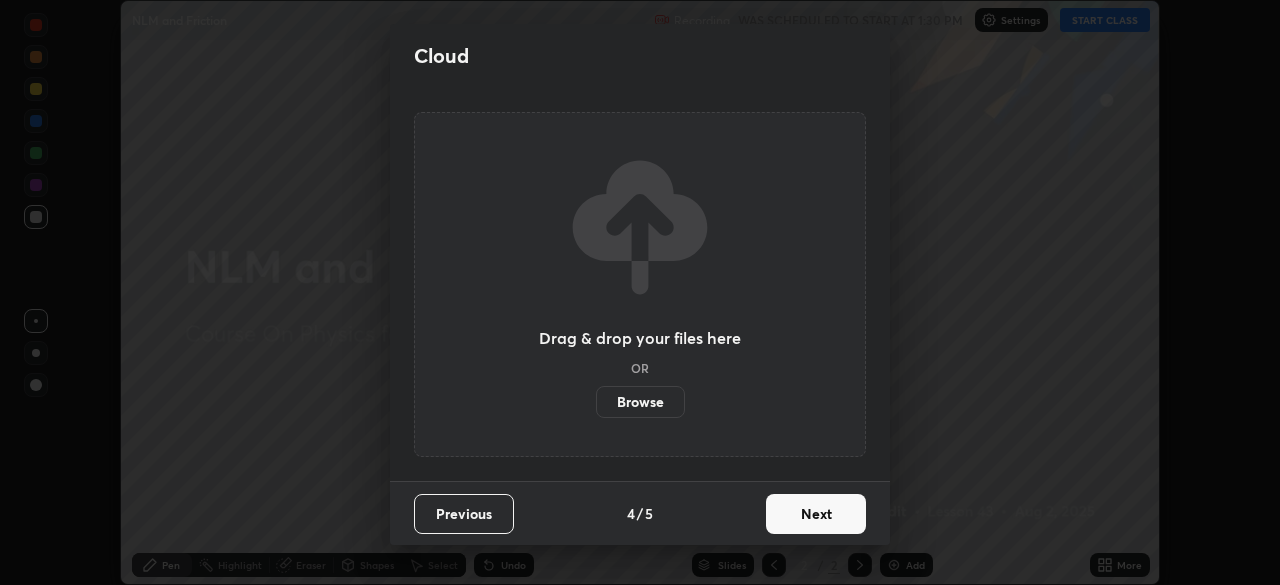 click on "Next" at bounding box center (816, 514) 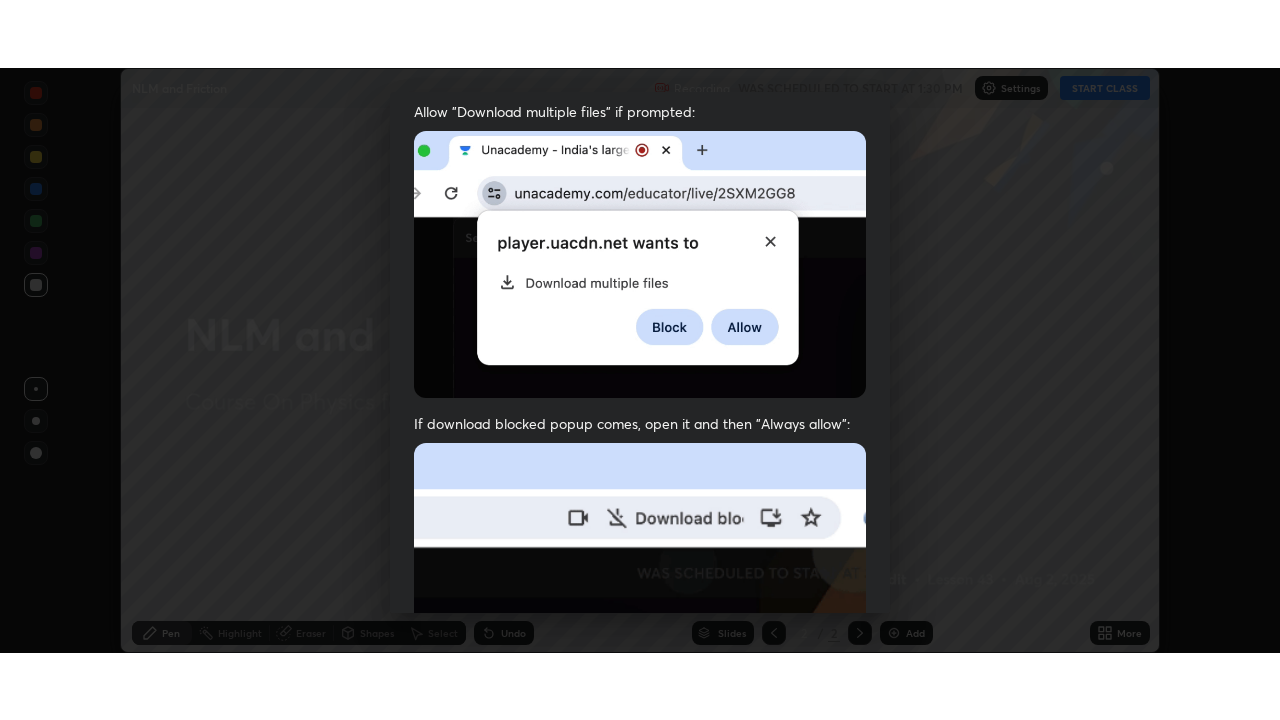 scroll, scrollTop: 479, scrollLeft: 0, axis: vertical 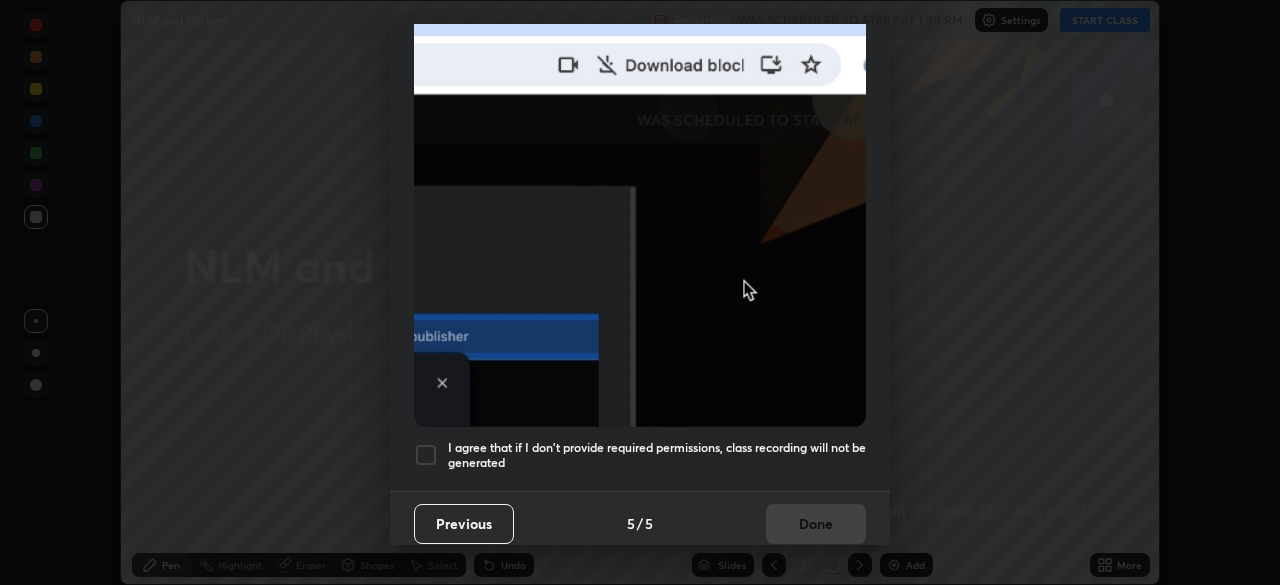 click at bounding box center (426, 455) 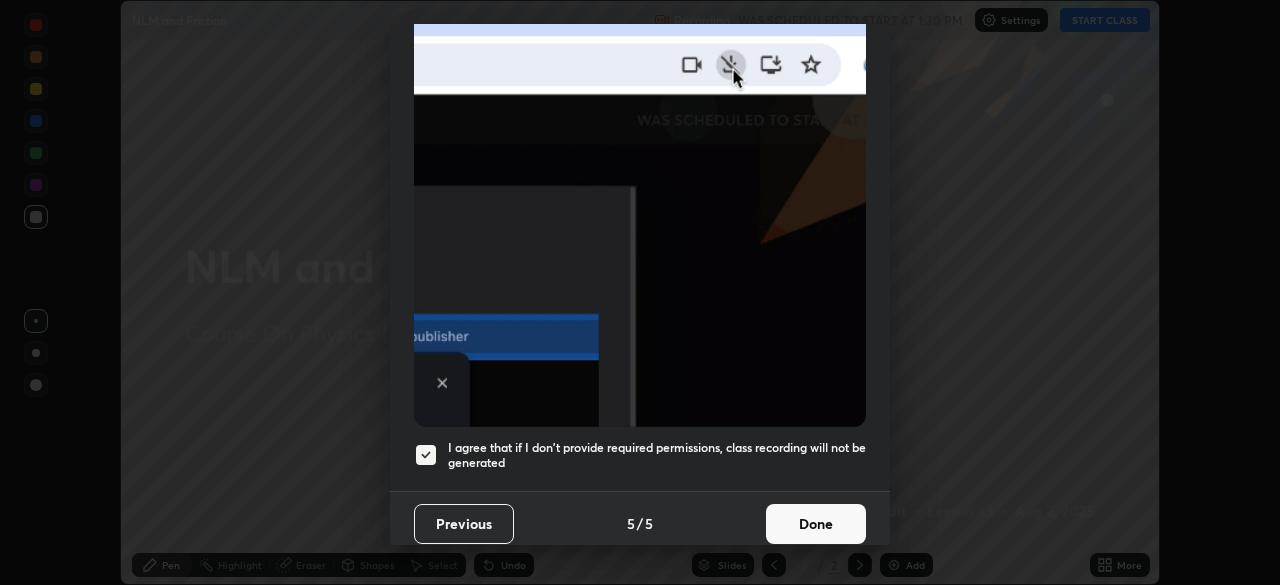 click on "Done" at bounding box center (816, 524) 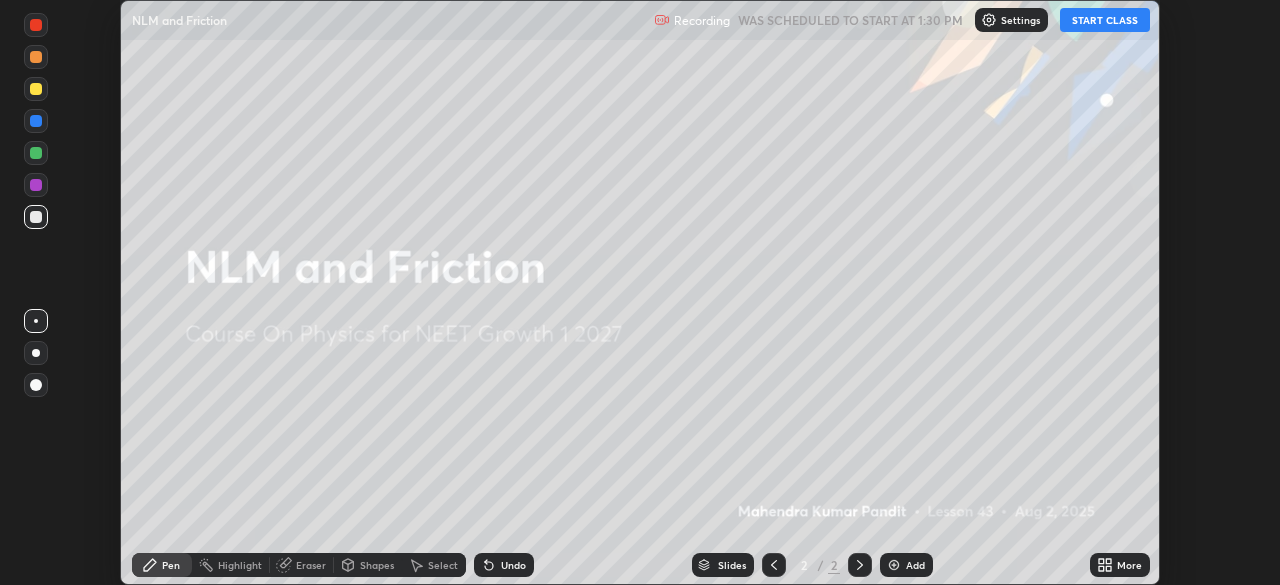 click on "START CLASS" at bounding box center [1105, 20] 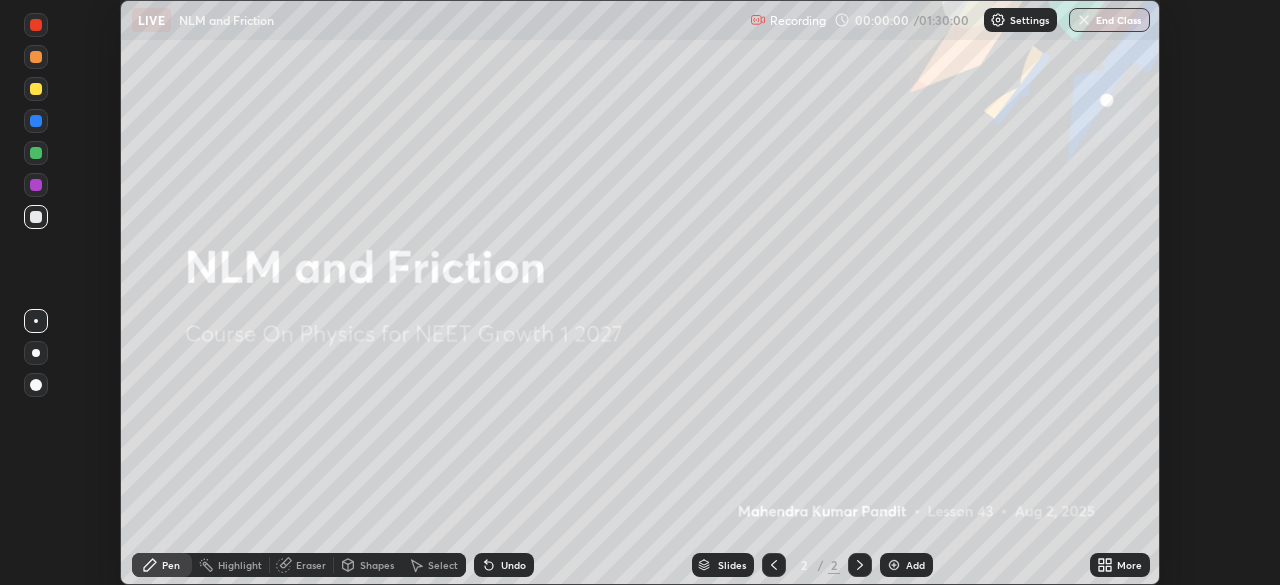 click 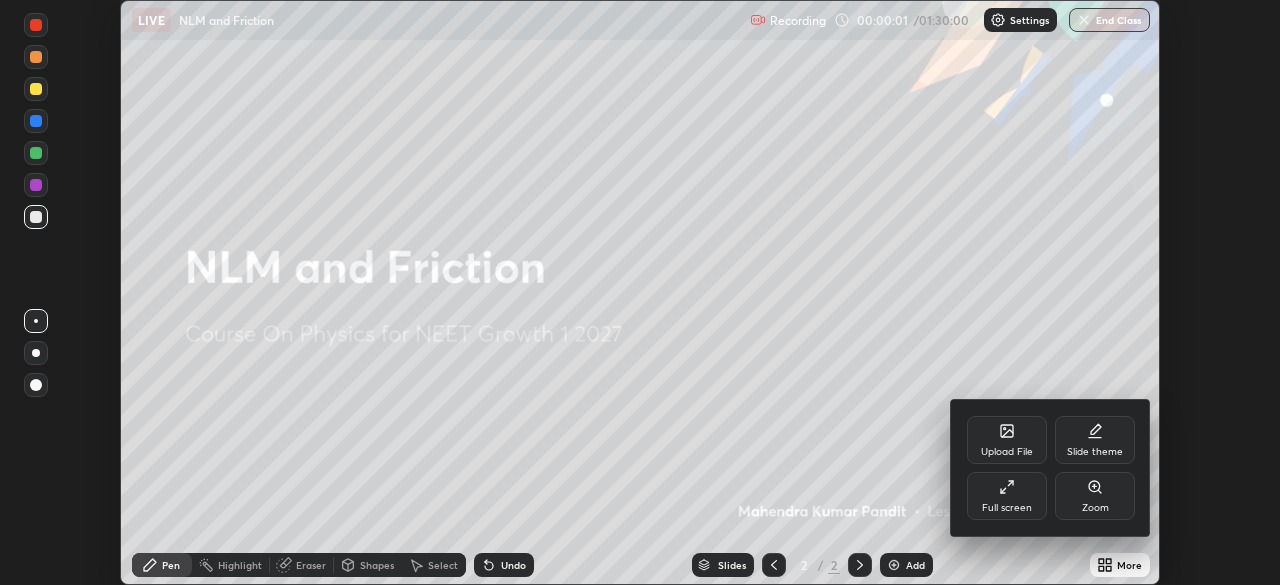 click on "Full screen" at bounding box center (1007, 496) 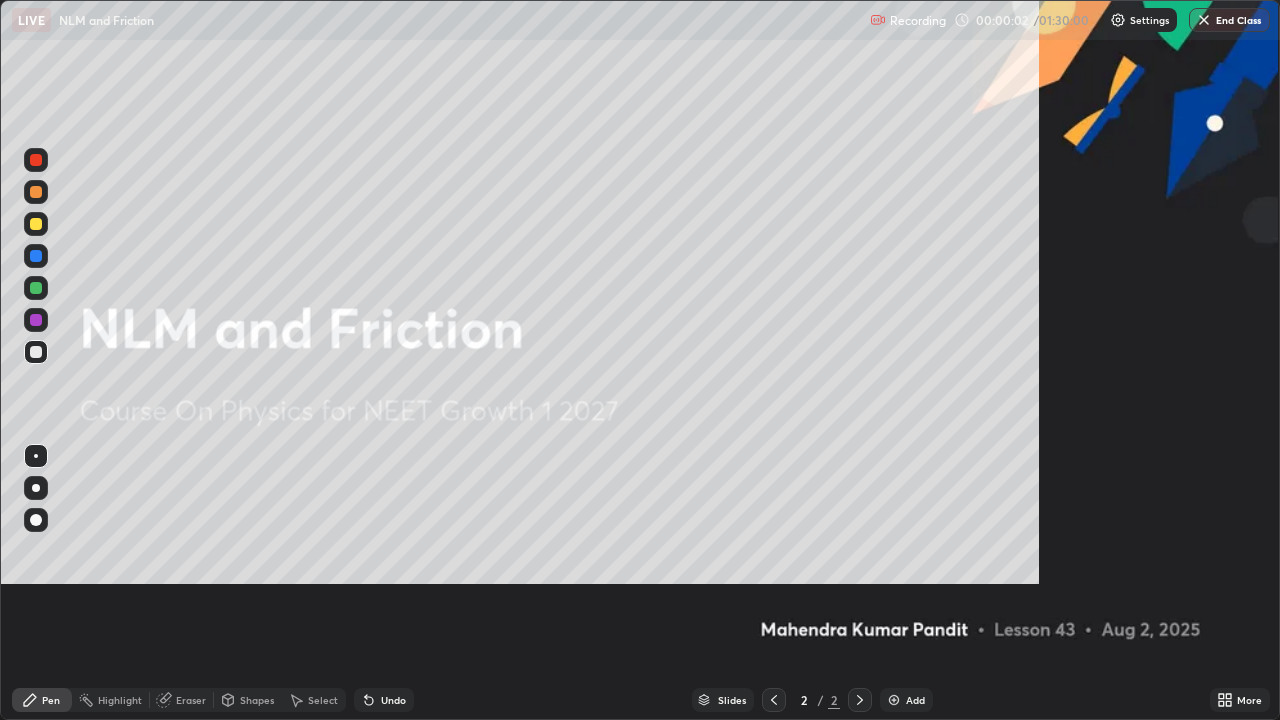 scroll, scrollTop: 99280, scrollLeft: 98720, axis: both 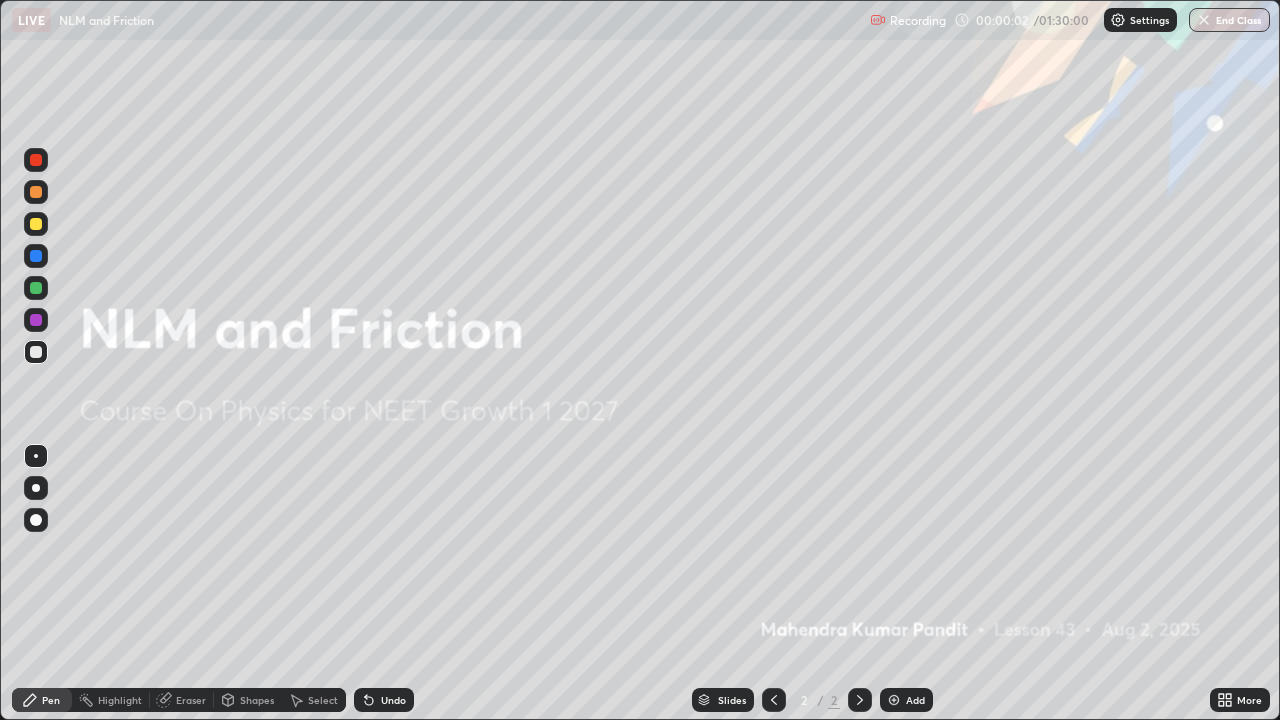 click on "Add" at bounding box center [915, 700] 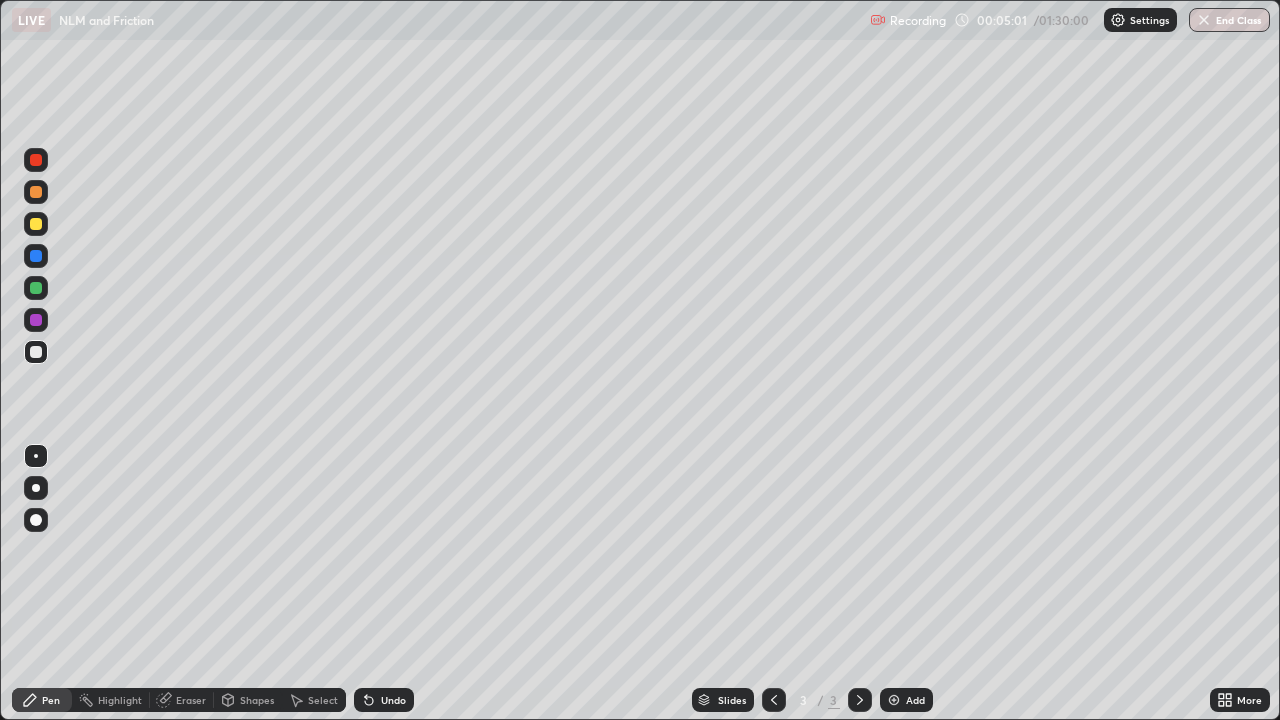 click on "Undo" at bounding box center (393, 700) 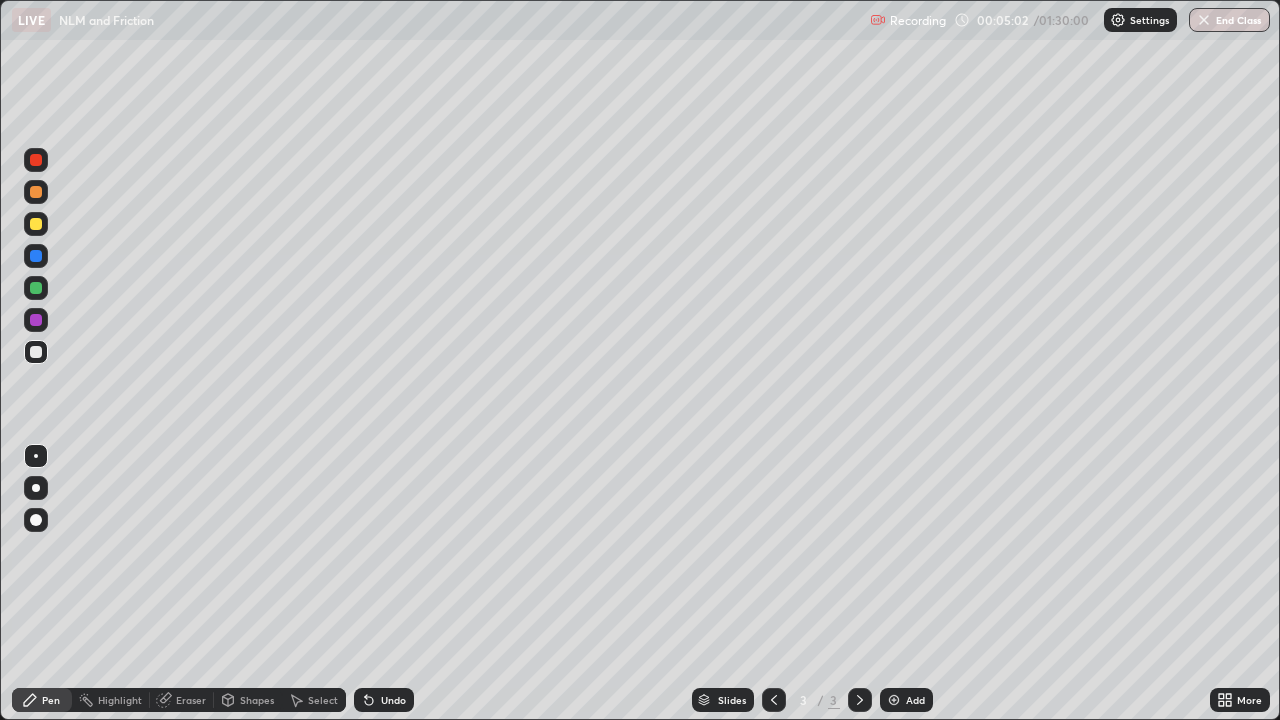 click on "Undo" at bounding box center [384, 700] 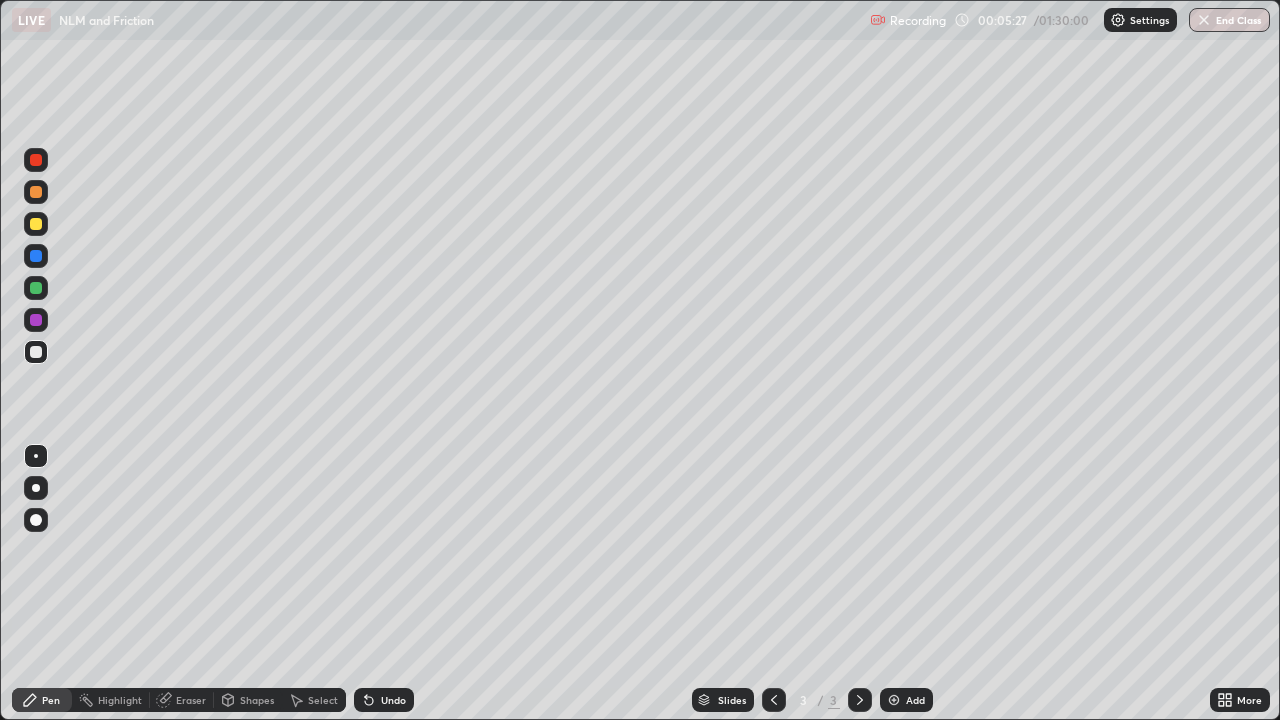 click on "Undo" at bounding box center (393, 700) 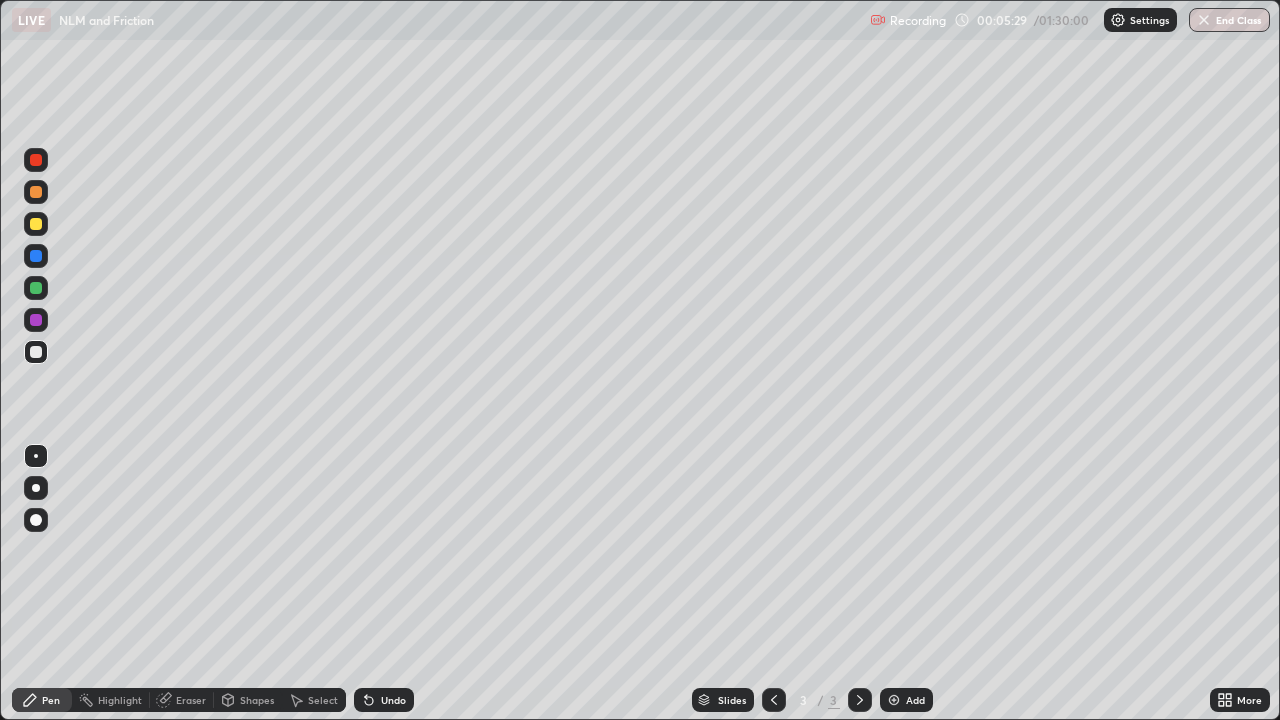 click on "Undo" at bounding box center (393, 700) 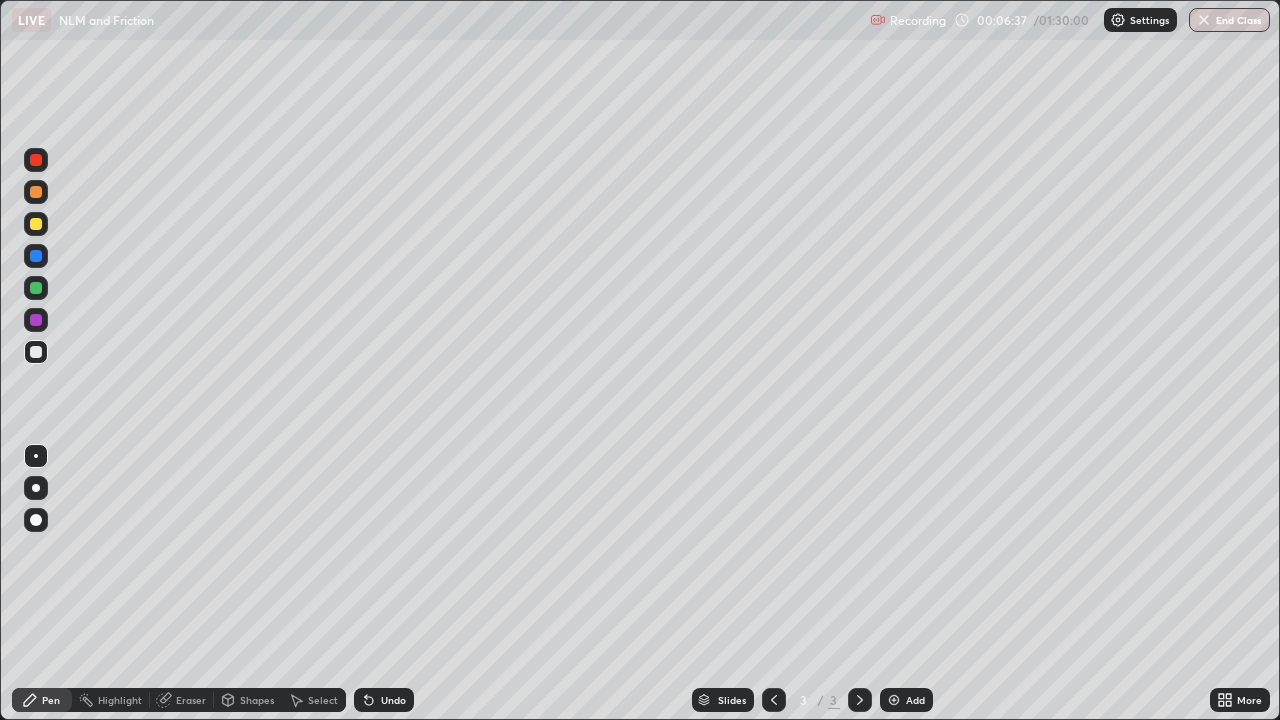 click on "Undo" at bounding box center [384, 700] 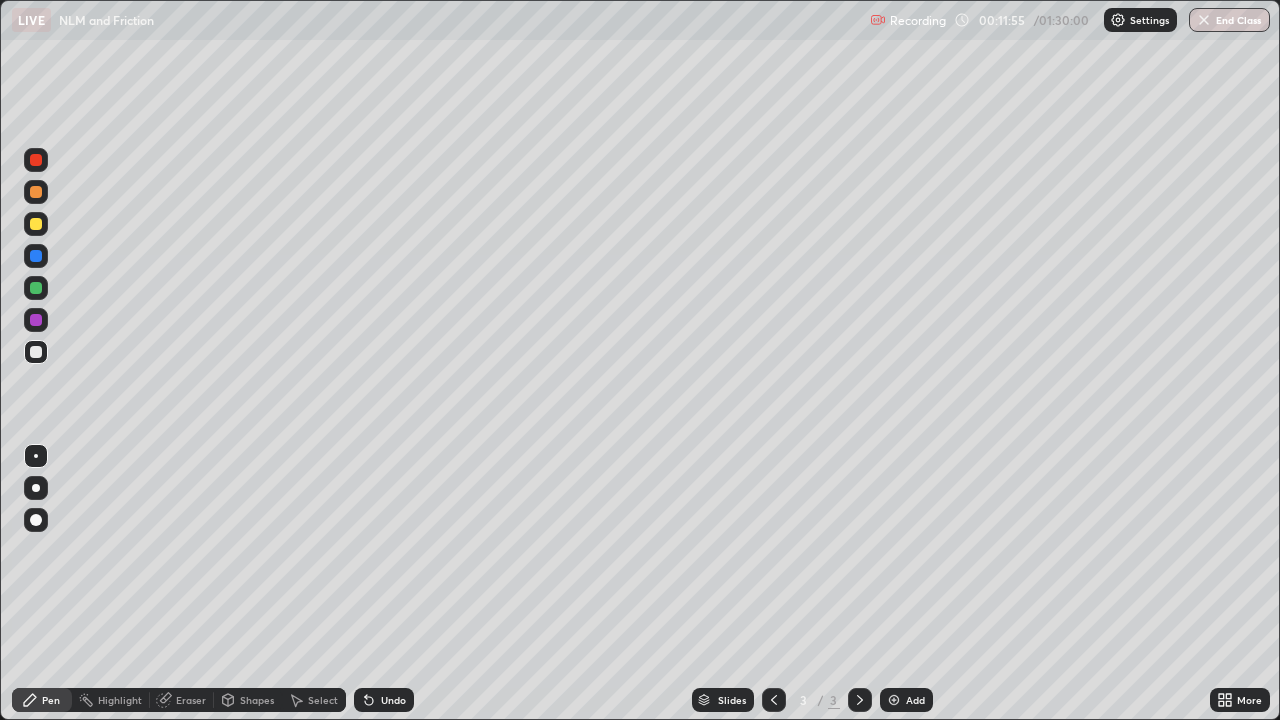 click at bounding box center (894, 700) 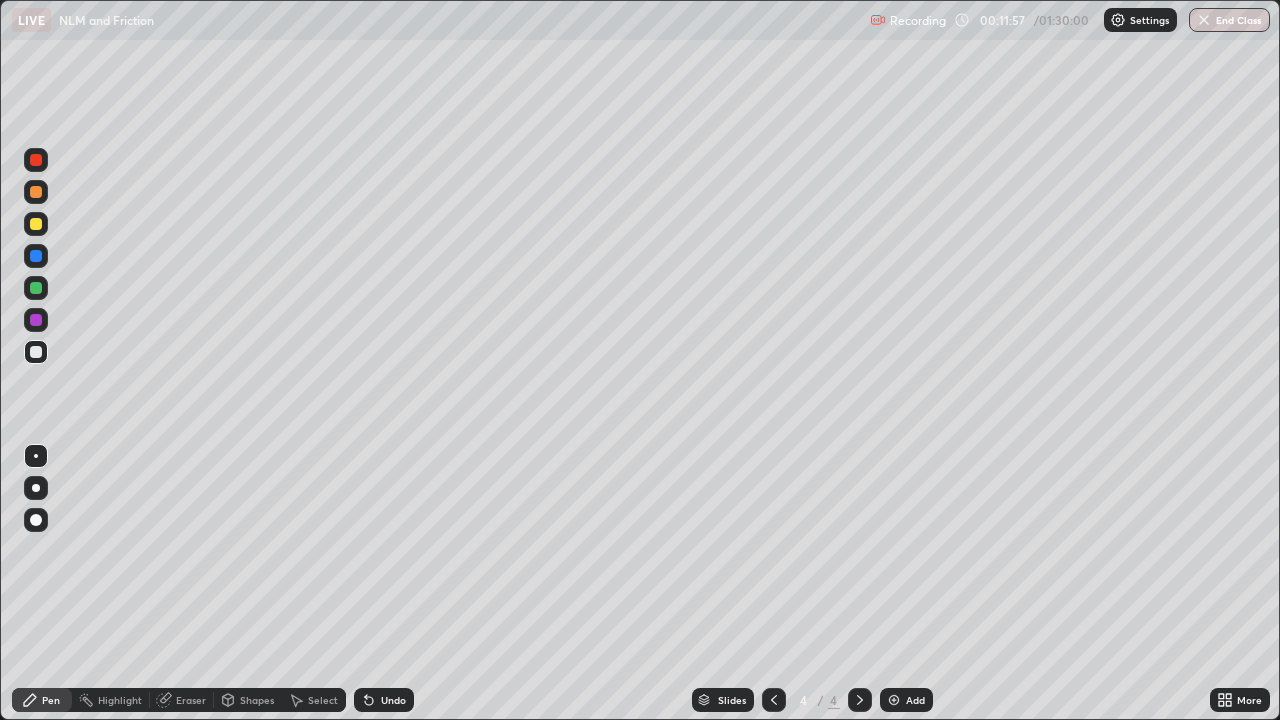 click at bounding box center (36, 224) 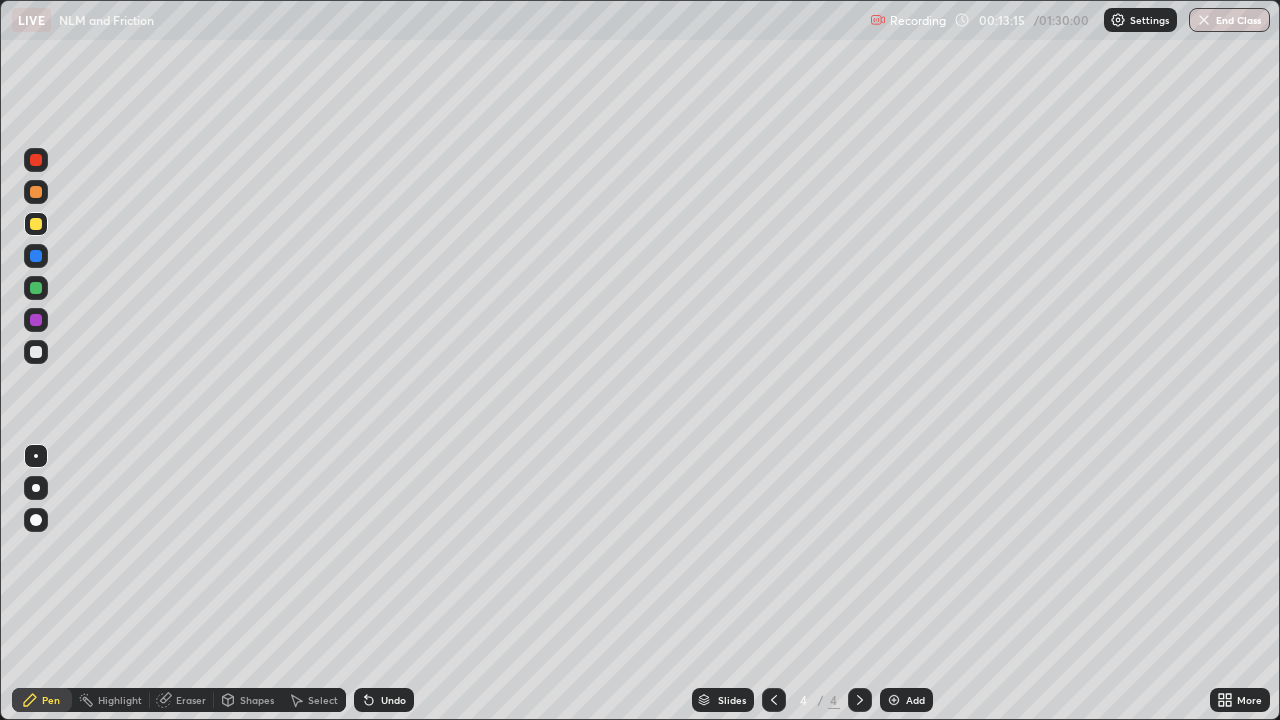 click on "Undo" at bounding box center [393, 700] 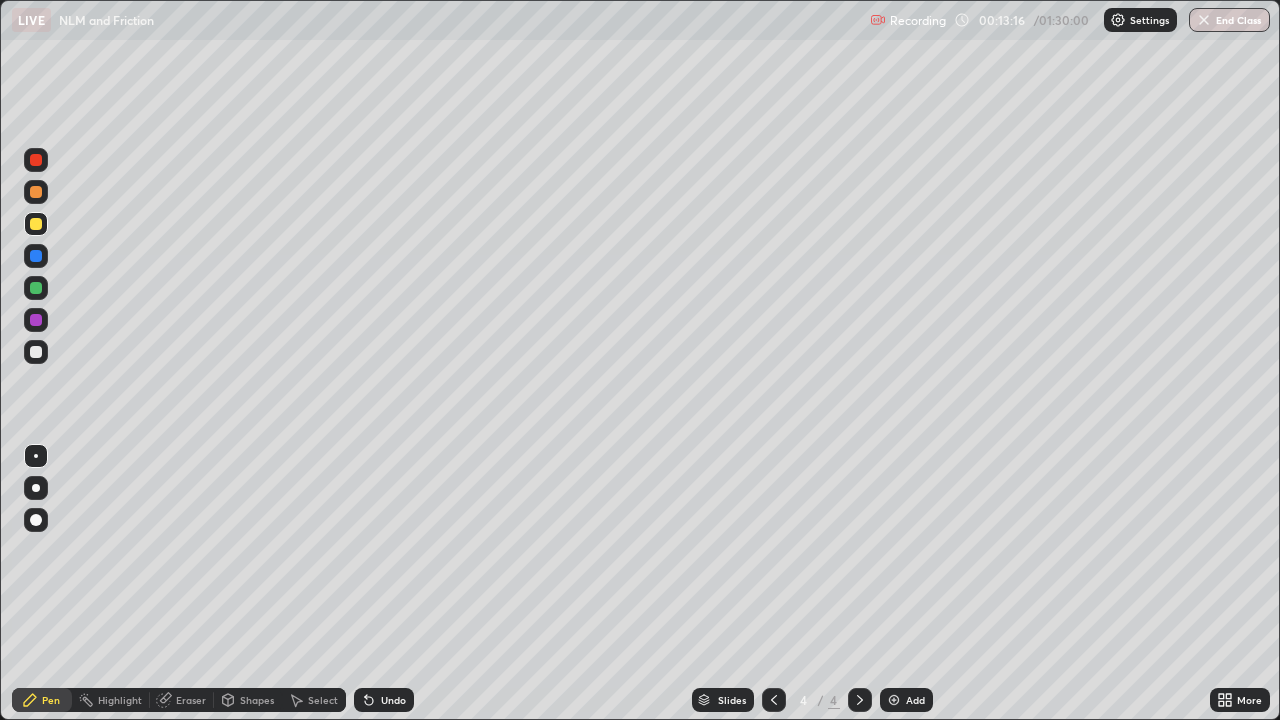click on "Undo" at bounding box center (384, 700) 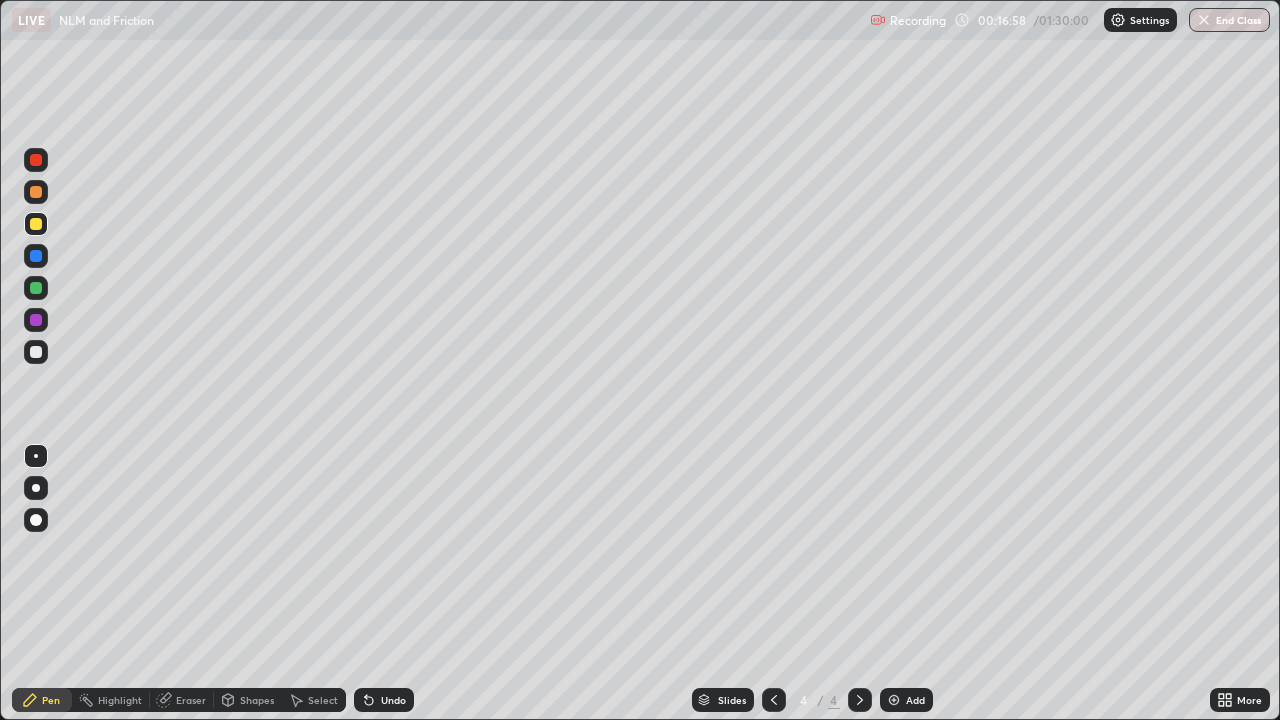 click on "Undo" at bounding box center [393, 700] 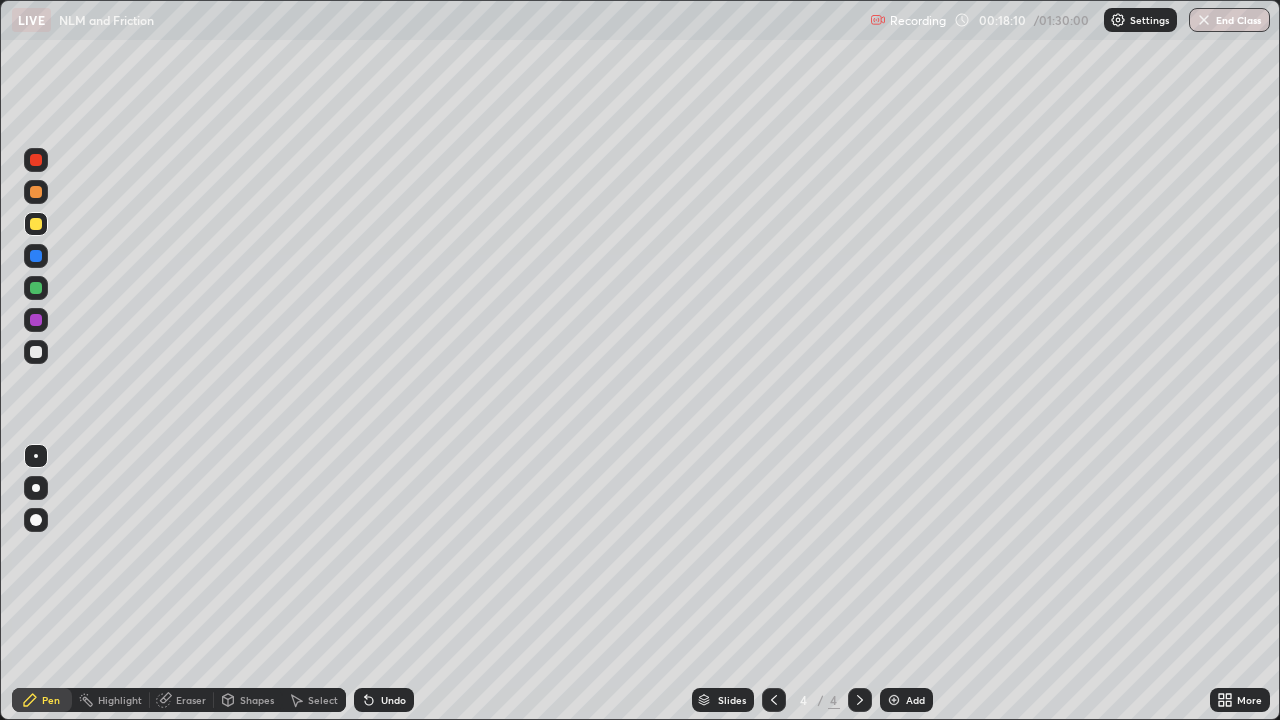 click on "Undo" at bounding box center (384, 700) 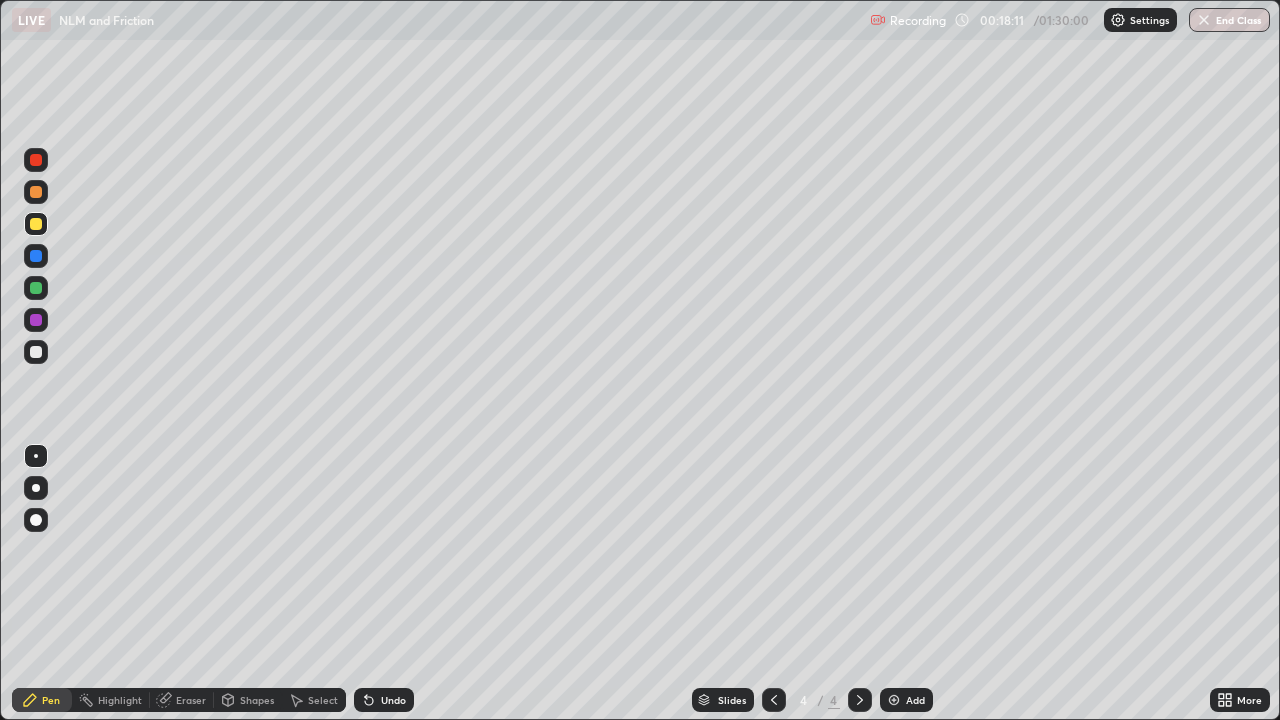 click 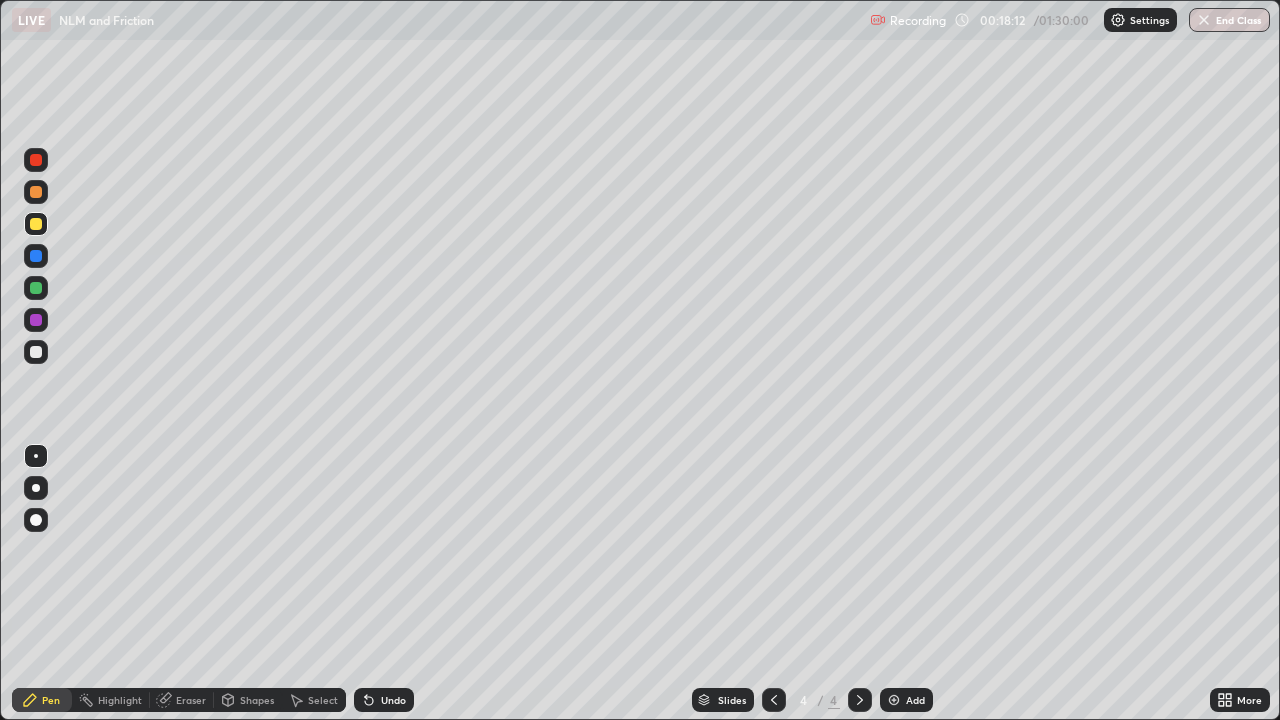 click on "Undo" at bounding box center (384, 700) 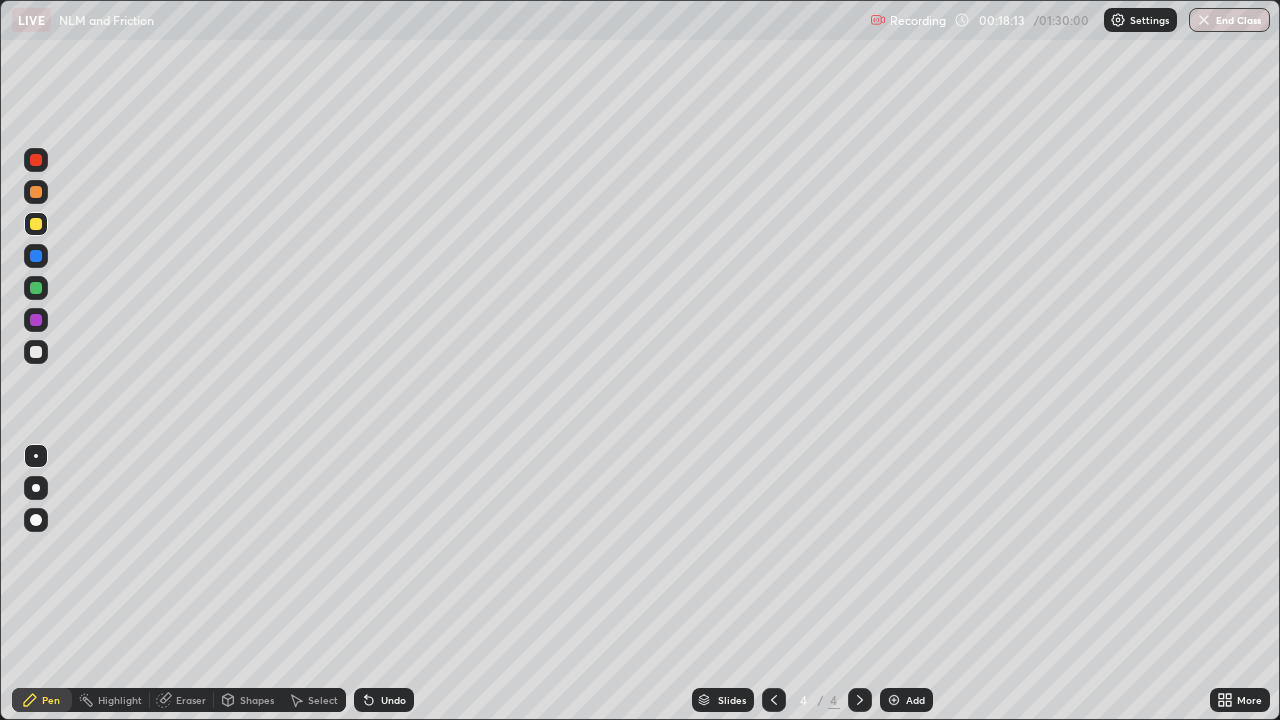 click on "Undo" at bounding box center [393, 700] 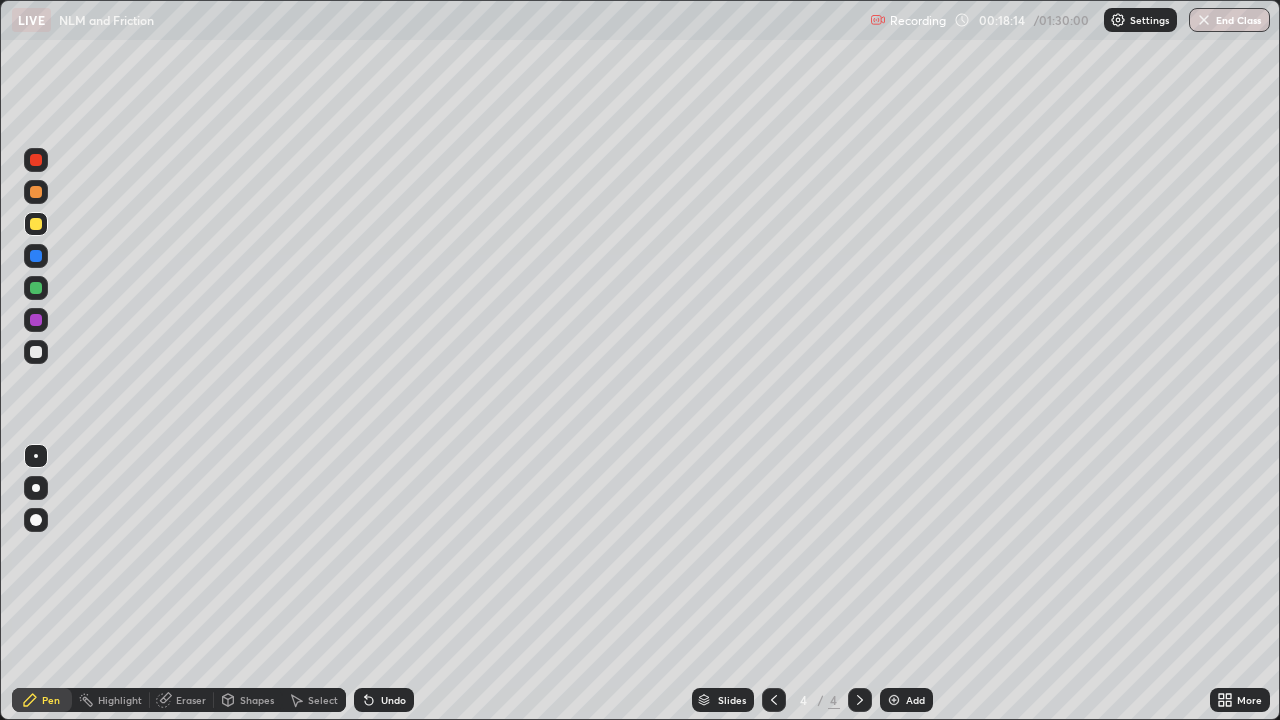 click on "Undo" at bounding box center [384, 700] 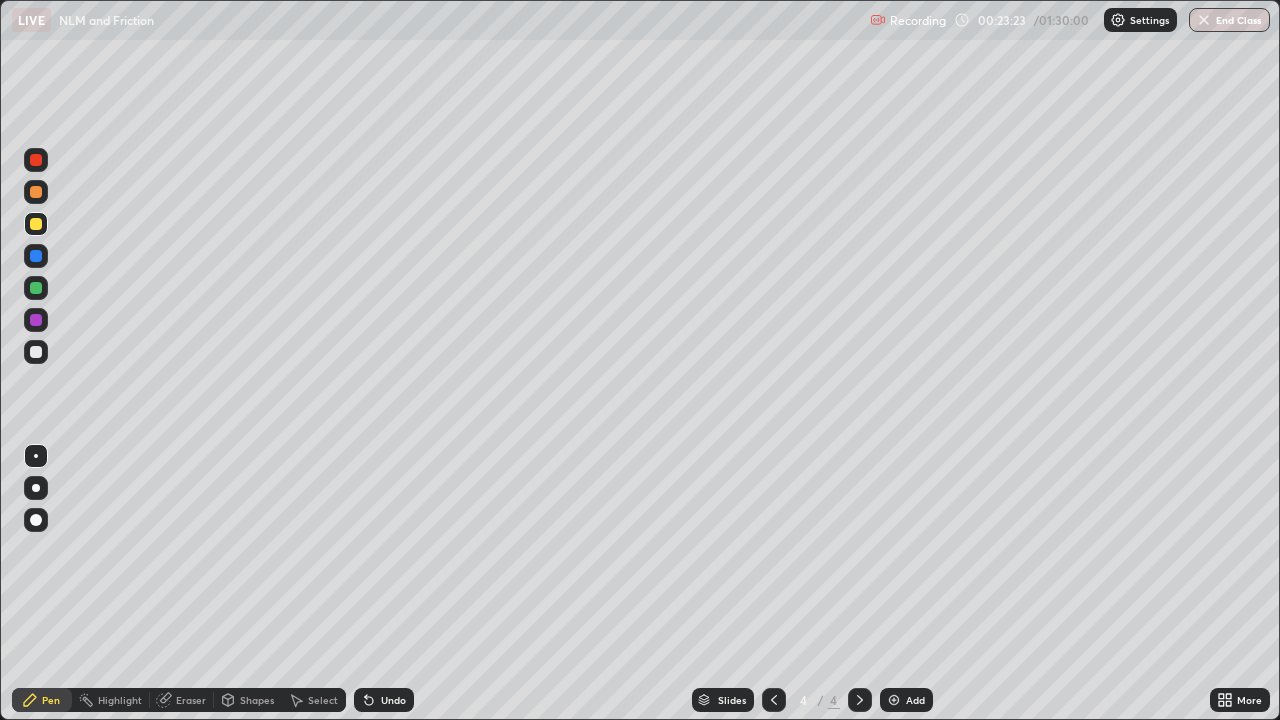 click on "Select" at bounding box center [314, 700] 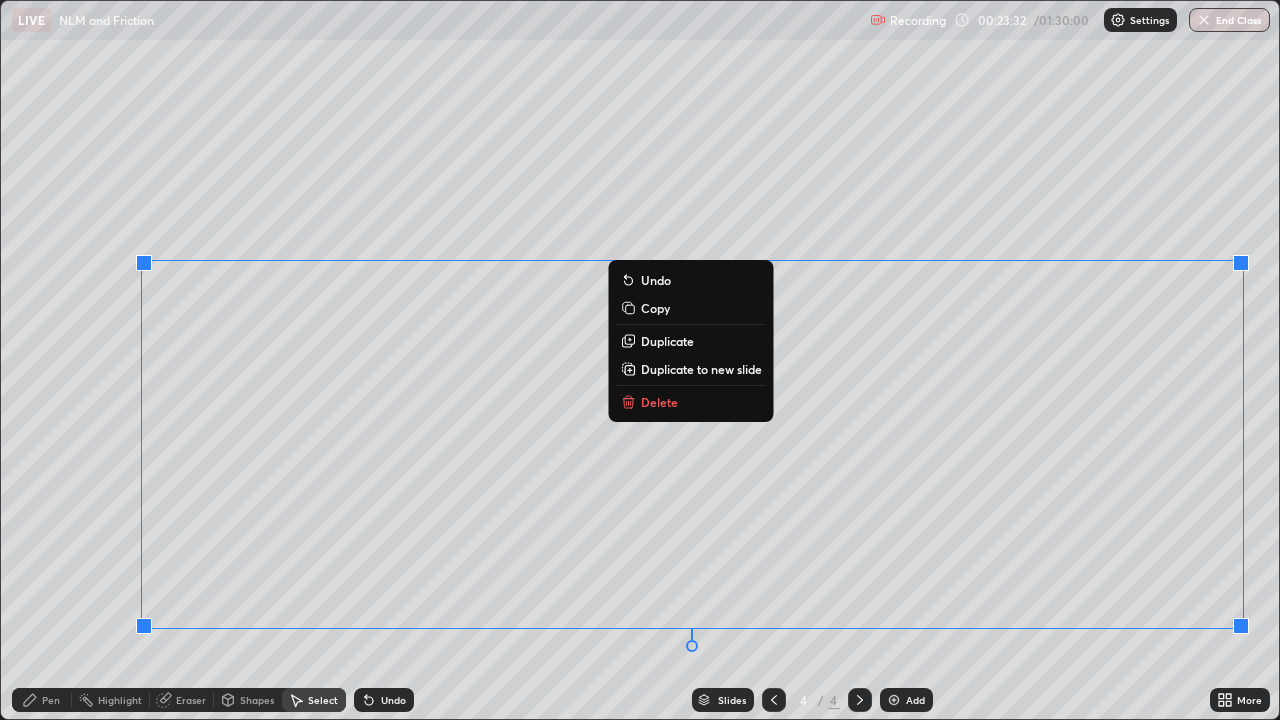 click on "Duplicate to new slide" at bounding box center [701, 369] 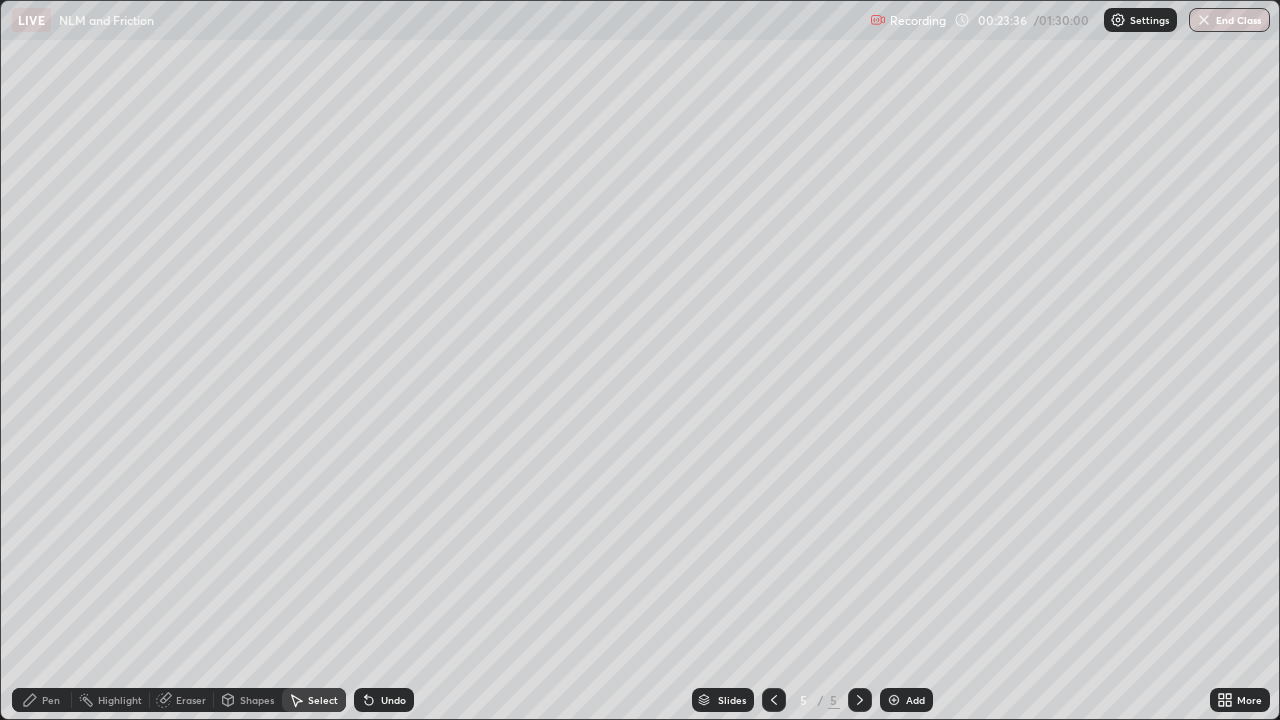 click on "Eraser" at bounding box center [191, 700] 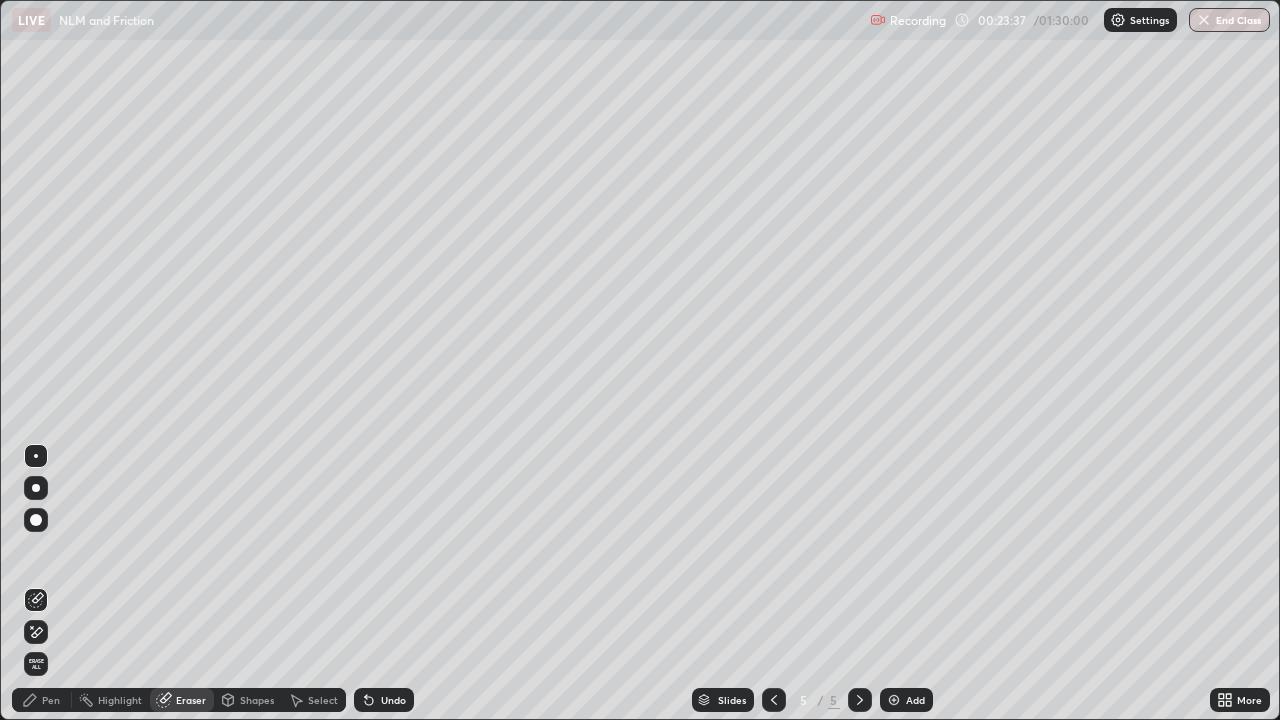click on "Pen" at bounding box center (51, 700) 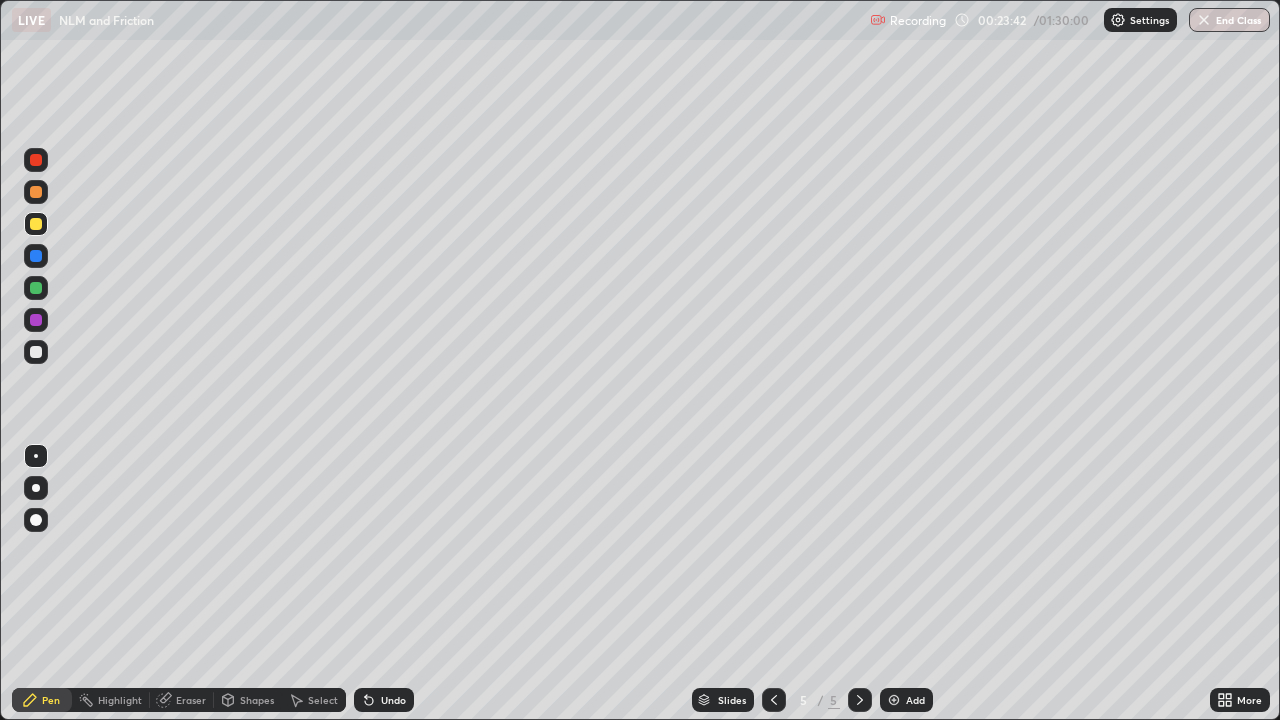 click at bounding box center [36, 352] 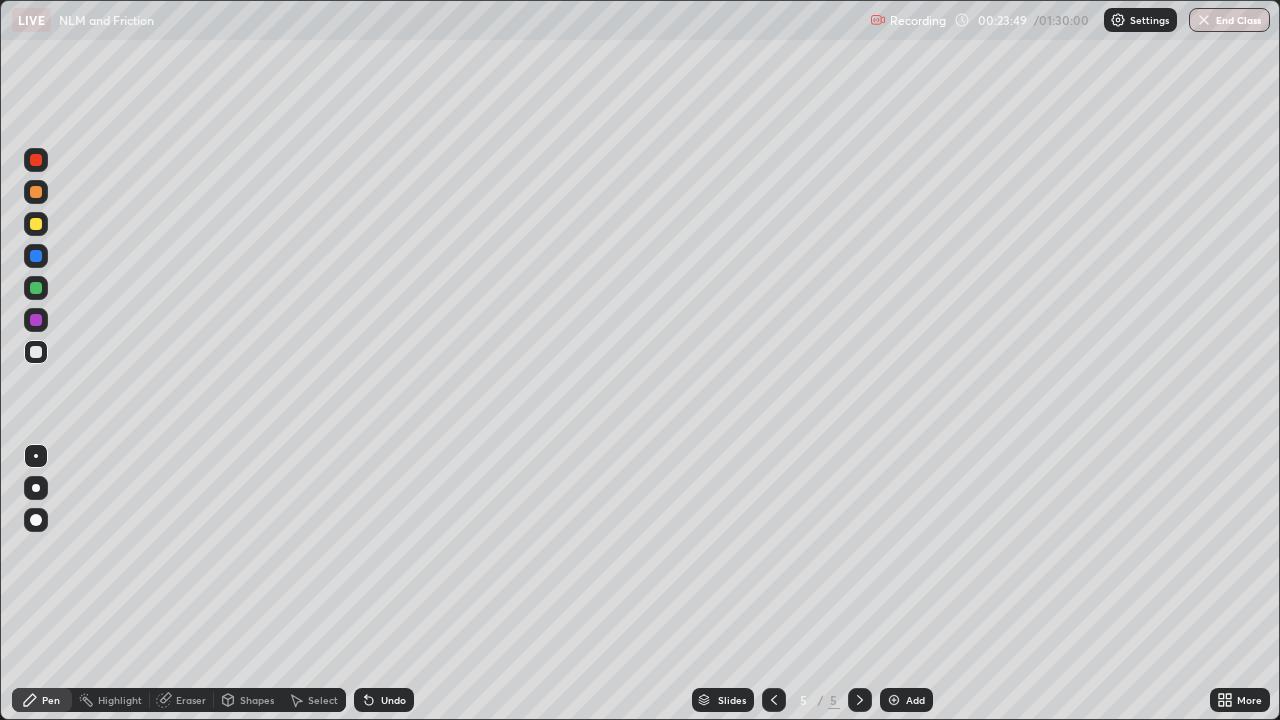click on "Undo" at bounding box center (384, 700) 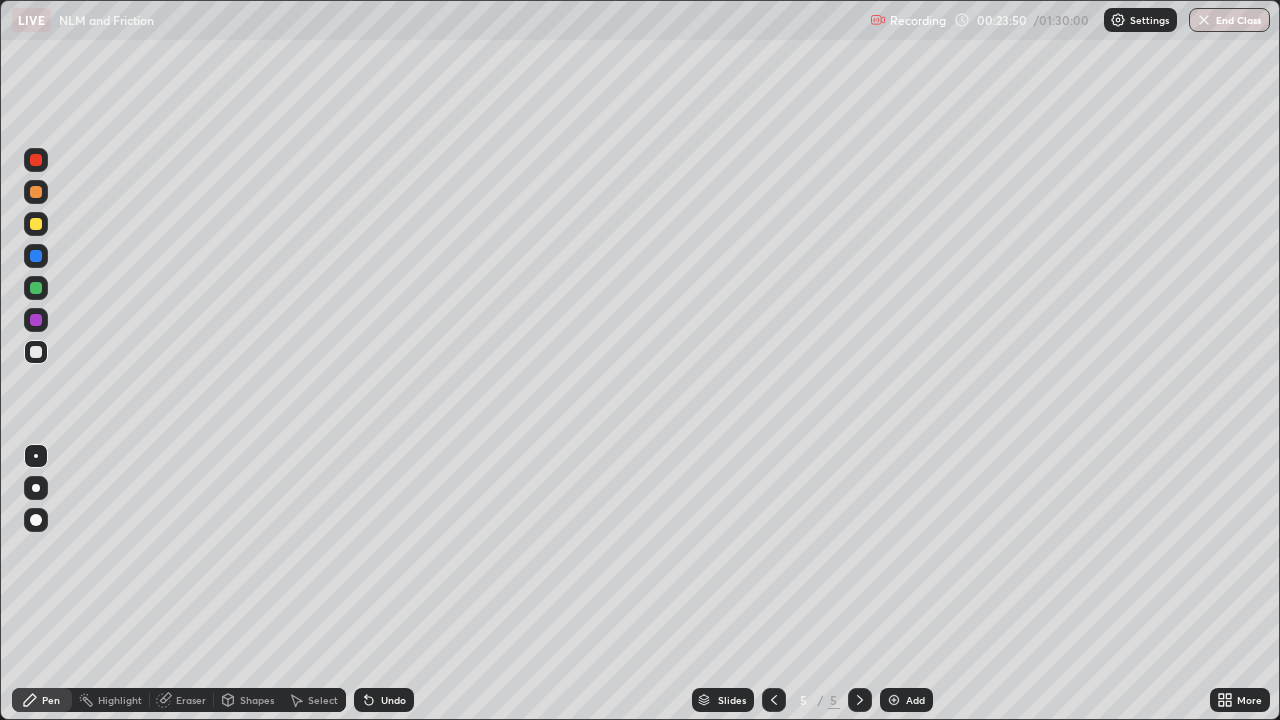 click 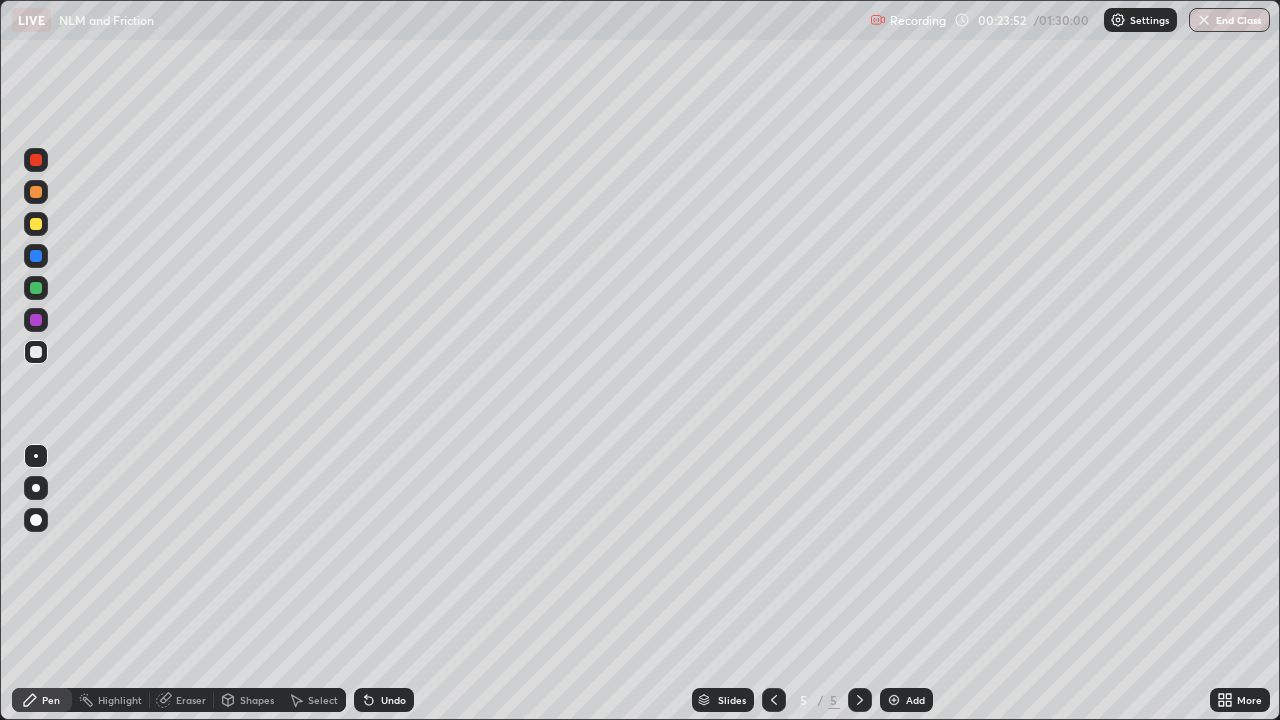 click 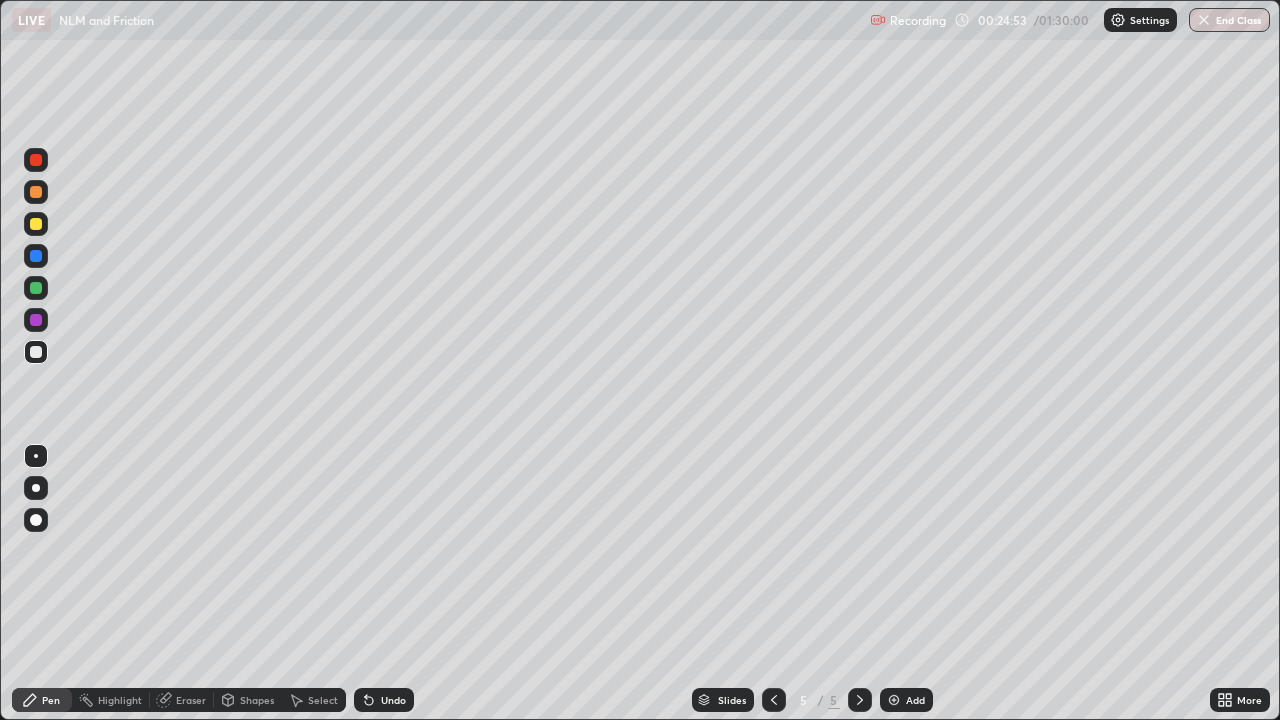 click on "Eraser" at bounding box center (191, 700) 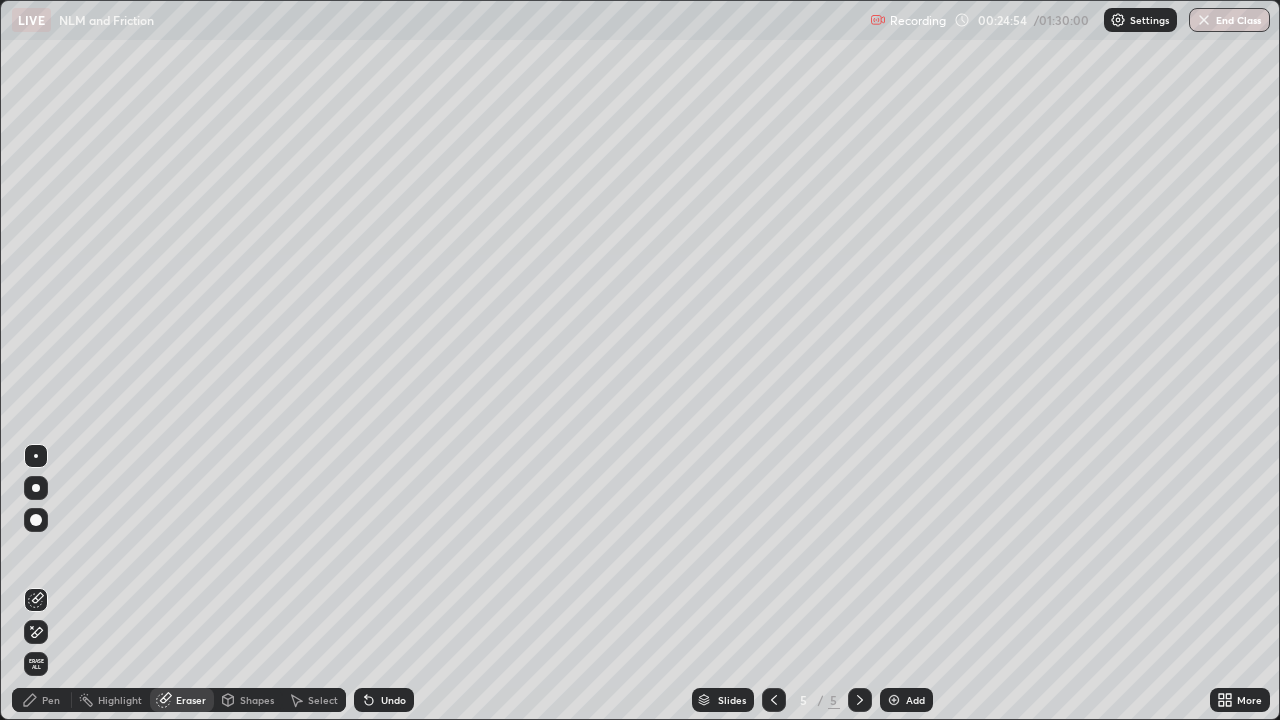 click 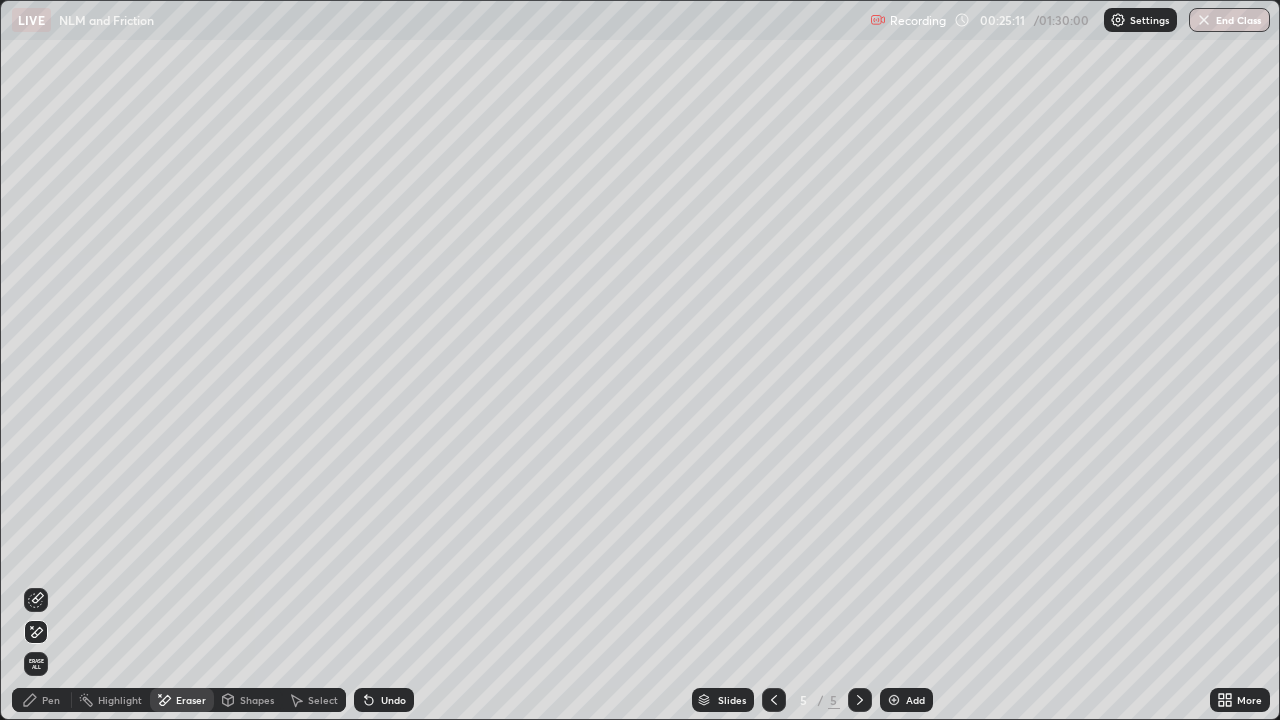 click on "Pen" at bounding box center (51, 700) 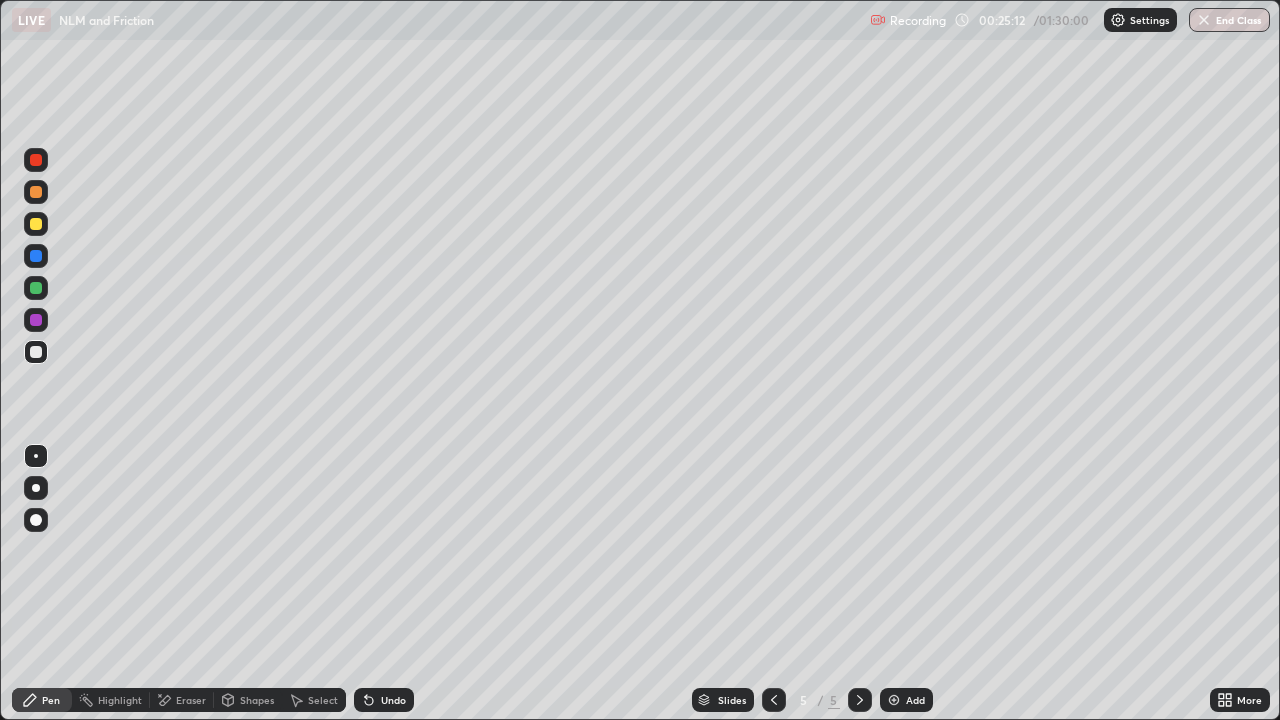 click at bounding box center (36, 352) 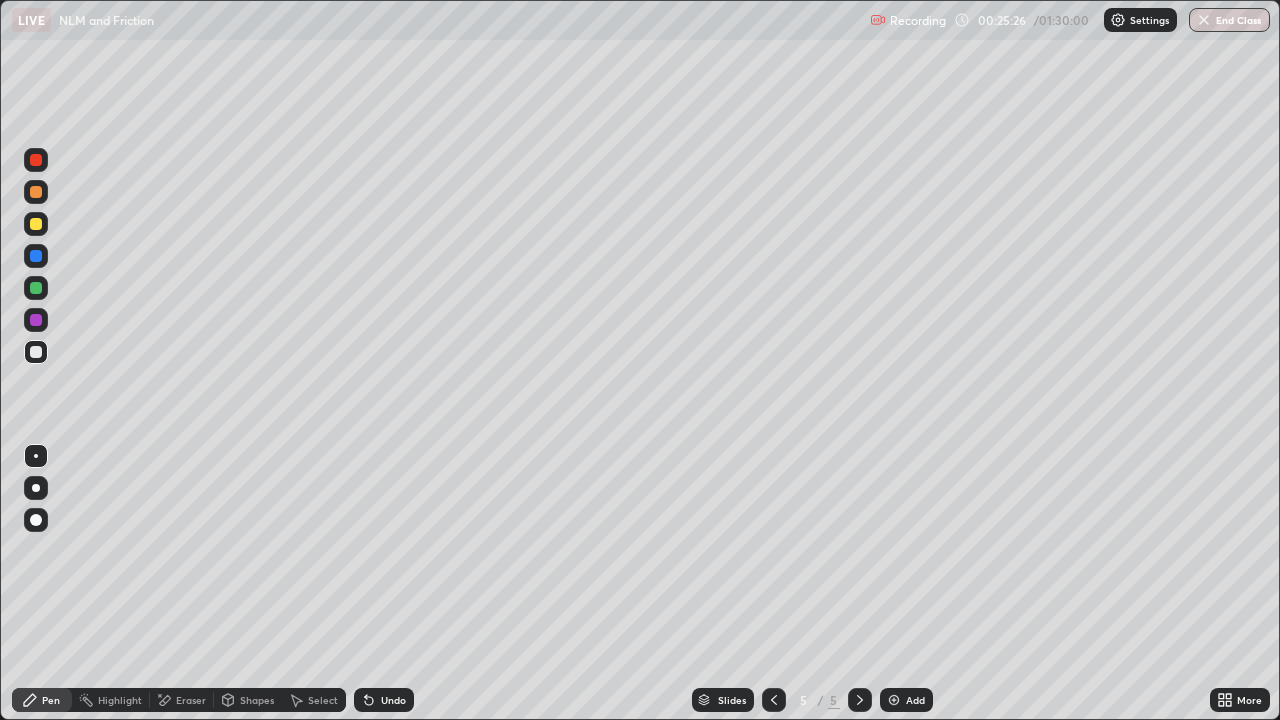 click at bounding box center [36, 288] 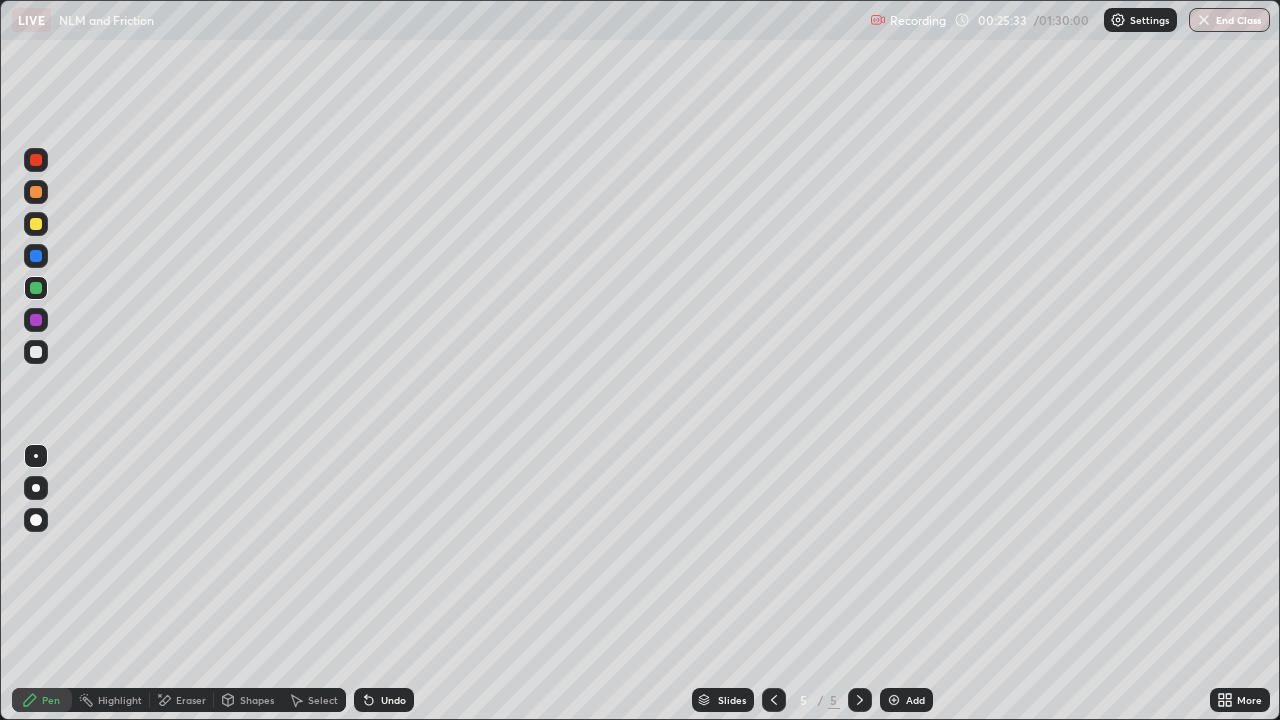 click on "Eraser" at bounding box center [191, 700] 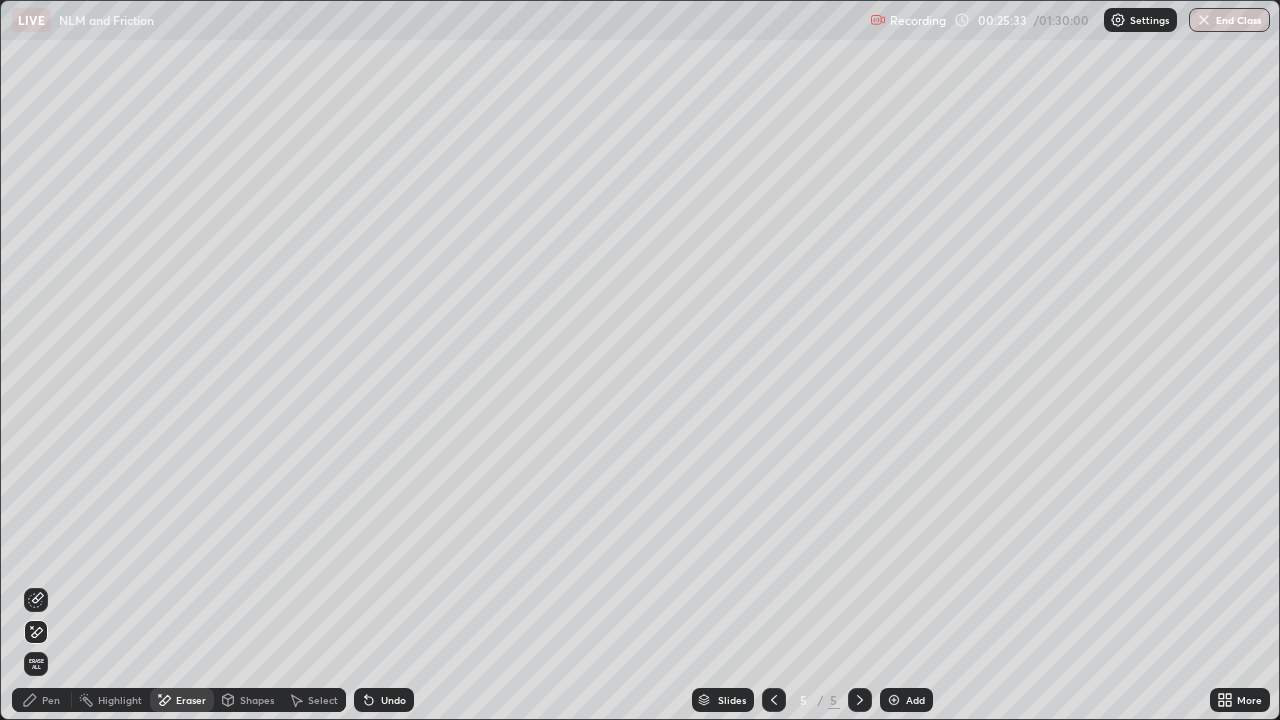 click on "Eraser" at bounding box center [191, 700] 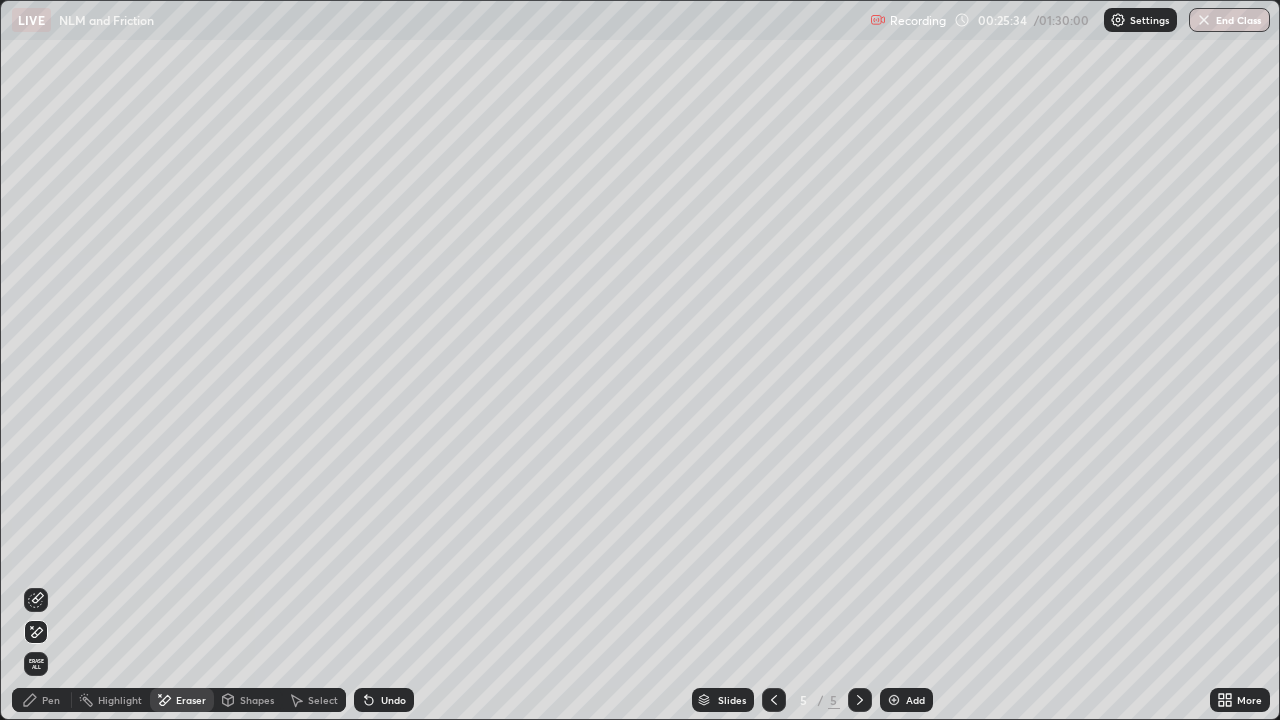 click 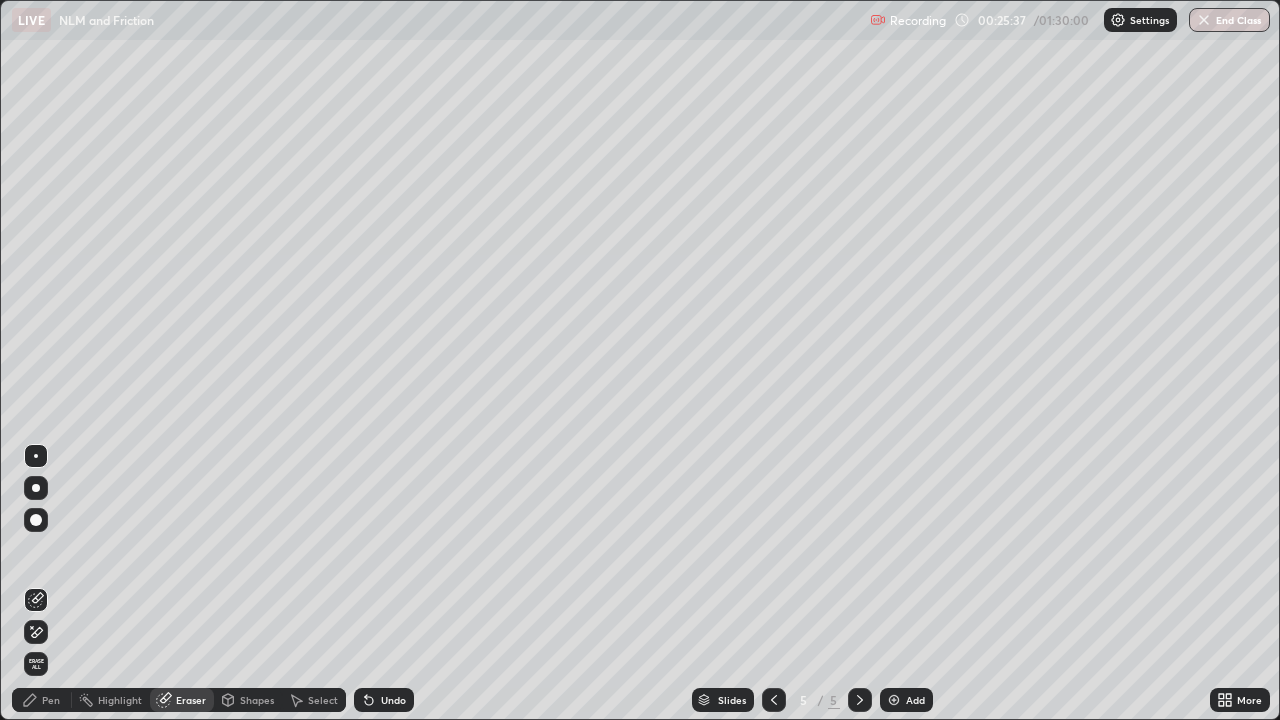 click on "Pen" at bounding box center [51, 700] 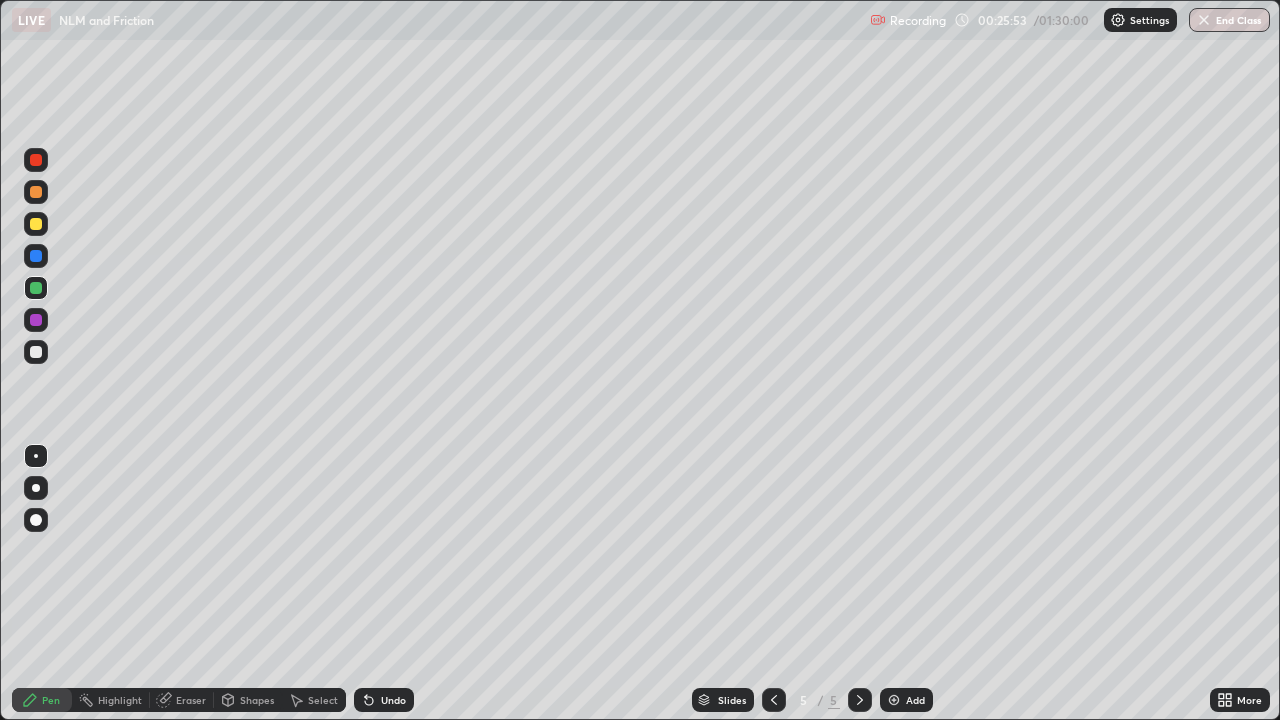 click at bounding box center [36, 320] 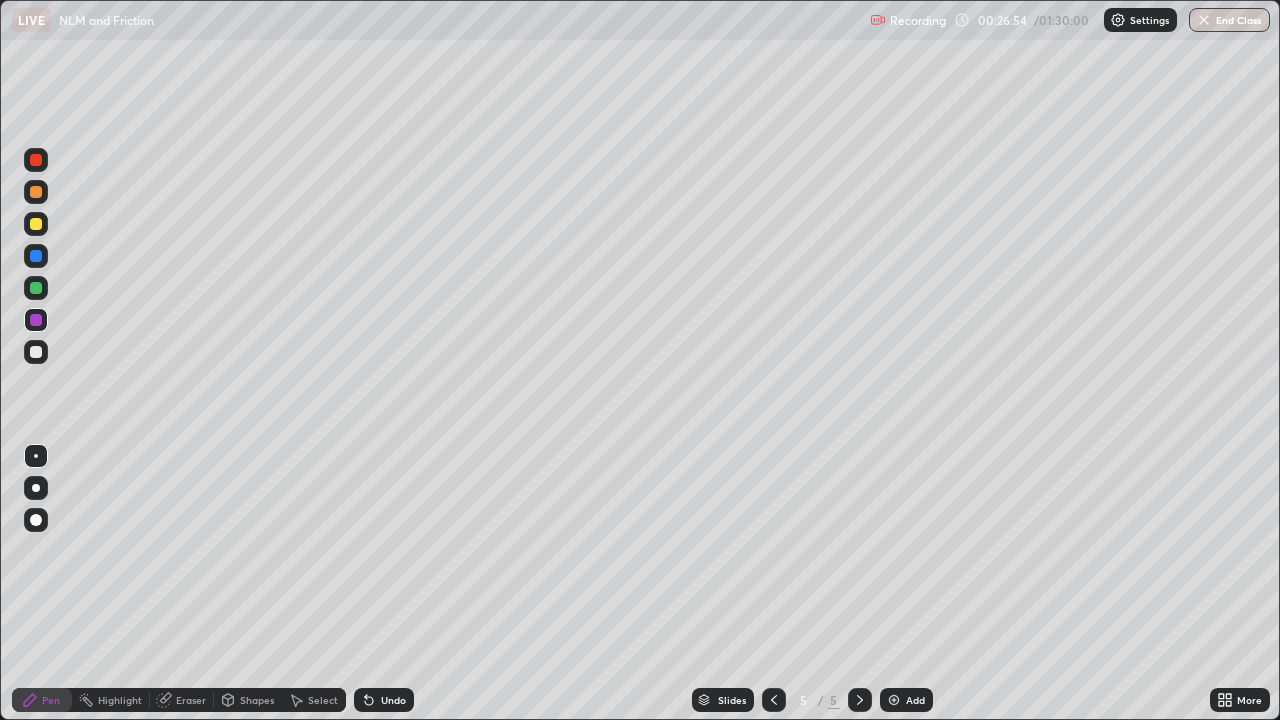 click 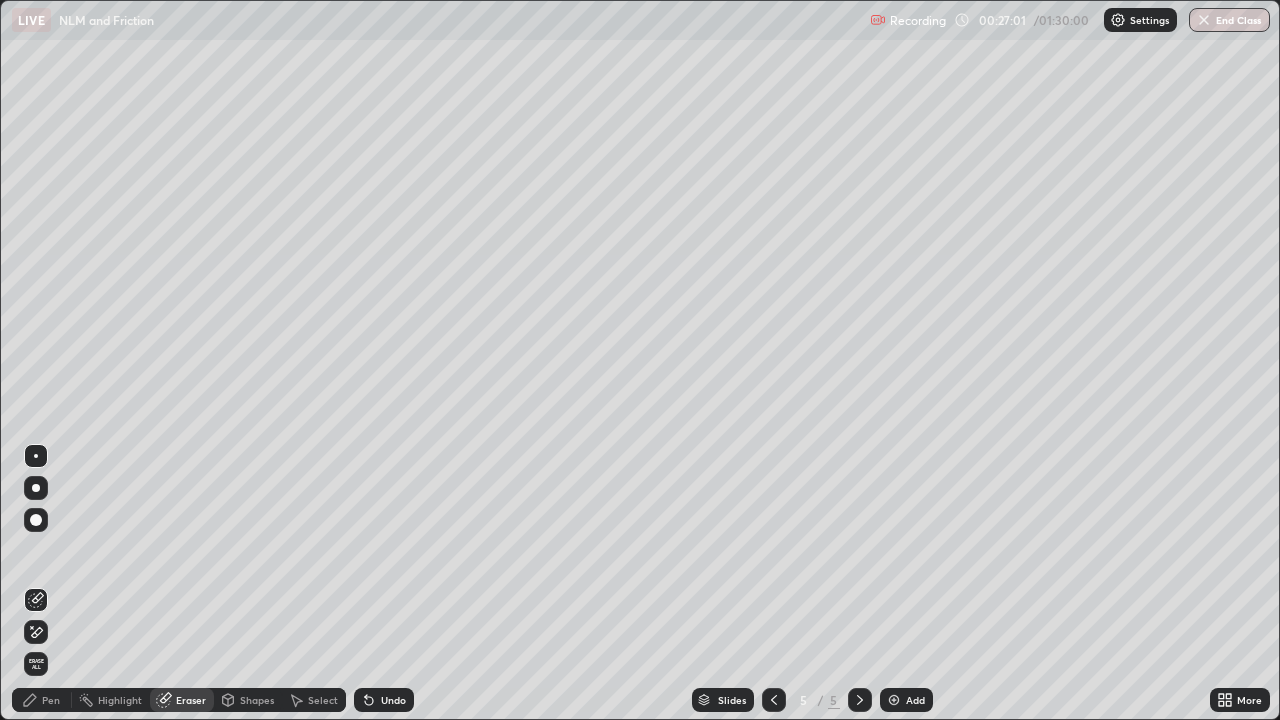 click on "Pen" at bounding box center [42, 700] 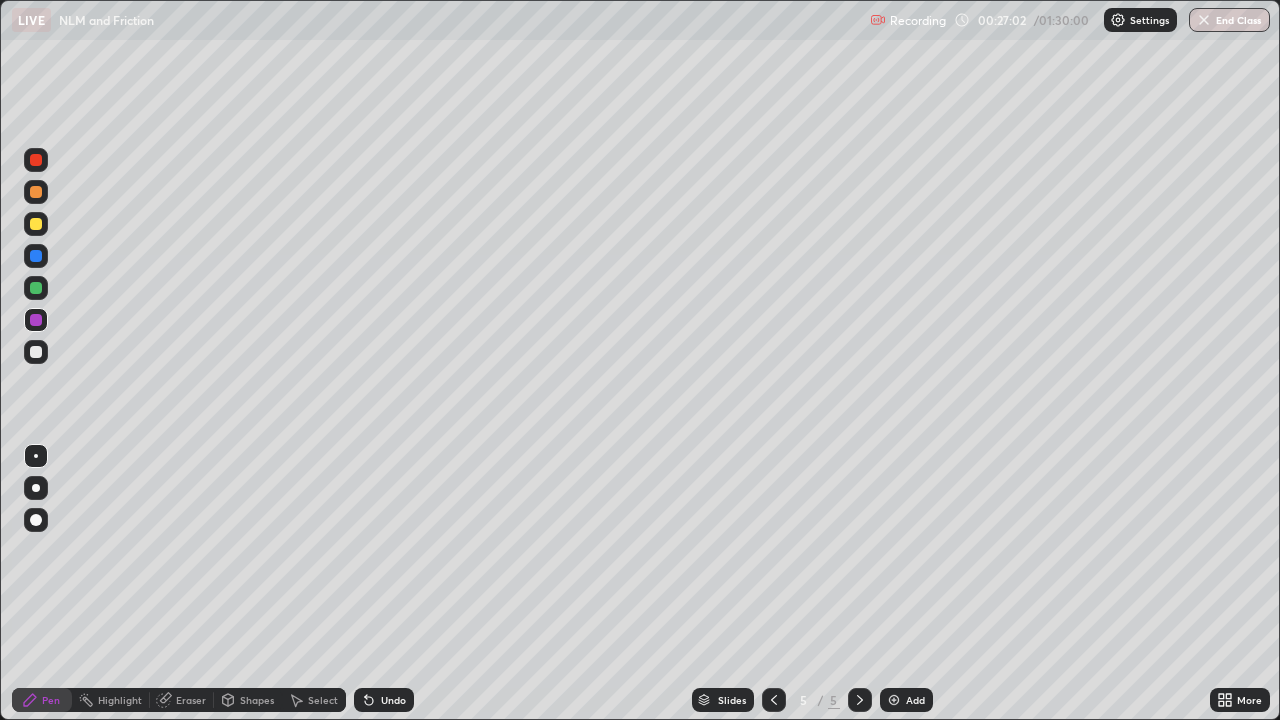 click on "Pen" at bounding box center [51, 700] 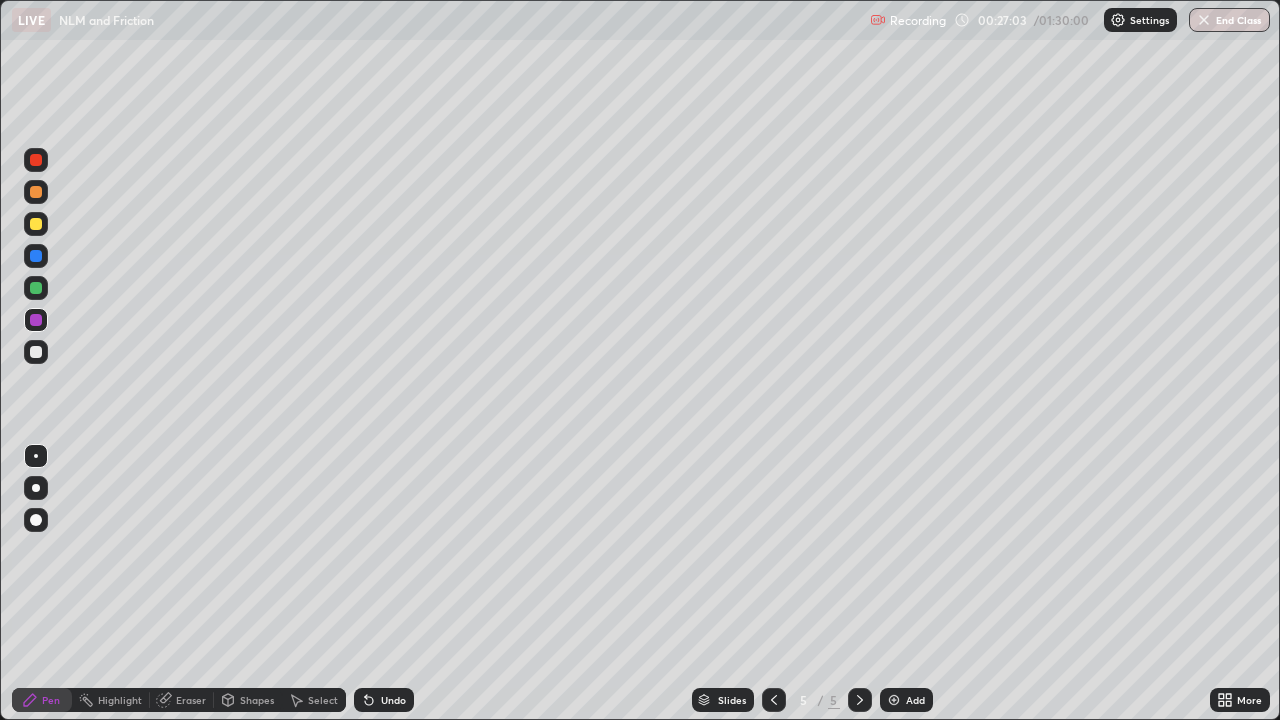 click on "Pen" at bounding box center (42, 700) 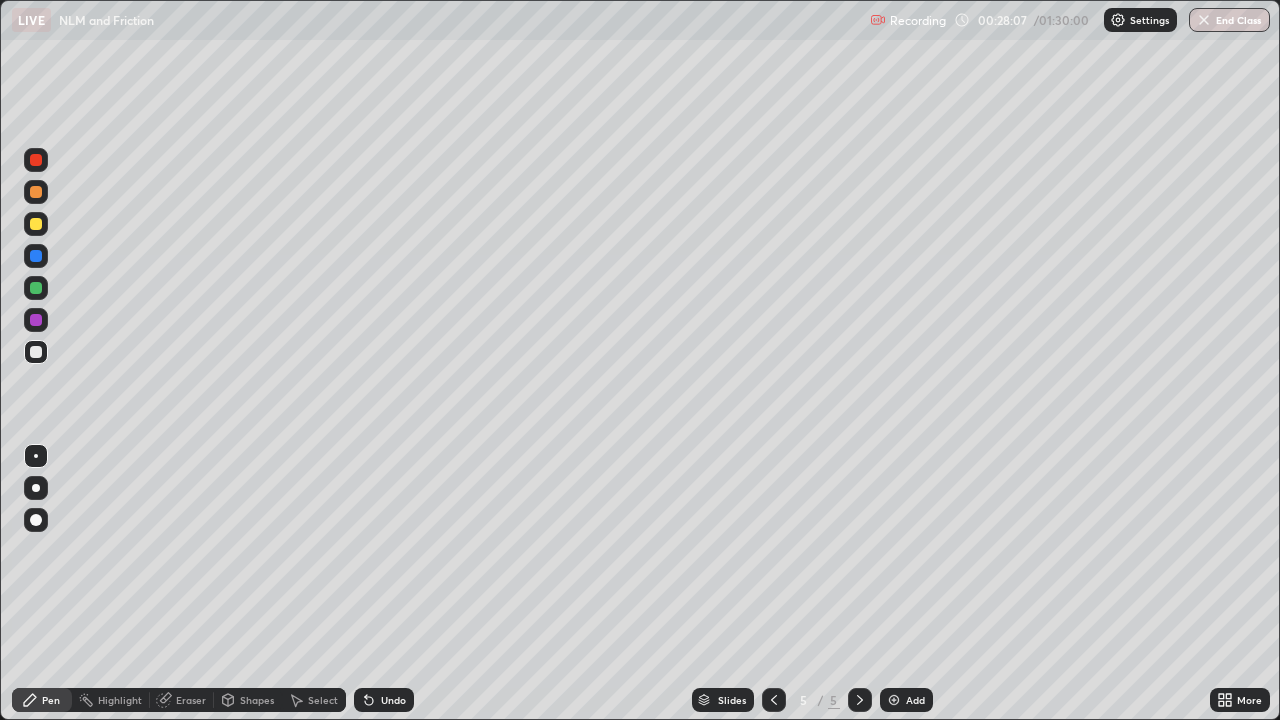 click at bounding box center (36, 288) 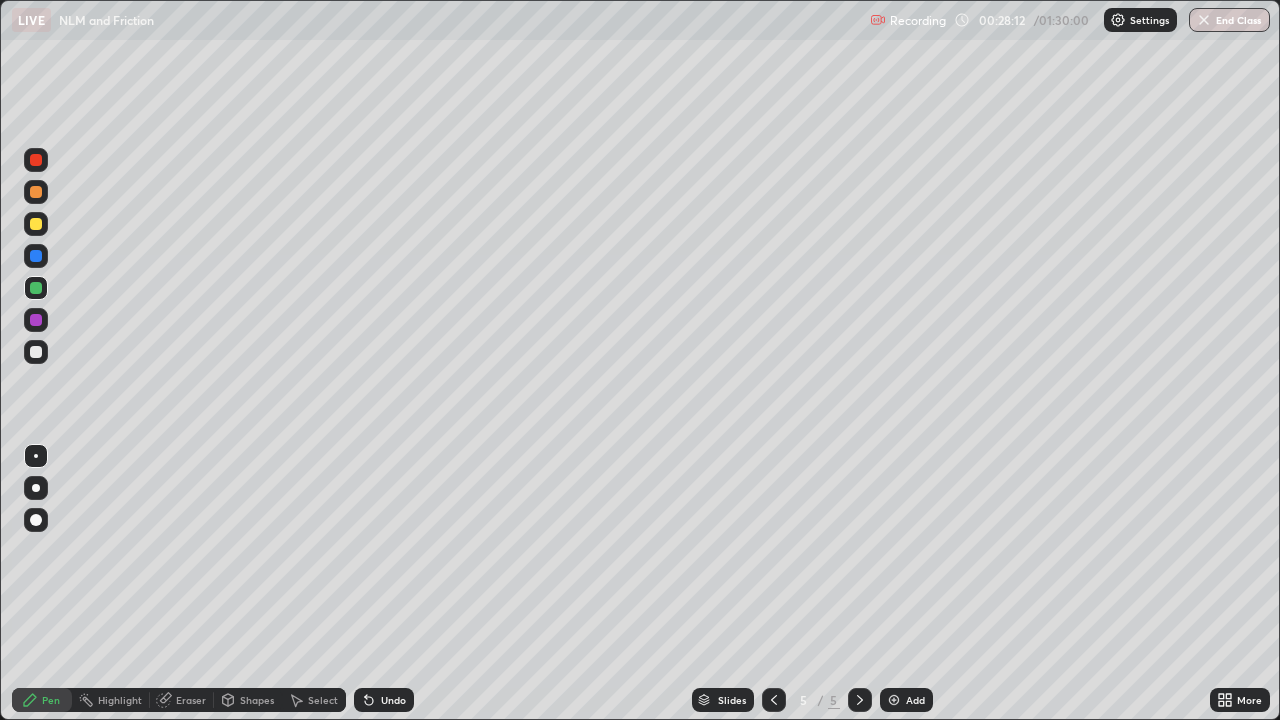 click at bounding box center [36, 352] 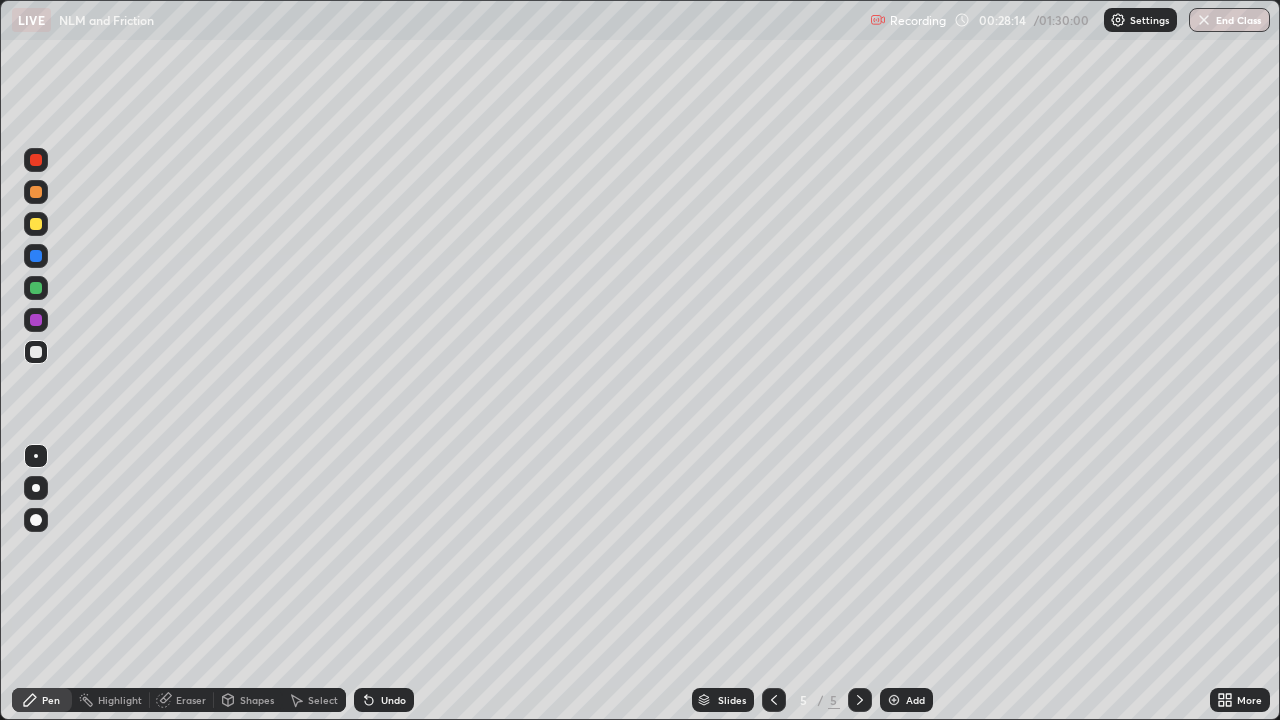 click at bounding box center [36, 320] 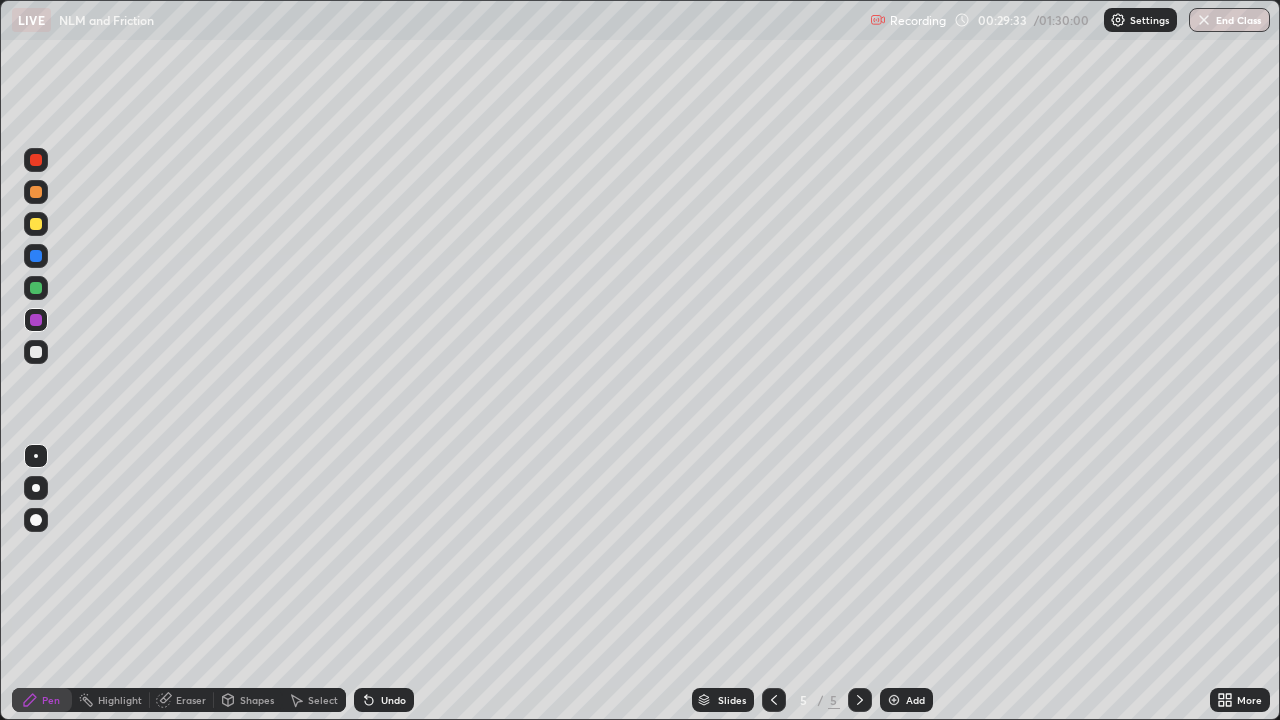 click on "Eraser" at bounding box center (191, 700) 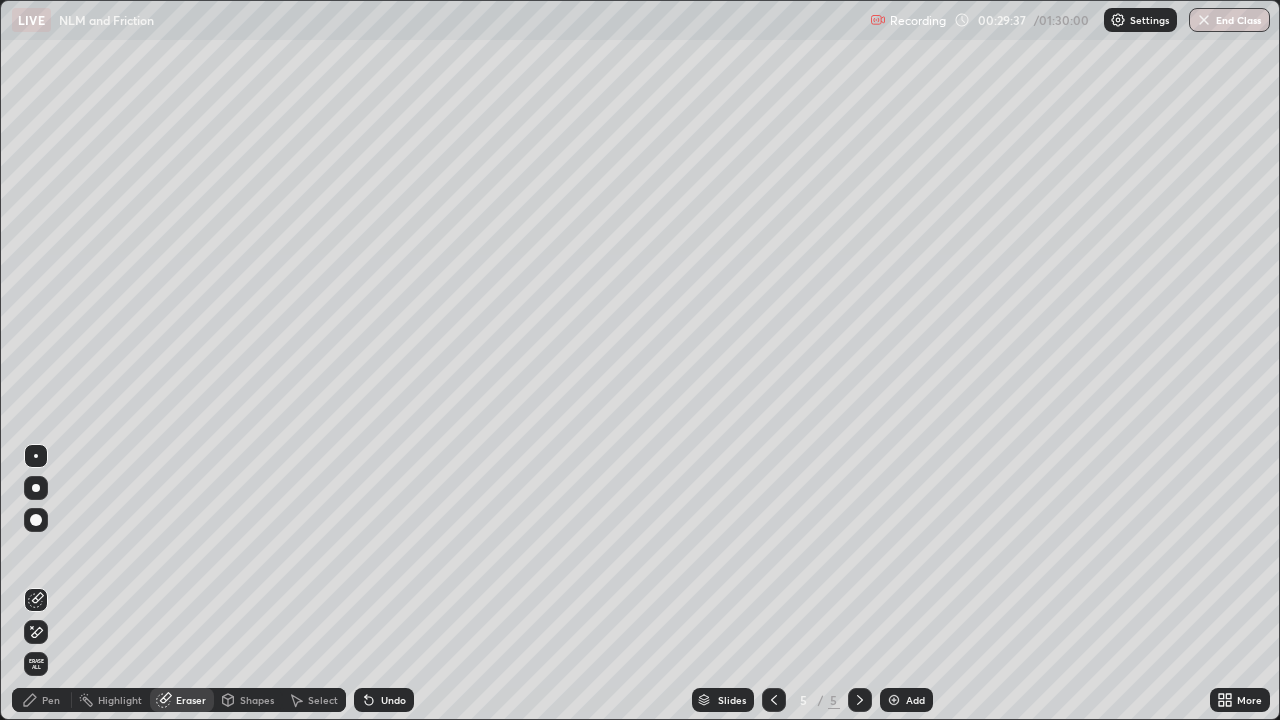 click on "Pen" at bounding box center [51, 700] 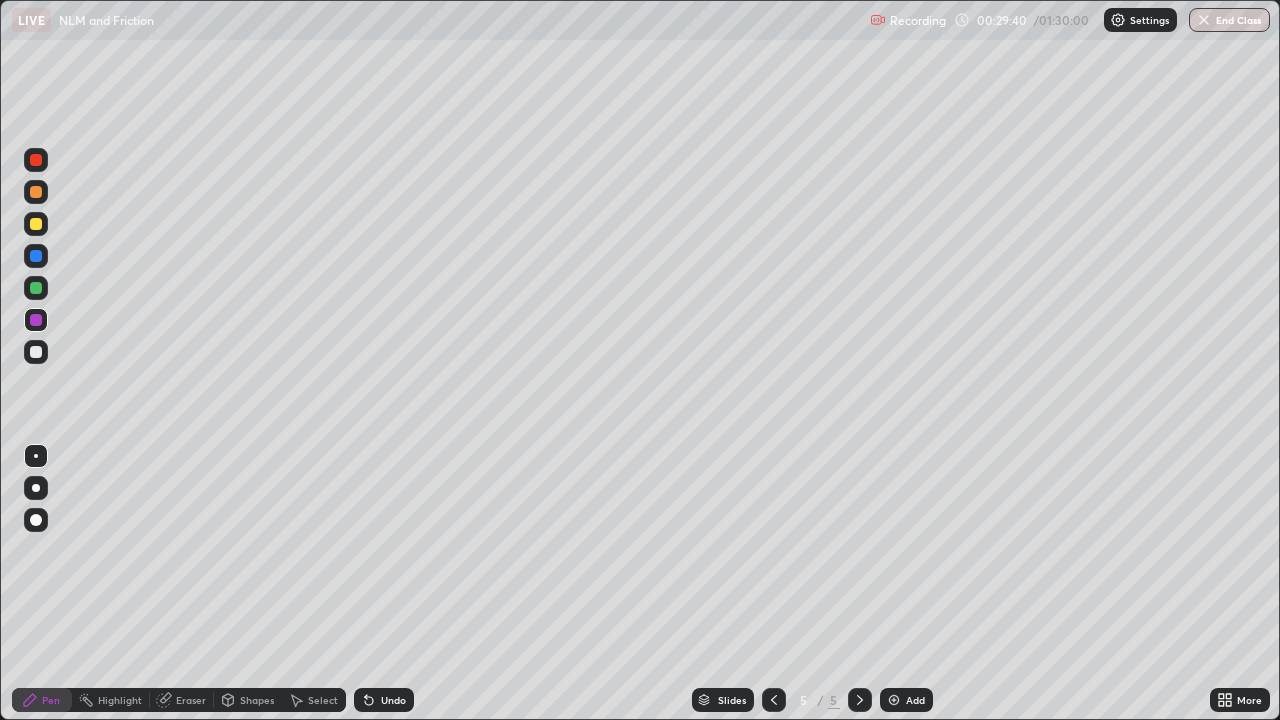 click at bounding box center [36, 352] 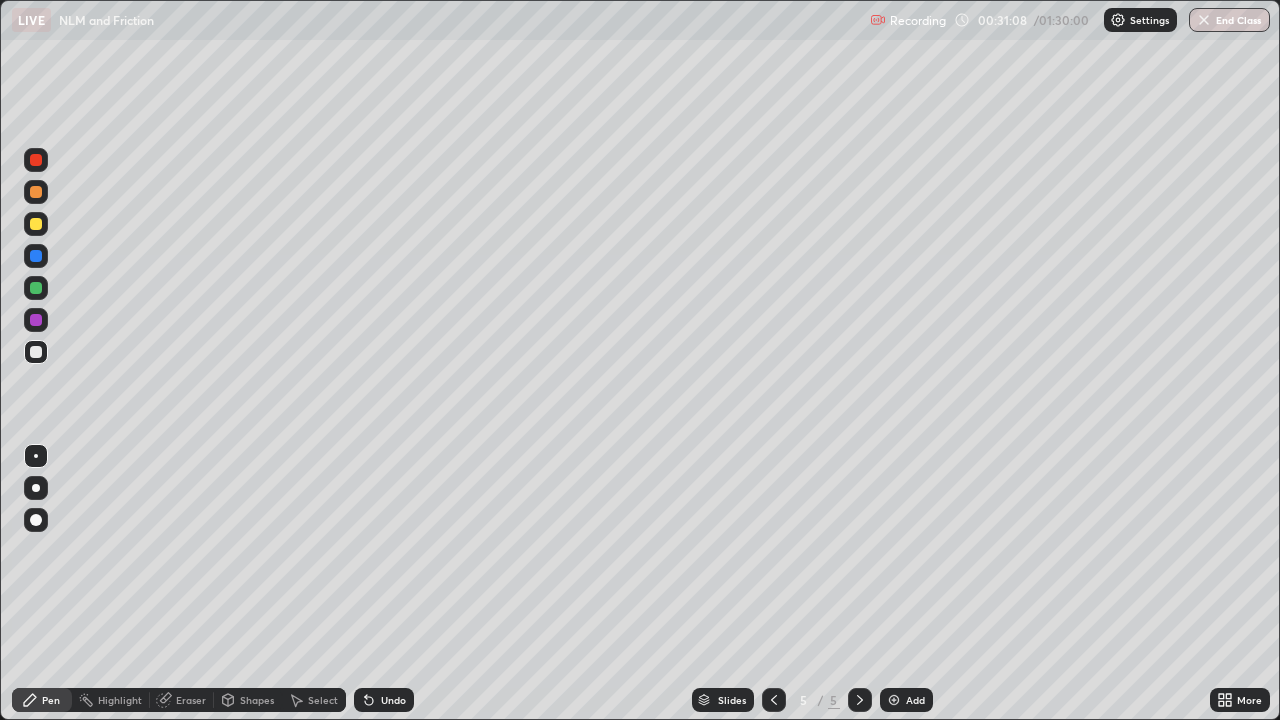 click on "Undo" at bounding box center (384, 700) 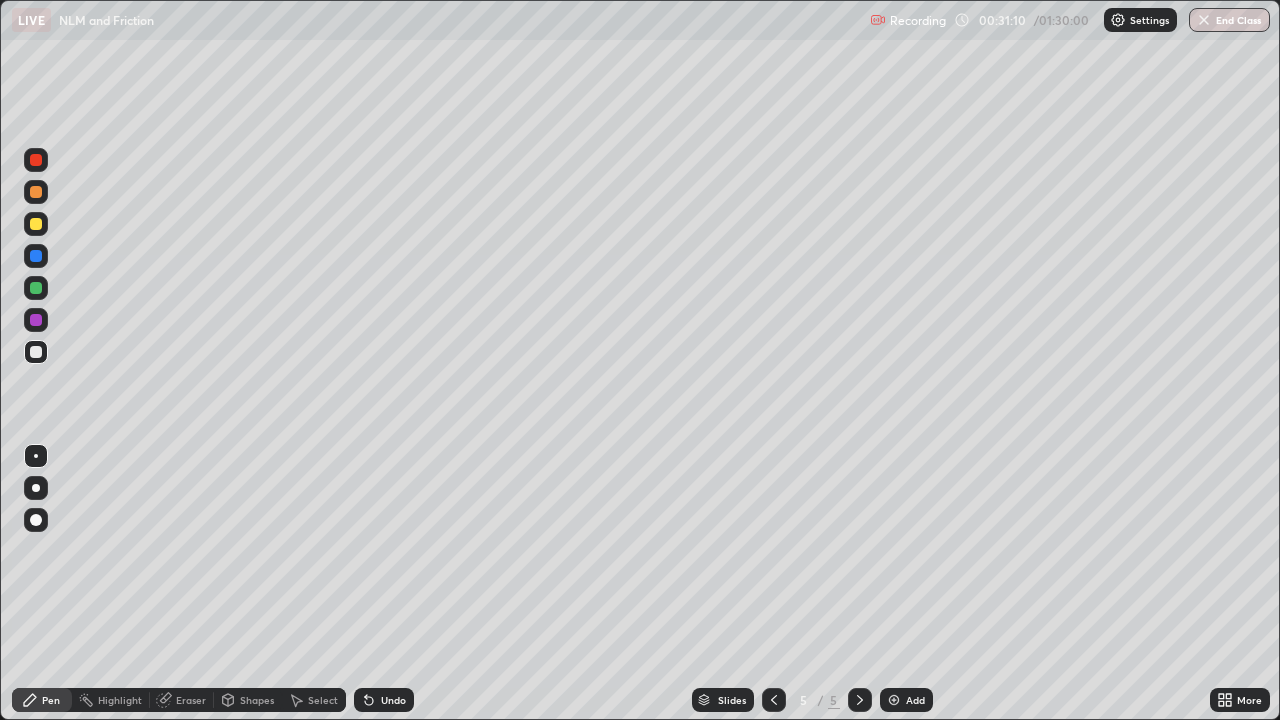 click on "Undo" at bounding box center (393, 700) 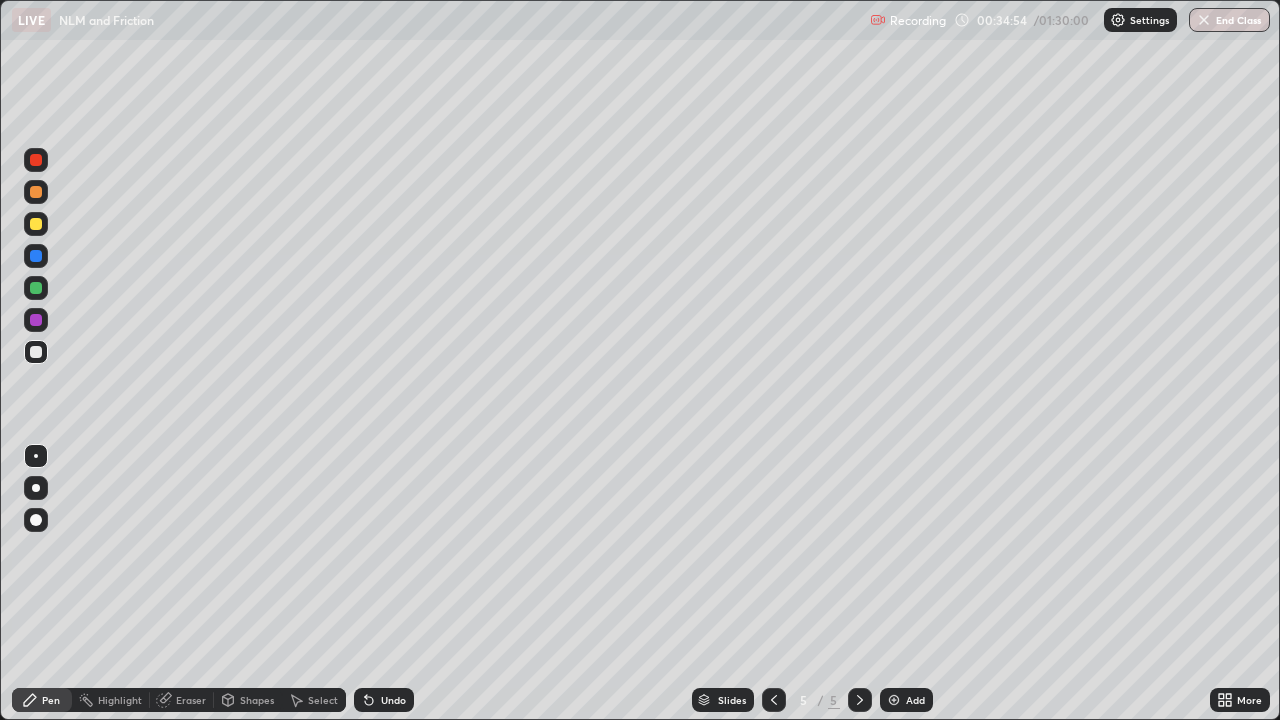 click at bounding box center (36, 320) 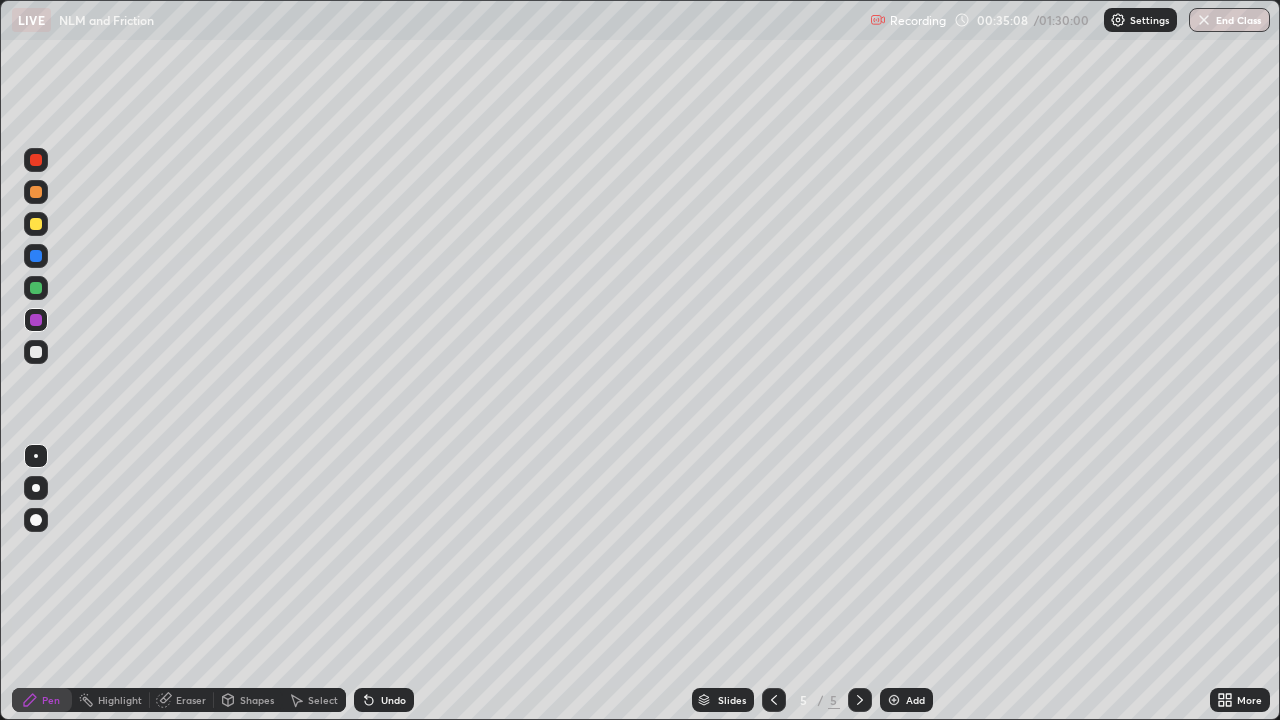 click at bounding box center [36, 288] 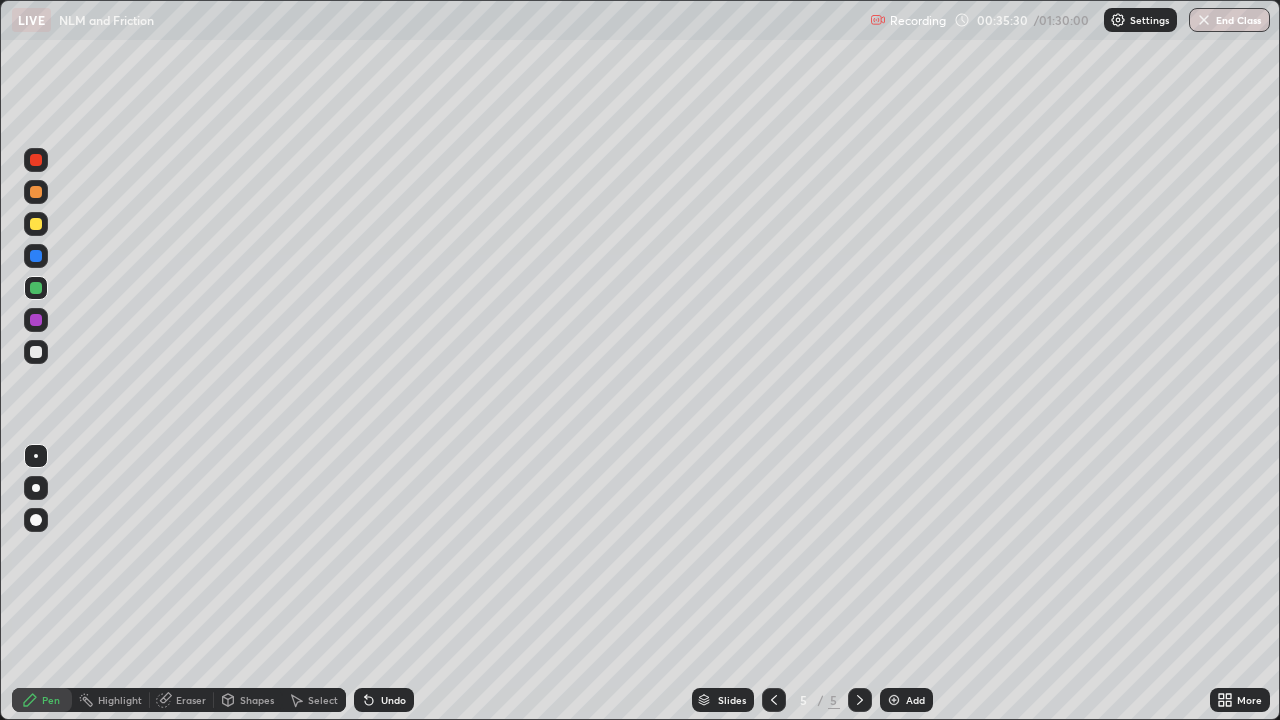click on "Eraser" at bounding box center [191, 700] 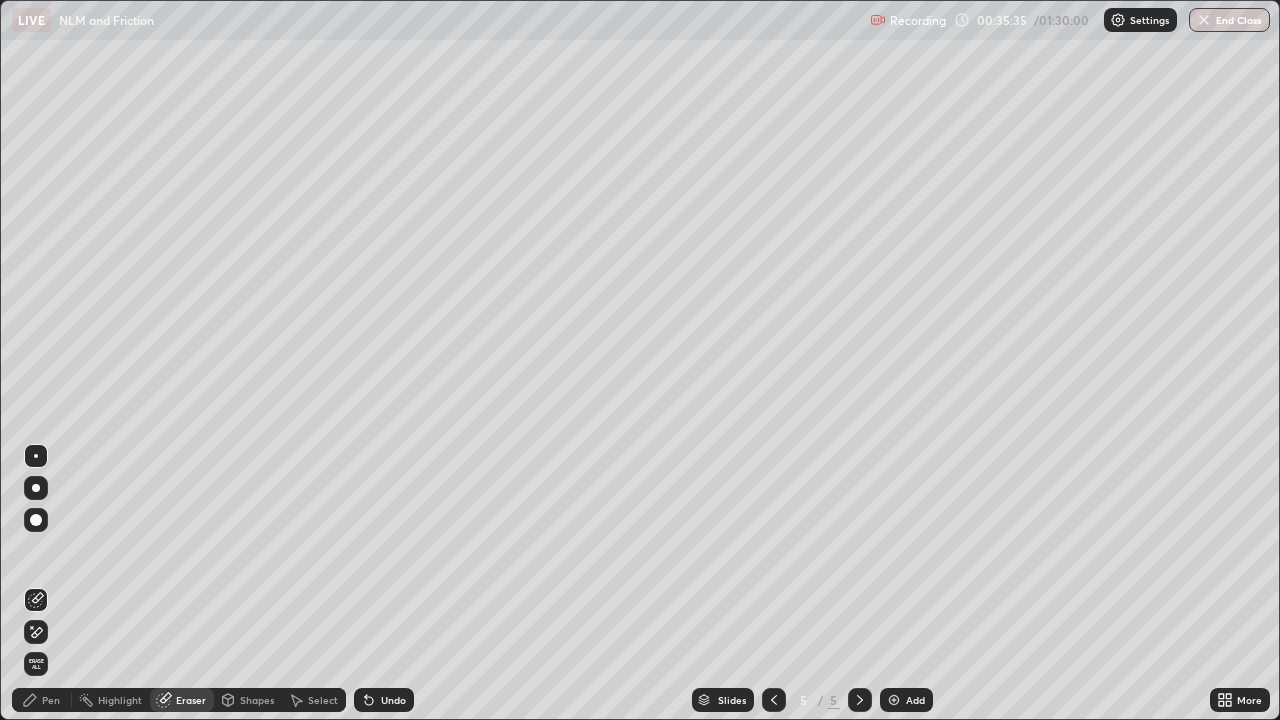 click on "Pen" at bounding box center [42, 700] 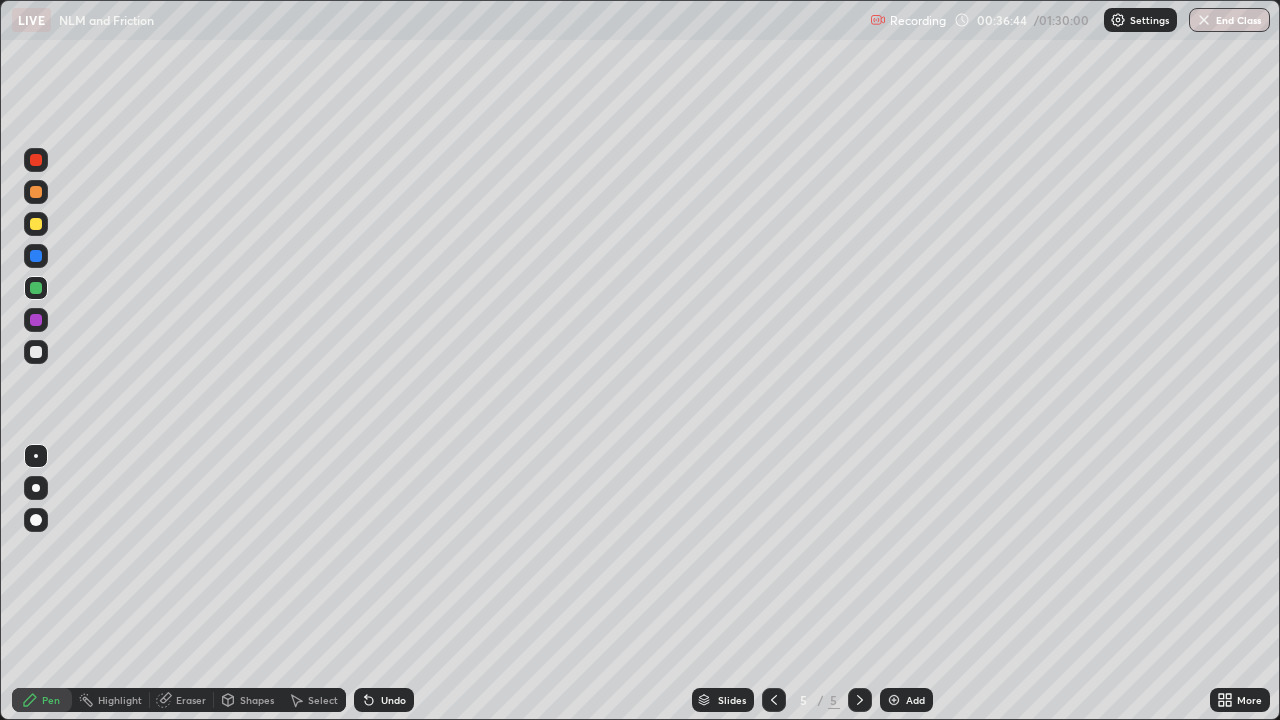 click 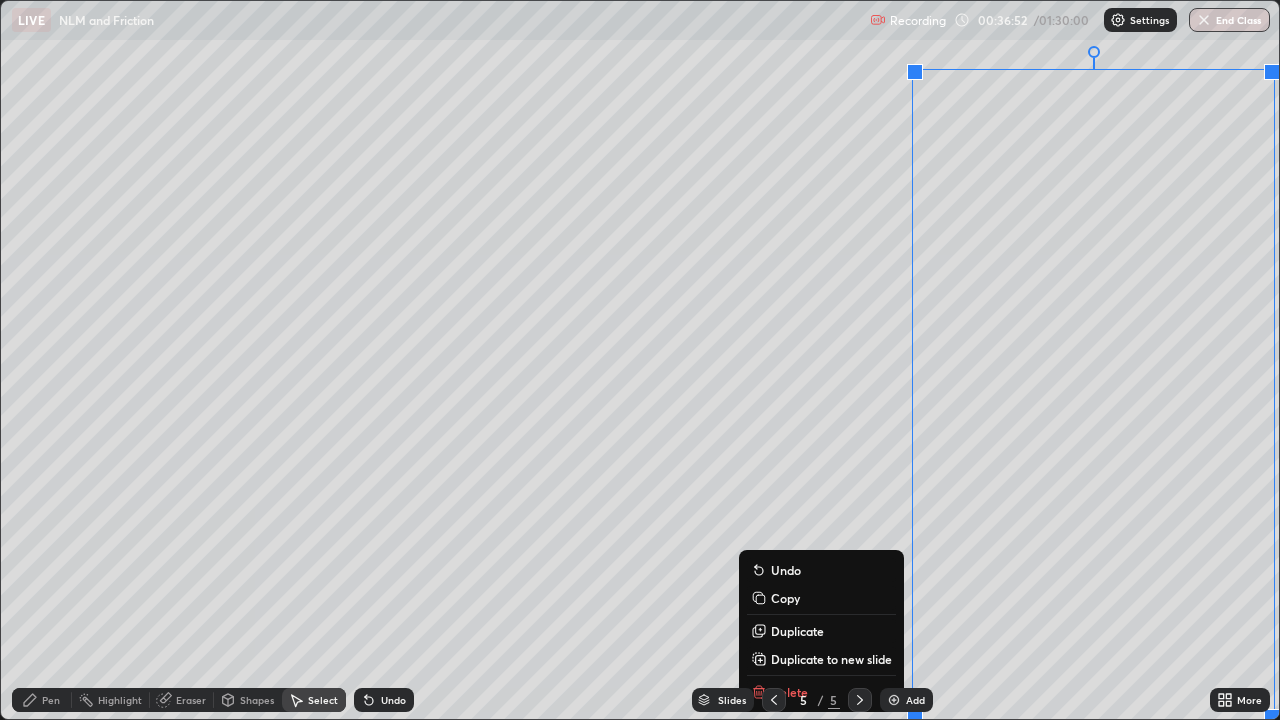 click on "Duplicate to new slide" at bounding box center [831, 659] 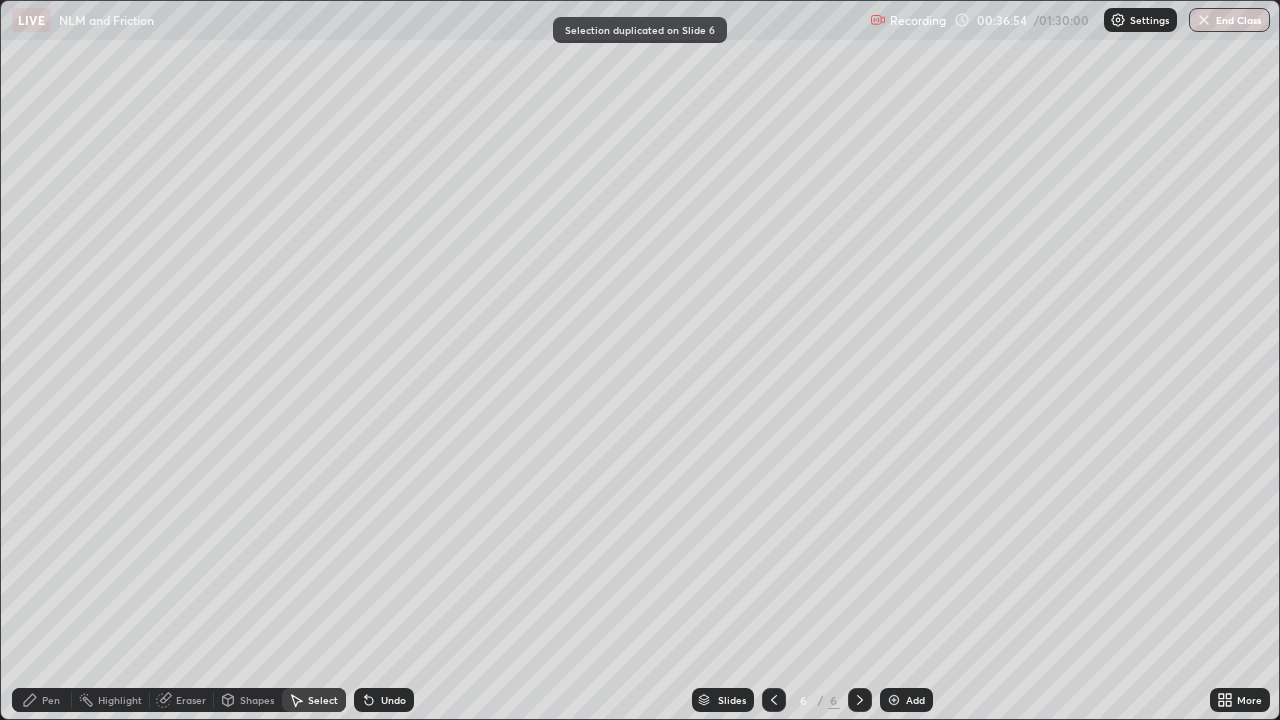 click on "Pen" at bounding box center (51, 700) 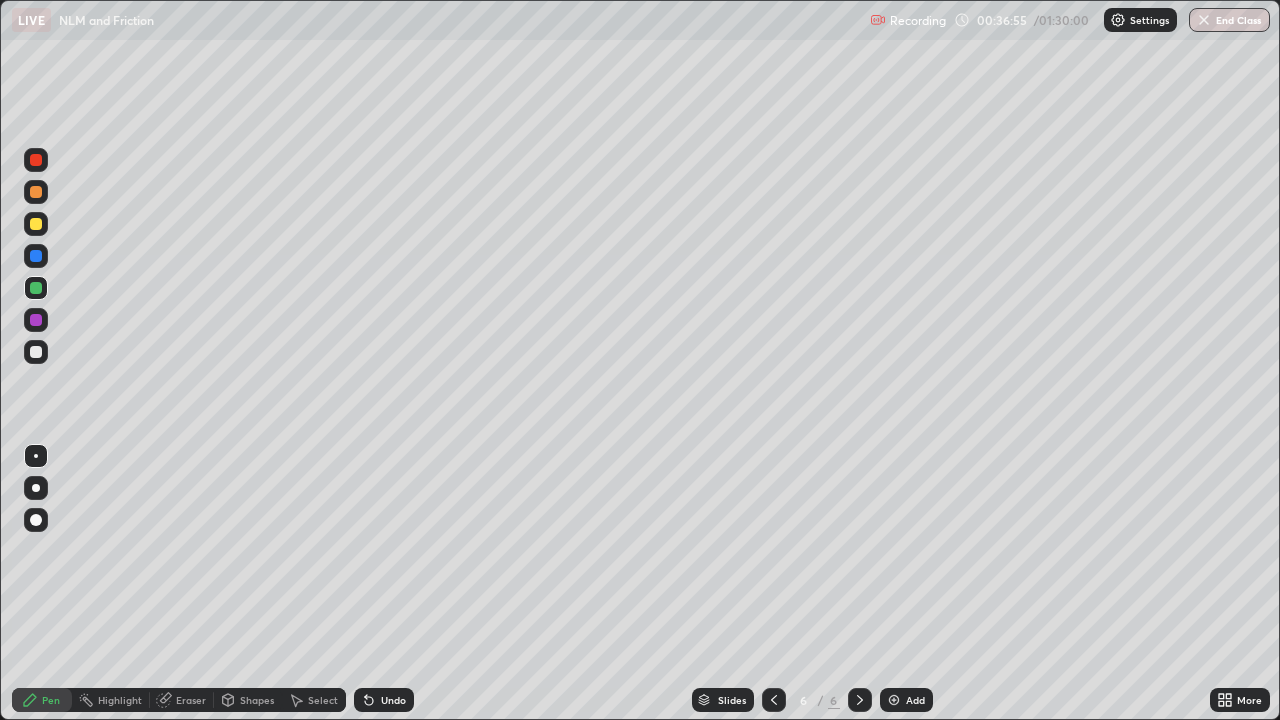click at bounding box center [36, 352] 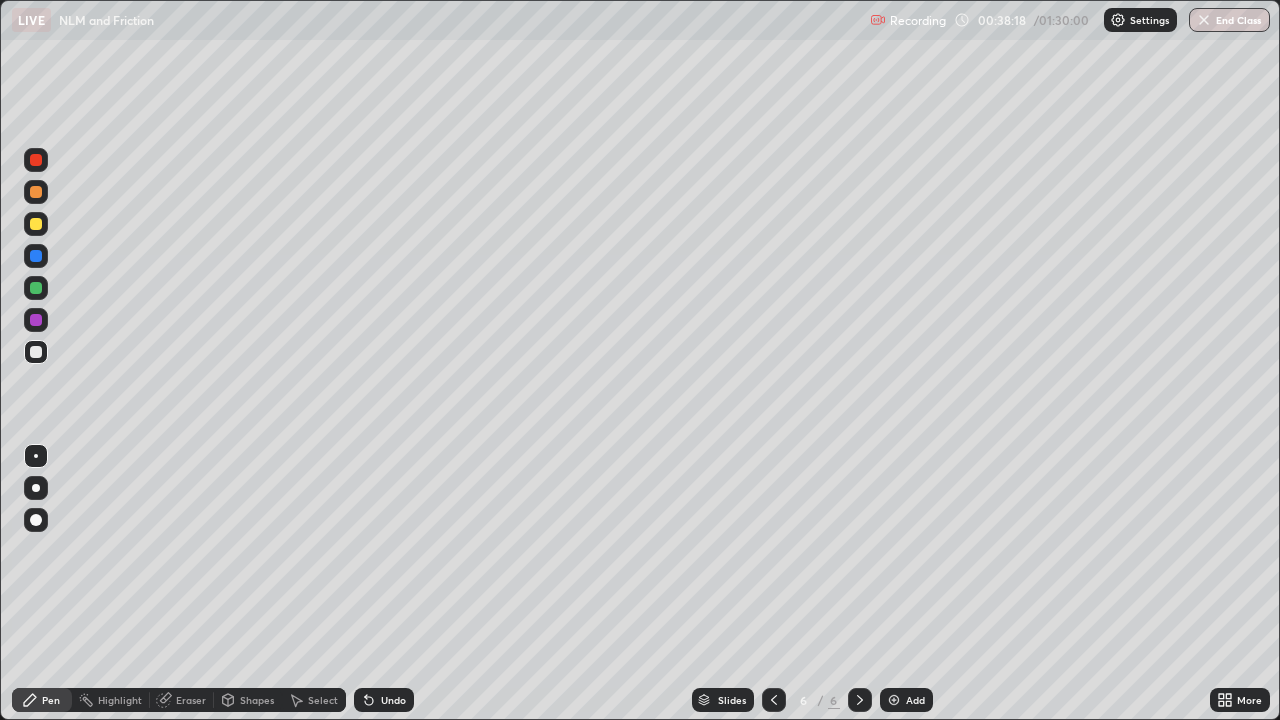 click at bounding box center (36, 288) 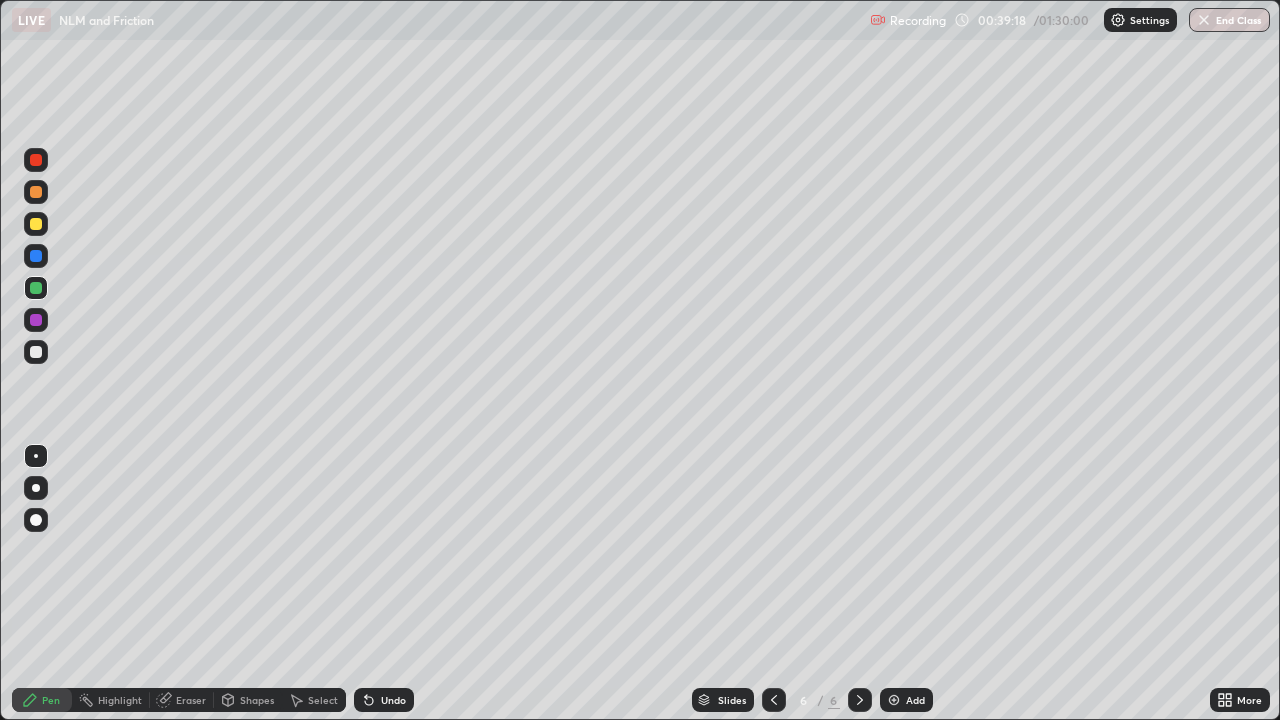 click on "Eraser" at bounding box center (191, 700) 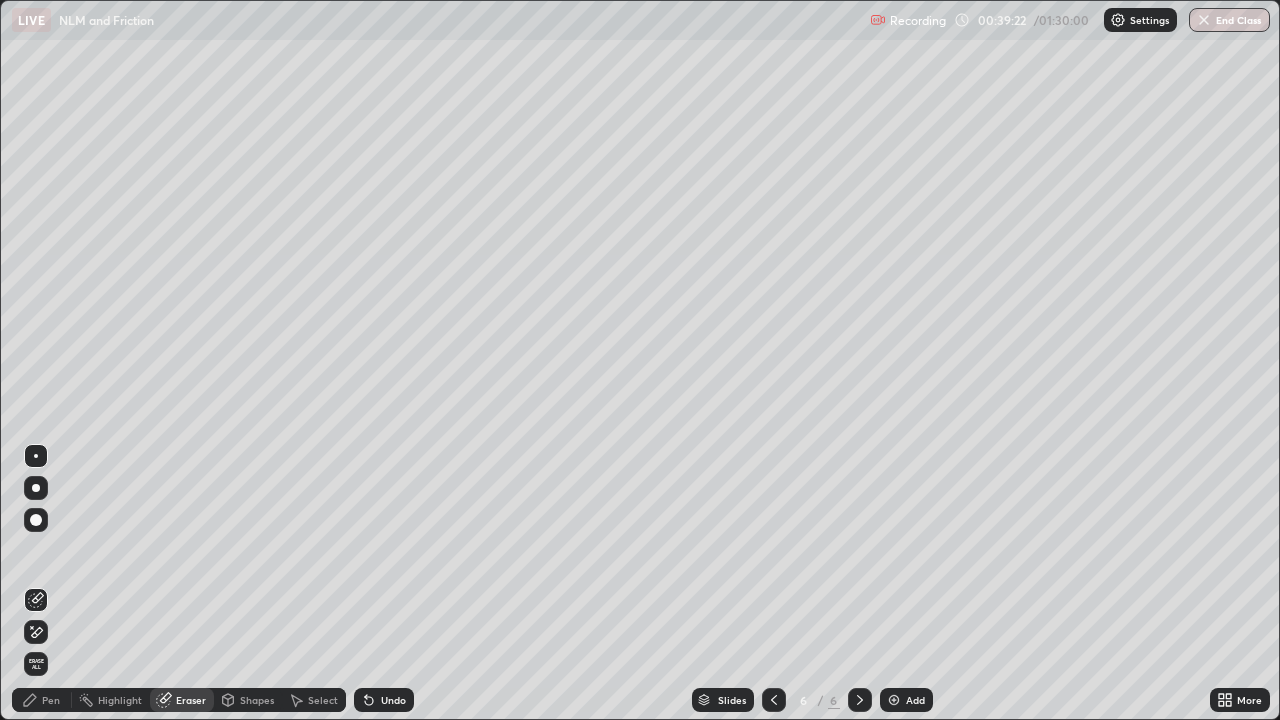 click on "Pen" at bounding box center (51, 700) 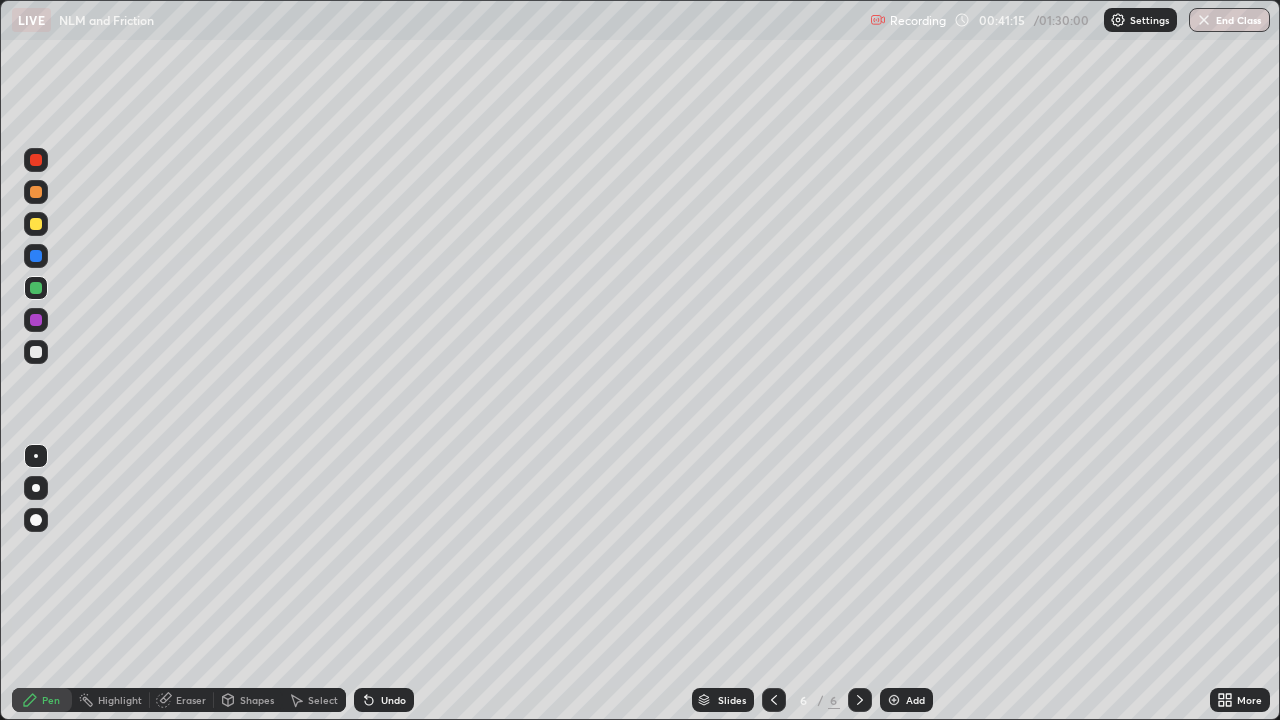 click on "Eraser" at bounding box center (182, 700) 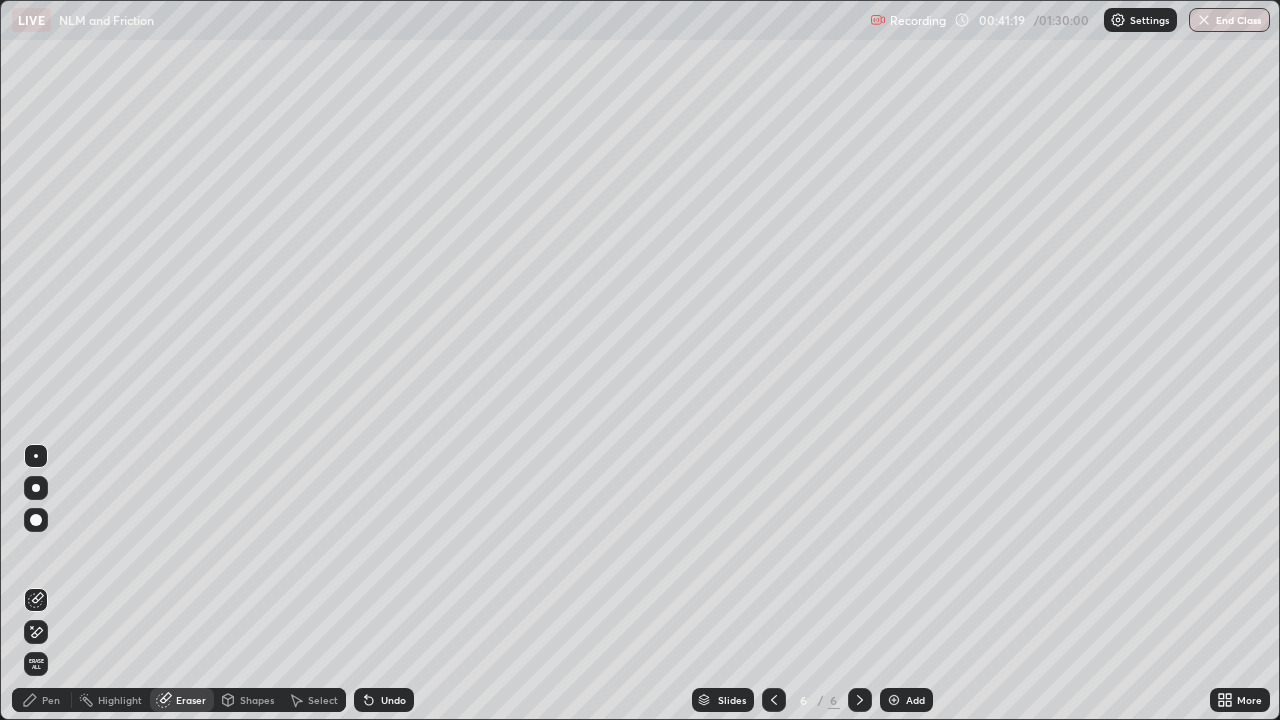 click on "Pen" at bounding box center [51, 700] 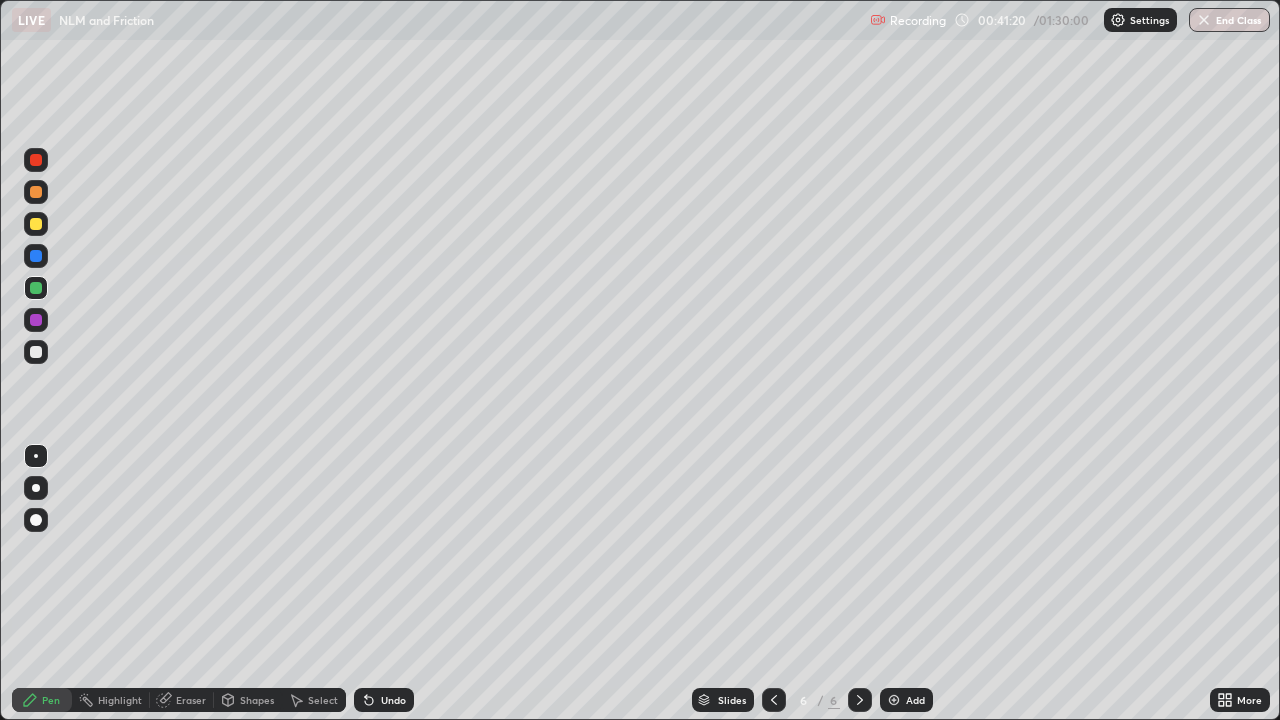 click at bounding box center (36, 352) 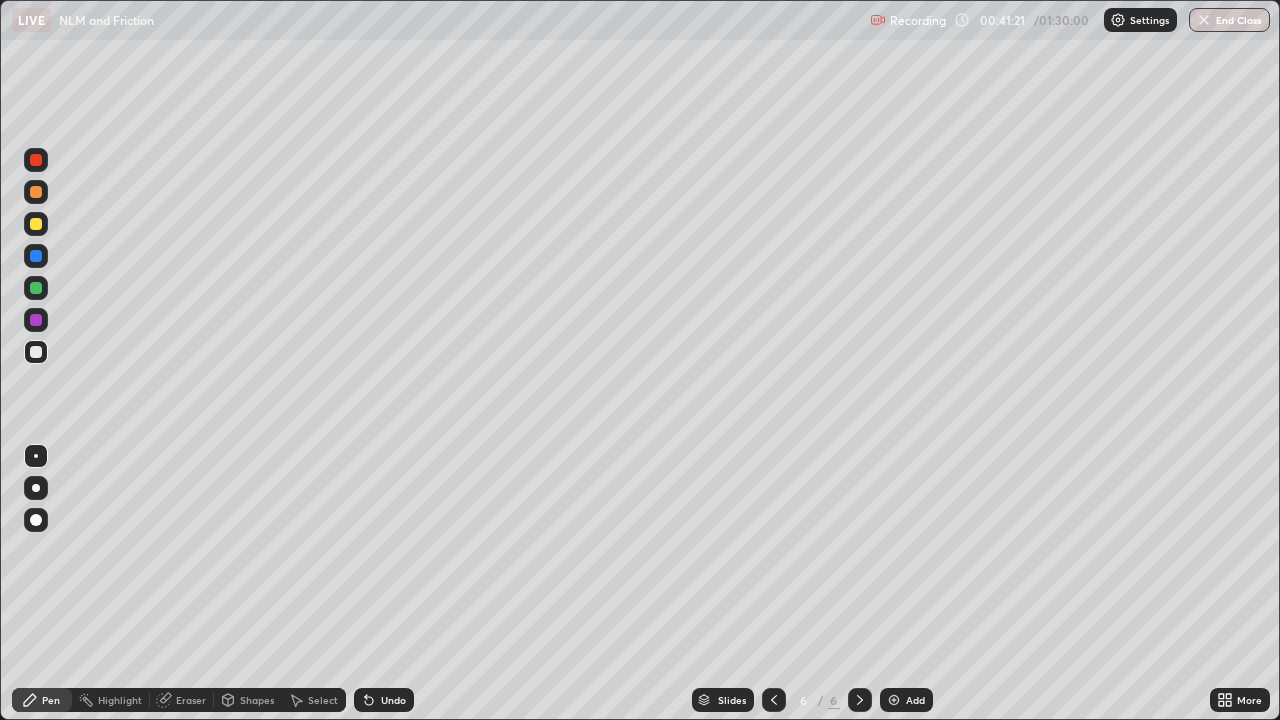 click at bounding box center [36, 288] 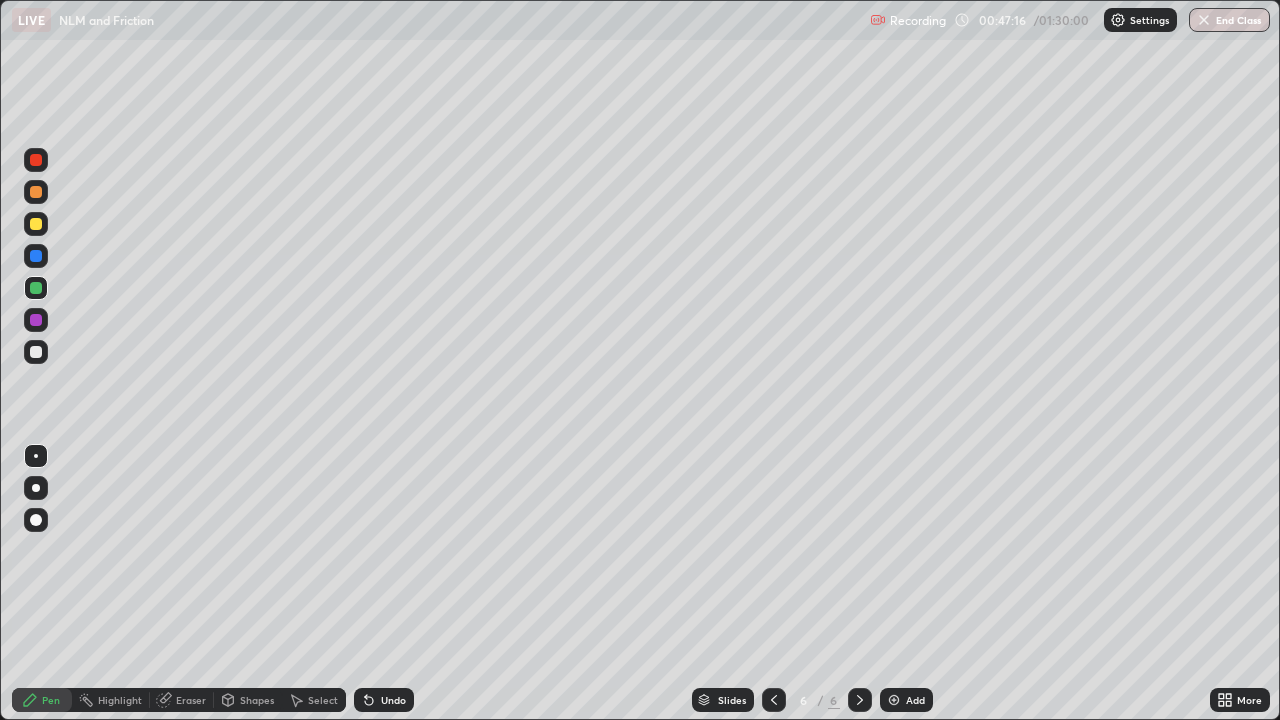 click at bounding box center [36, 320] 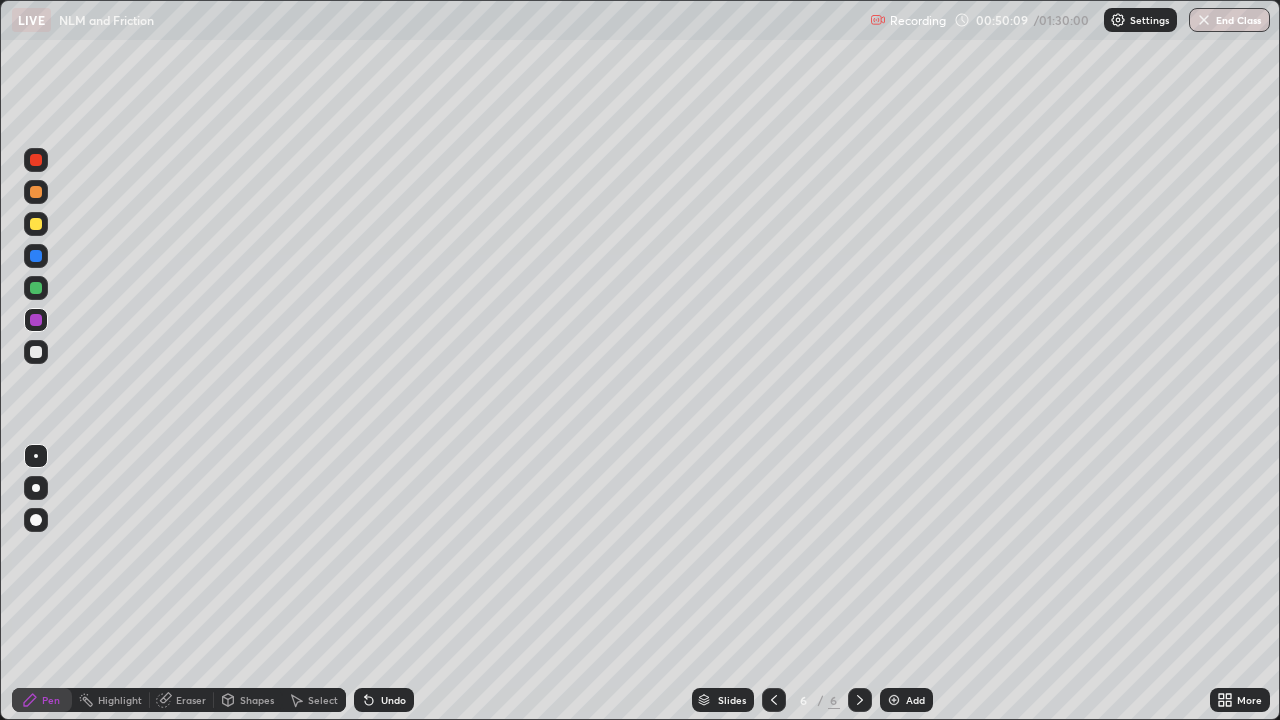 click at bounding box center (894, 700) 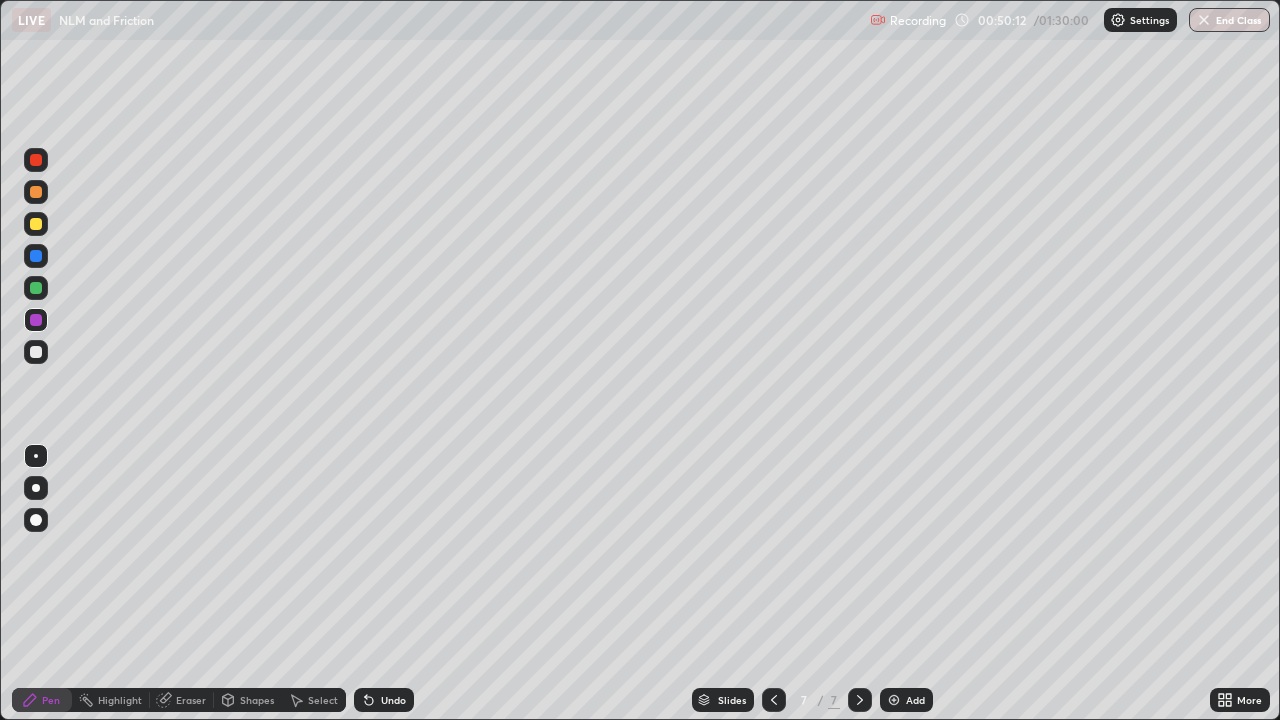 click at bounding box center (36, 288) 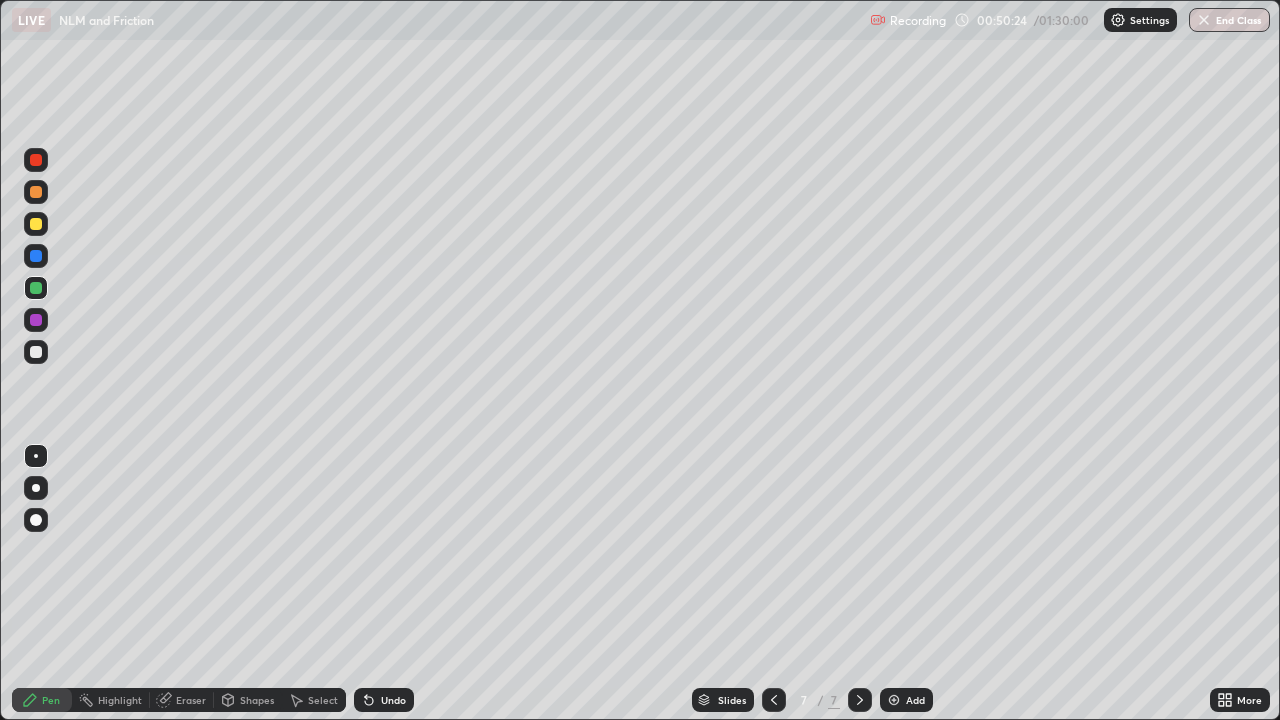 click at bounding box center (36, 352) 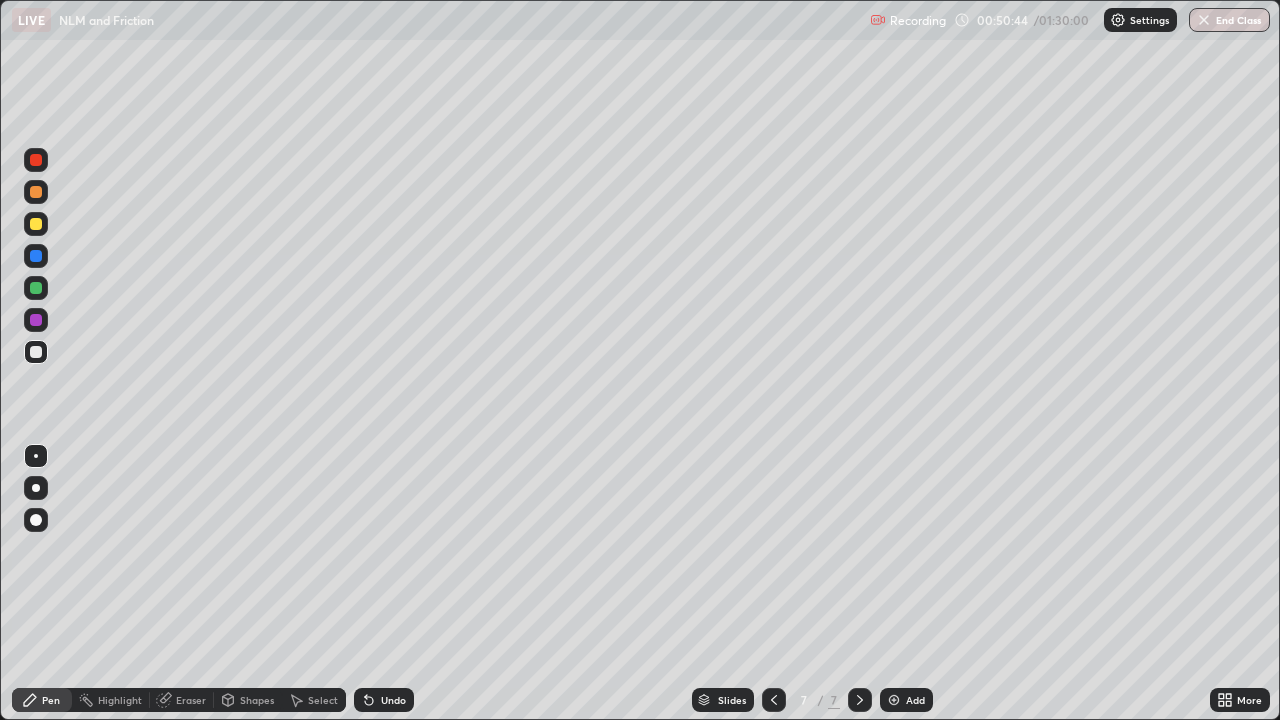 click at bounding box center (36, 160) 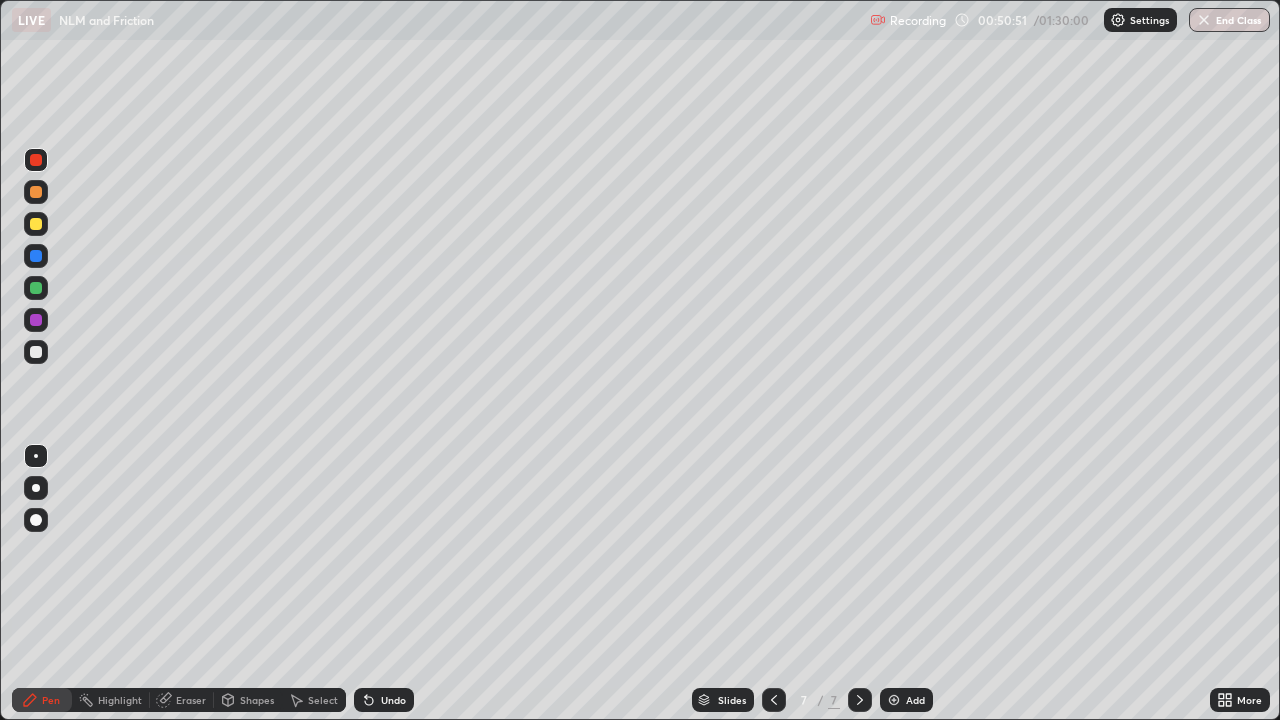 click at bounding box center (36, 520) 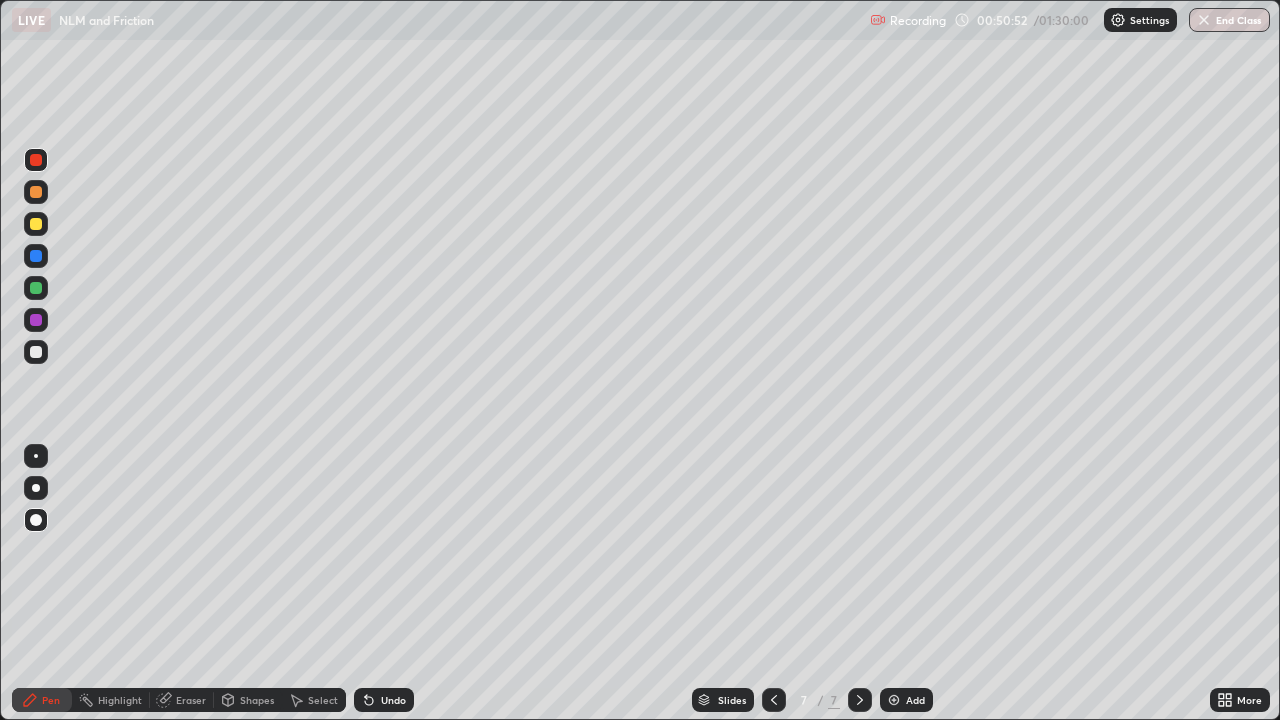 click at bounding box center [36, 192] 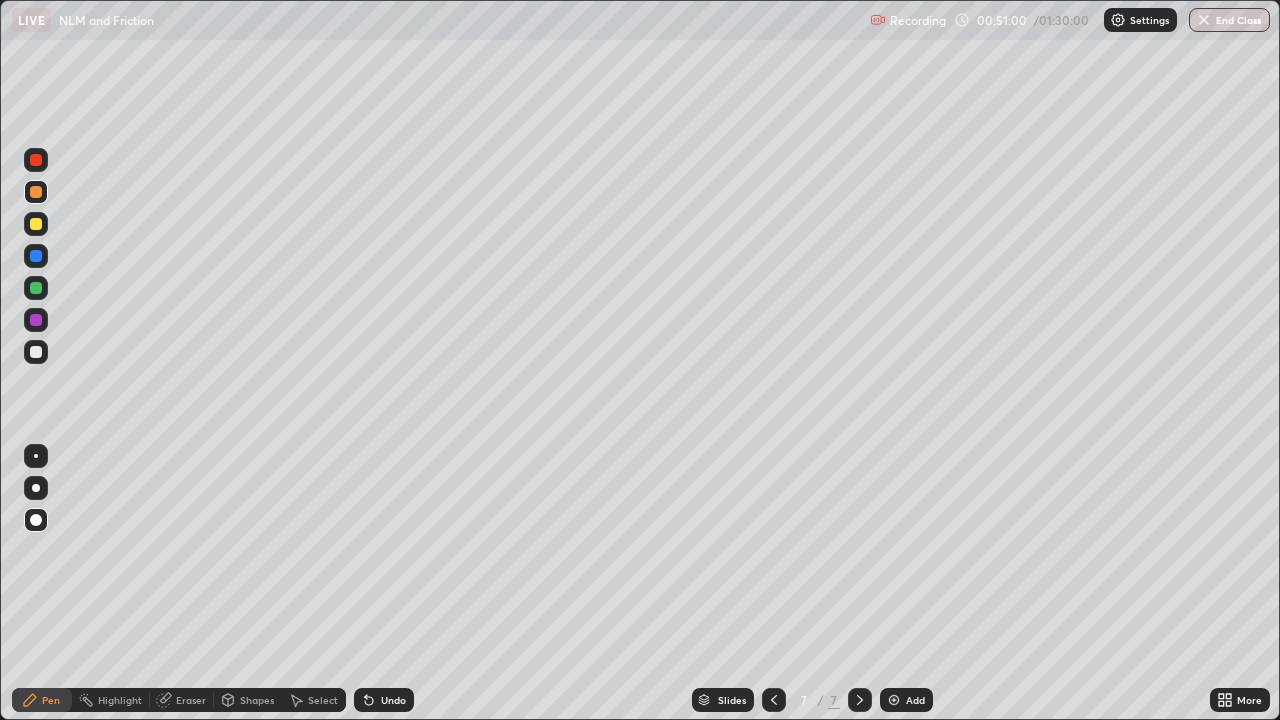 click at bounding box center [36, 288] 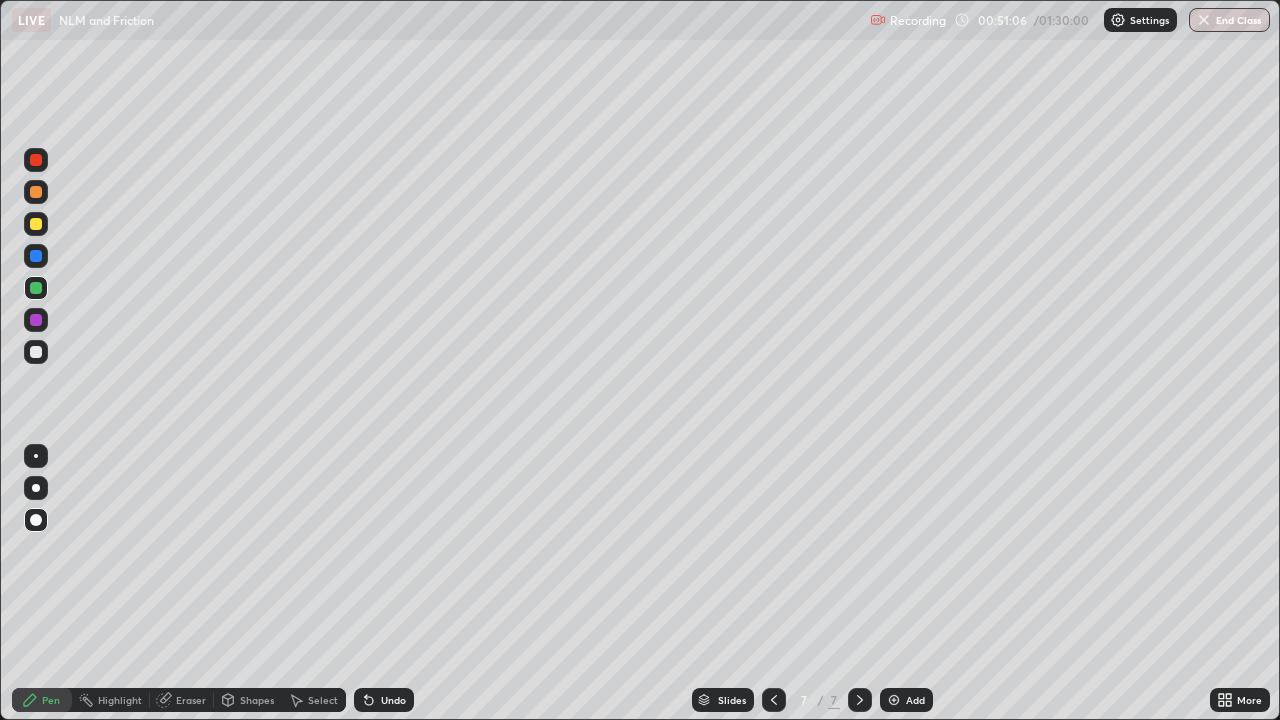 click at bounding box center (36, 352) 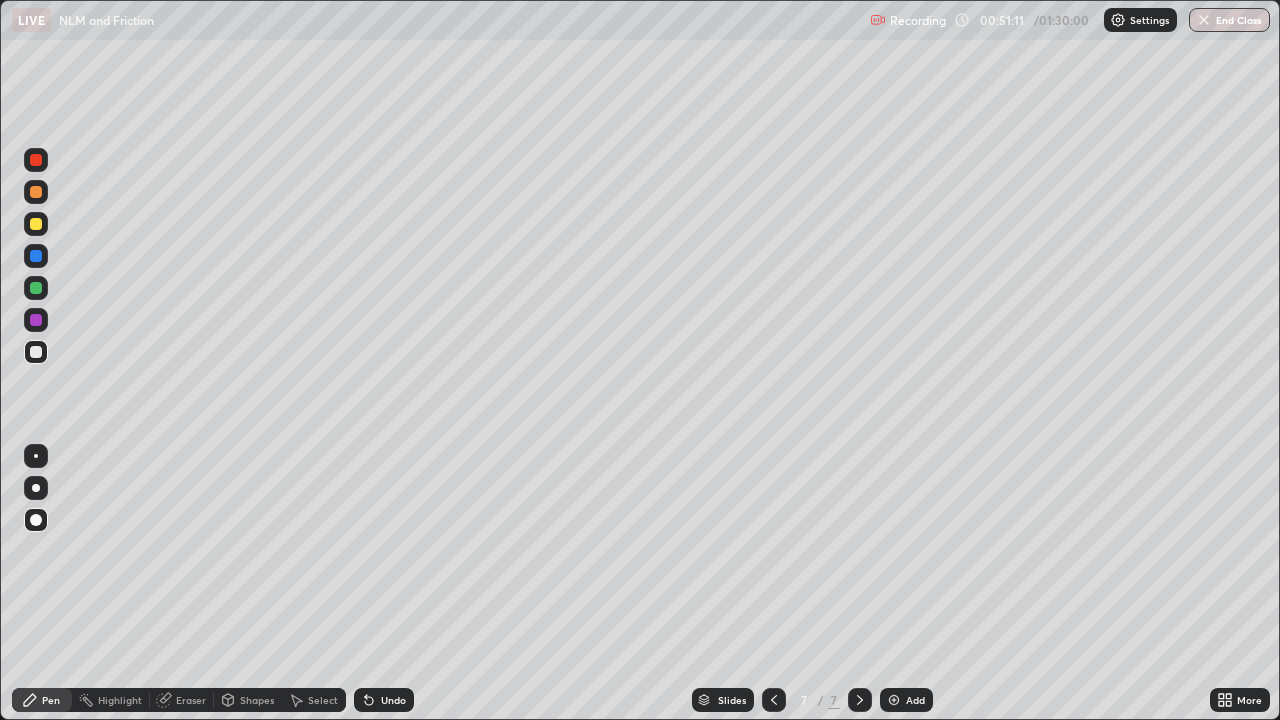 click at bounding box center [36, 456] 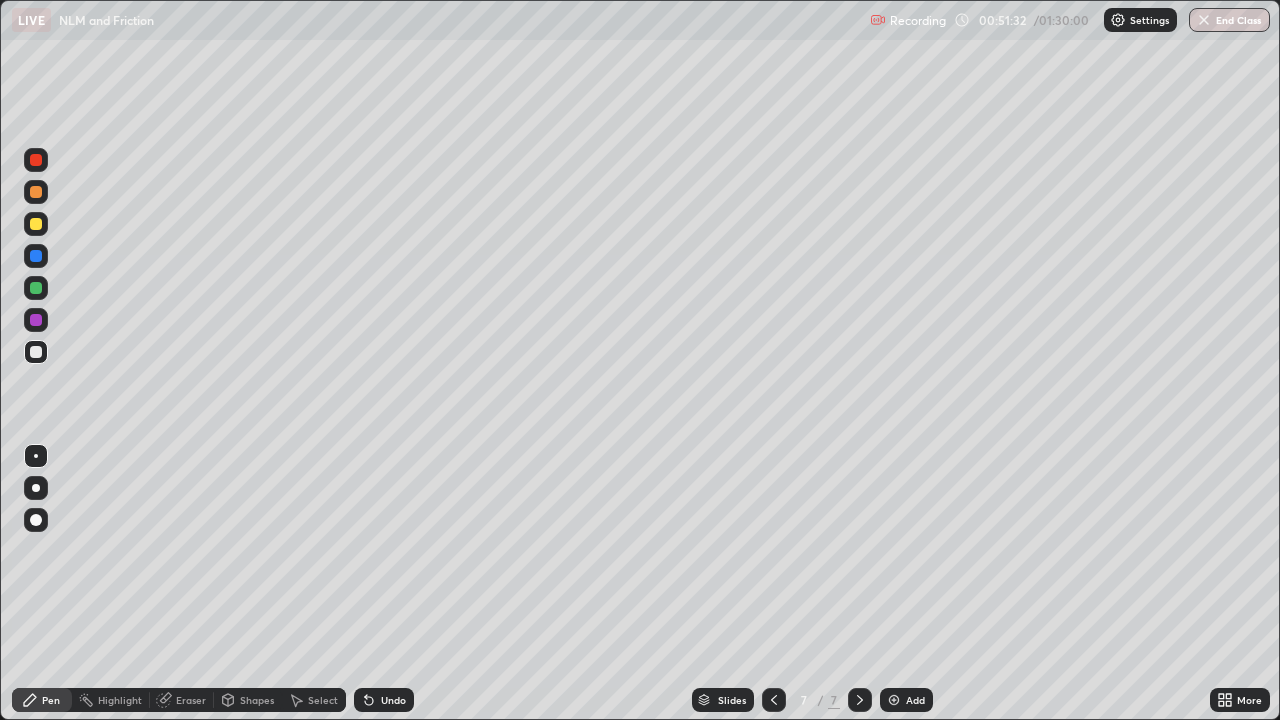 click on "Undo" at bounding box center [393, 700] 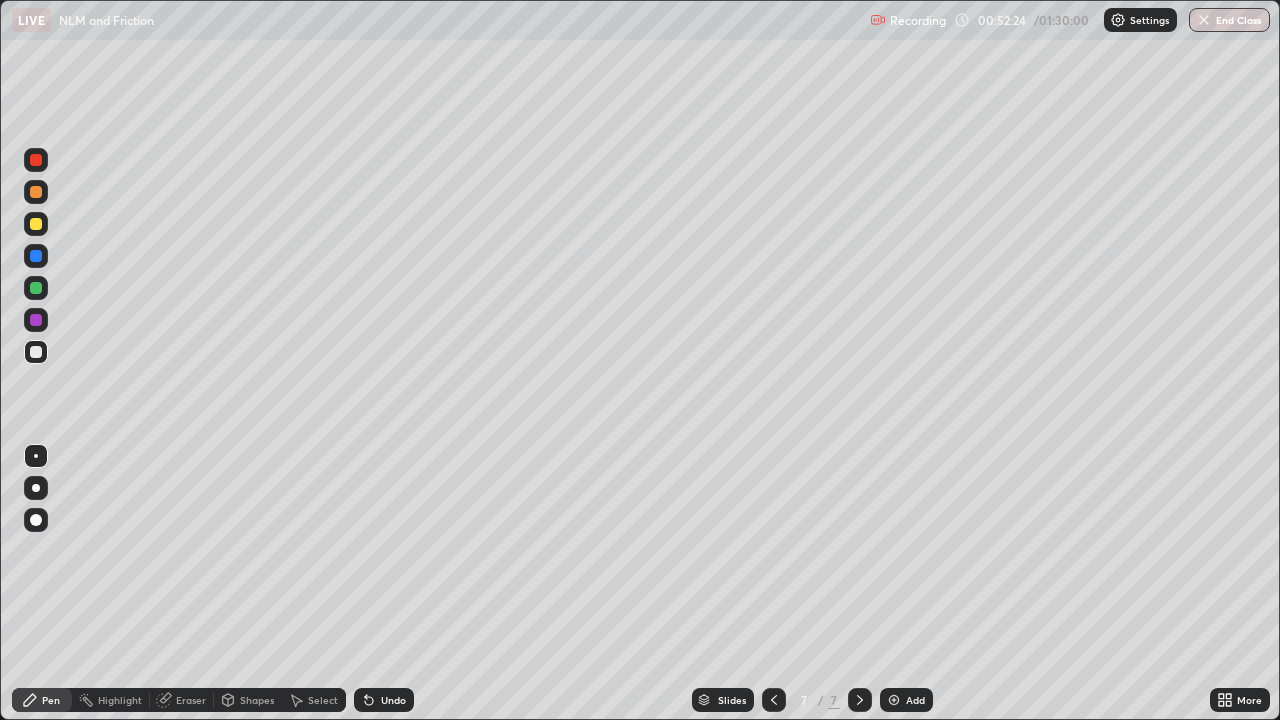 click at bounding box center [36, 224] 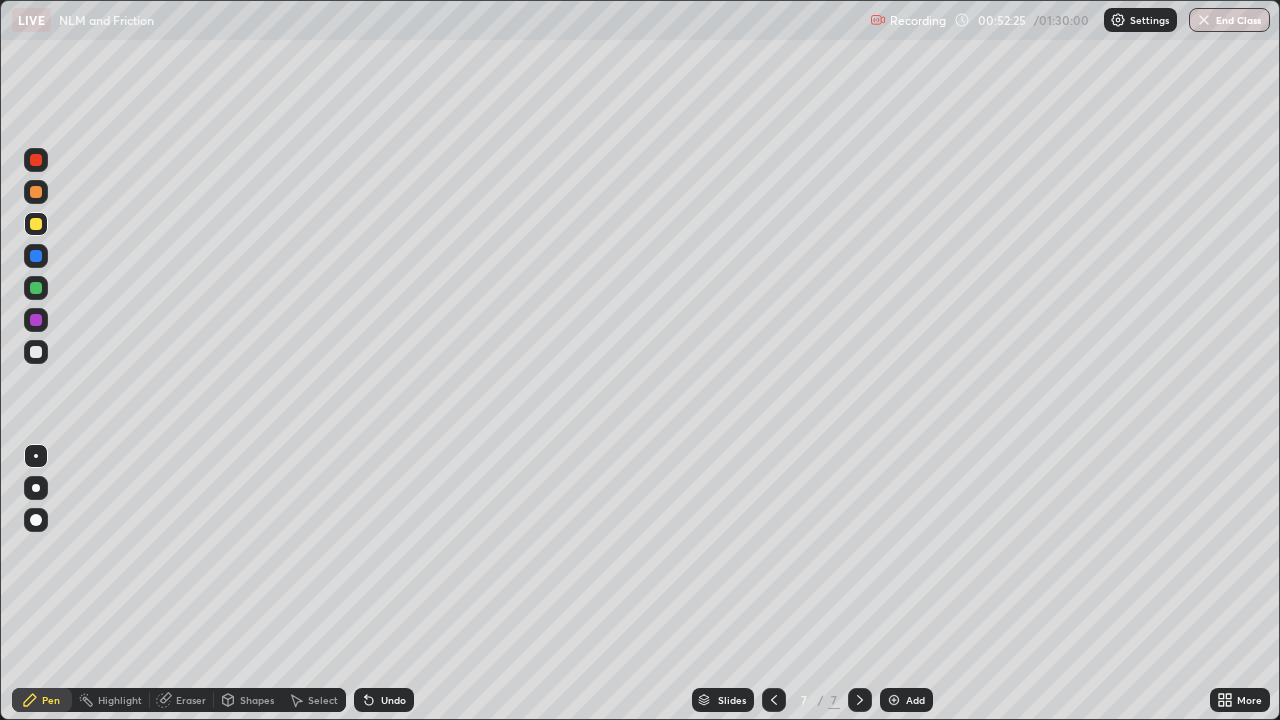 click at bounding box center (36, 488) 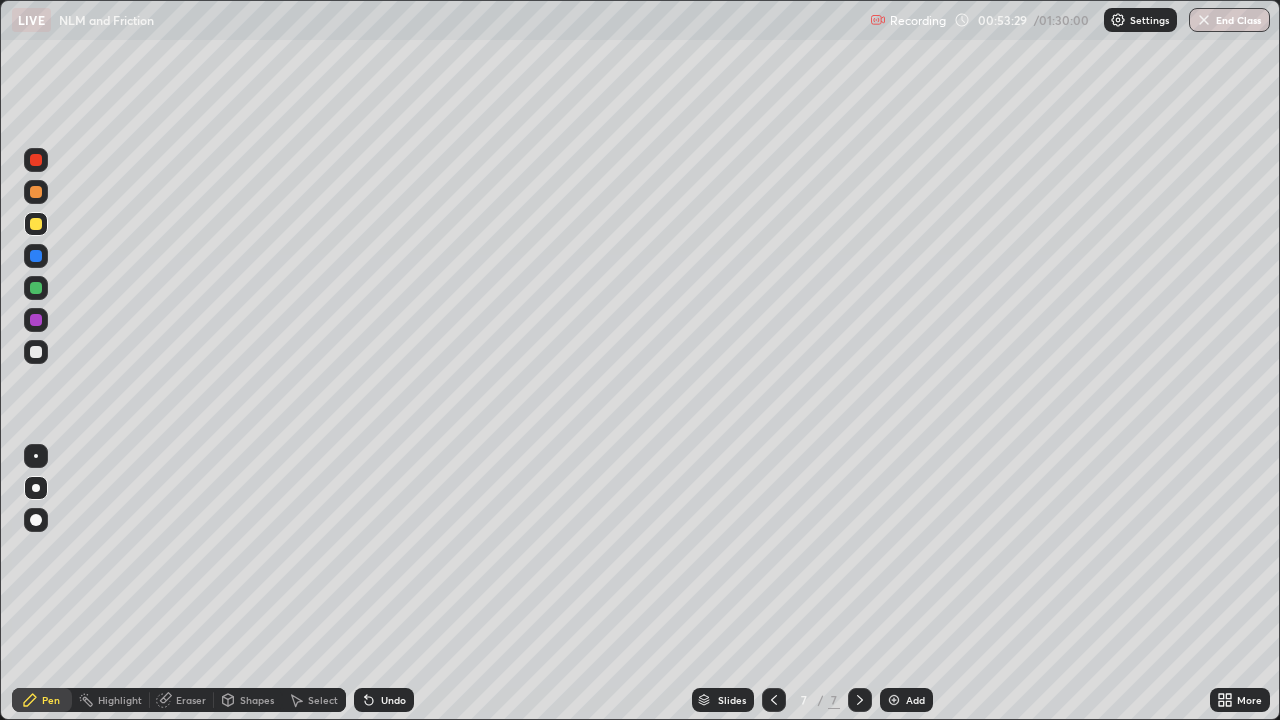 click at bounding box center (36, 456) 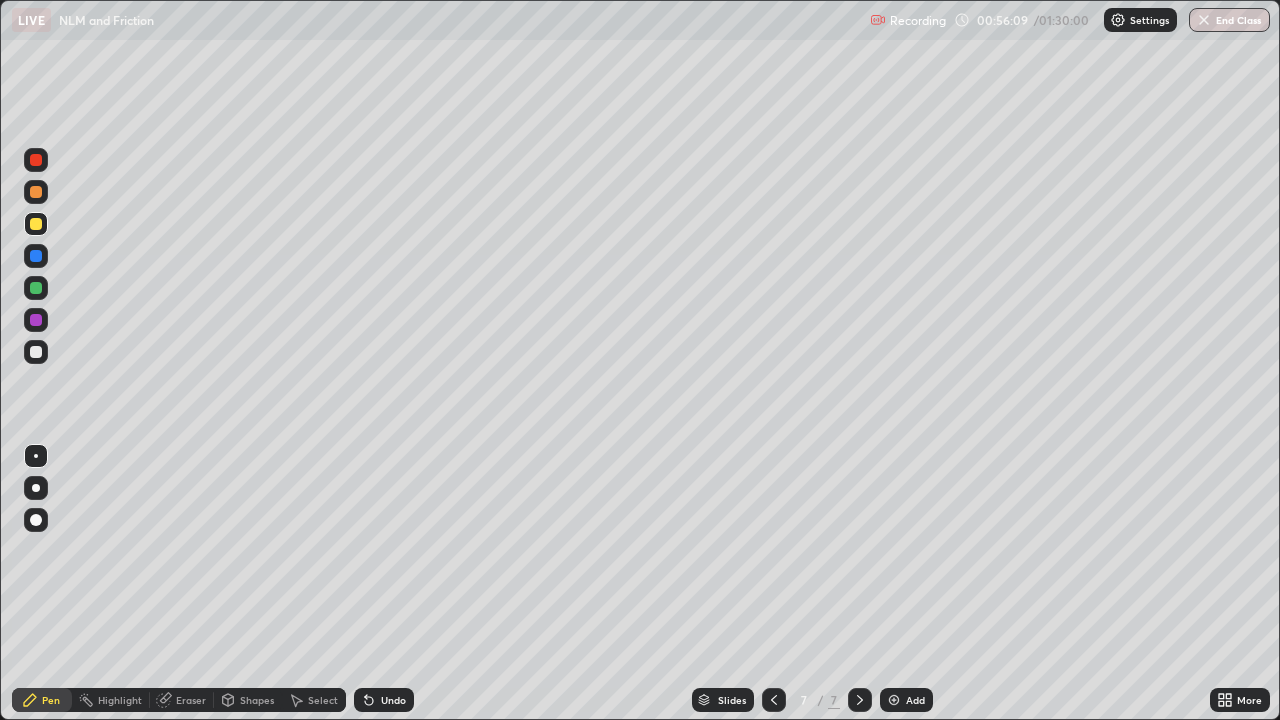 click on "Undo" at bounding box center [393, 700] 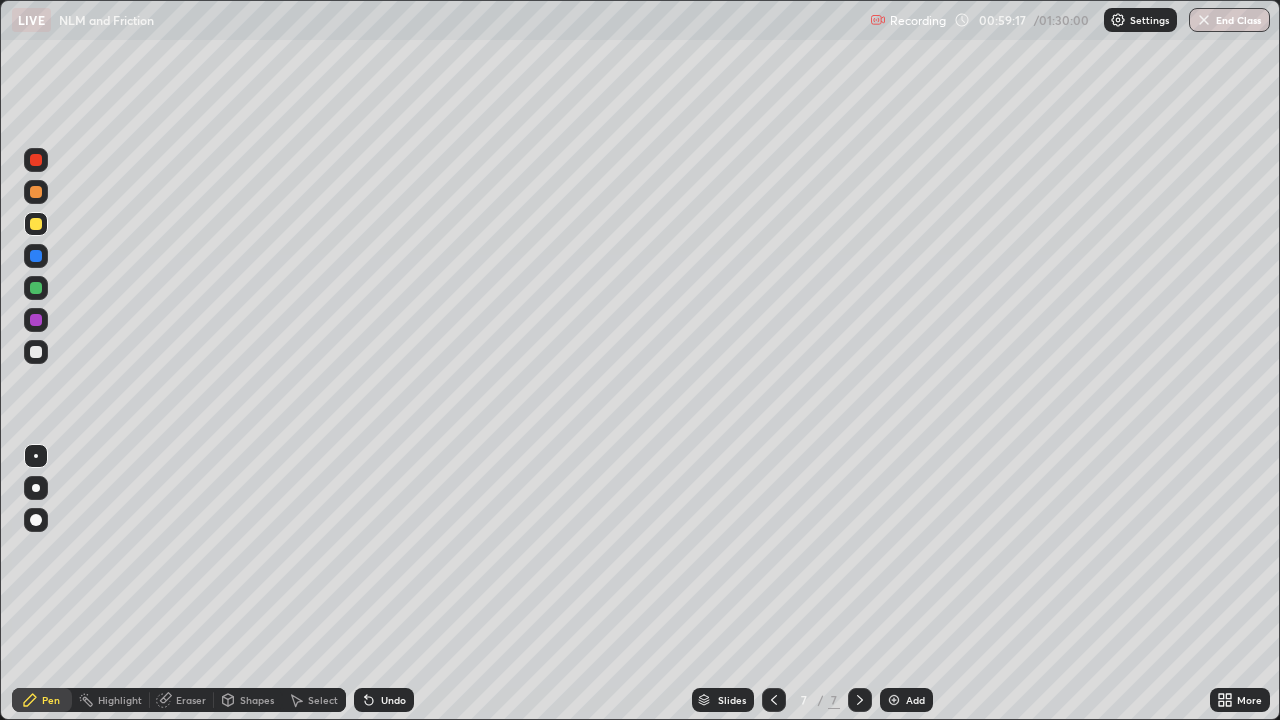 click 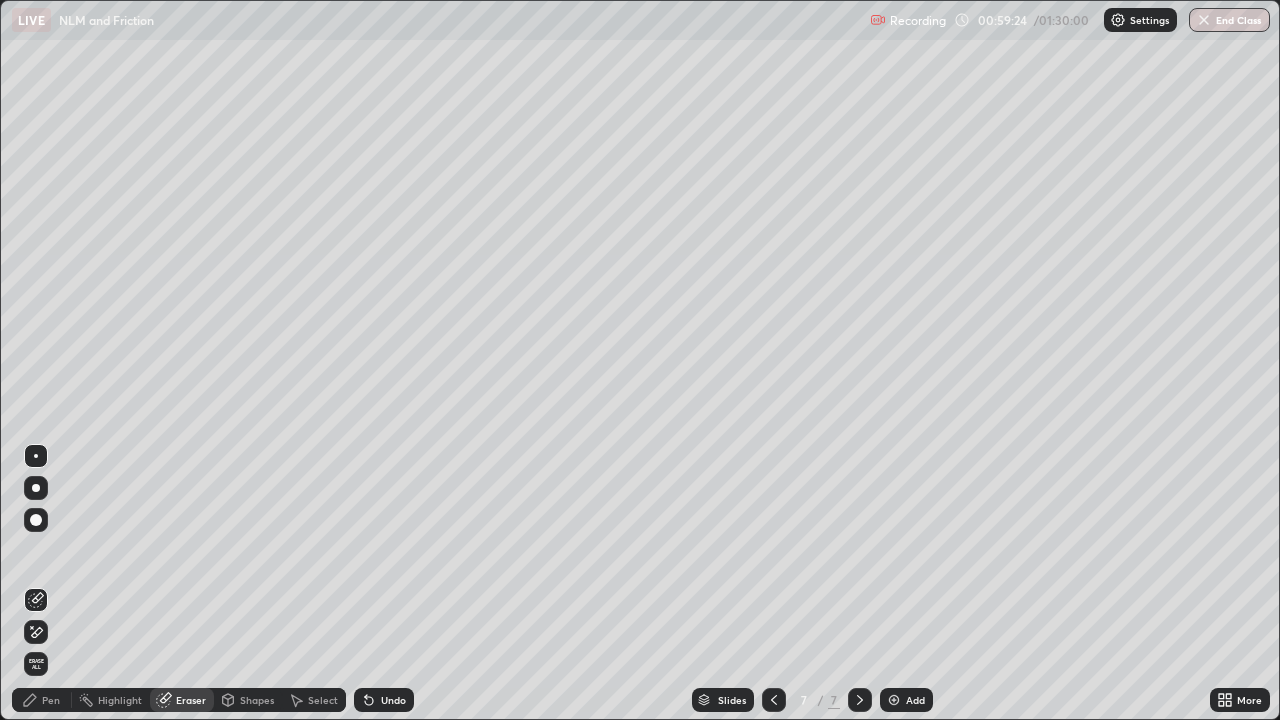 click on "Pen" at bounding box center (42, 700) 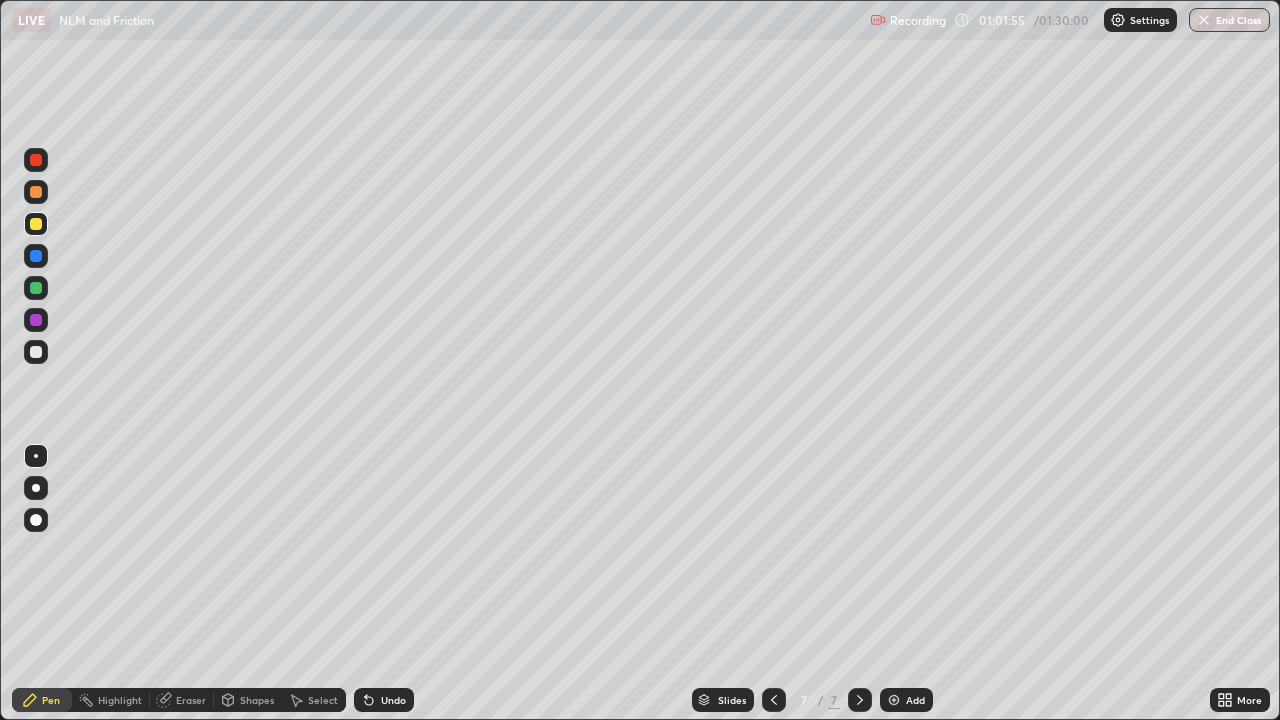 click at bounding box center (36, 352) 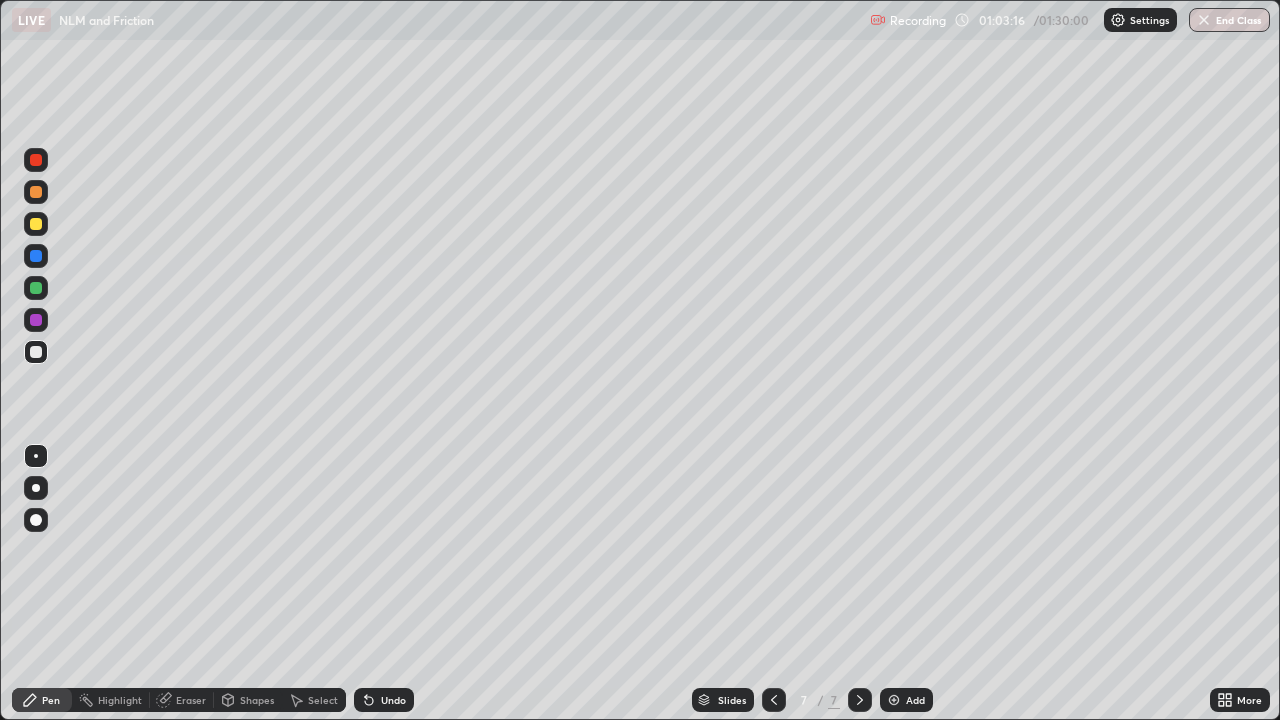 click on "Undo" at bounding box center (384, 700) 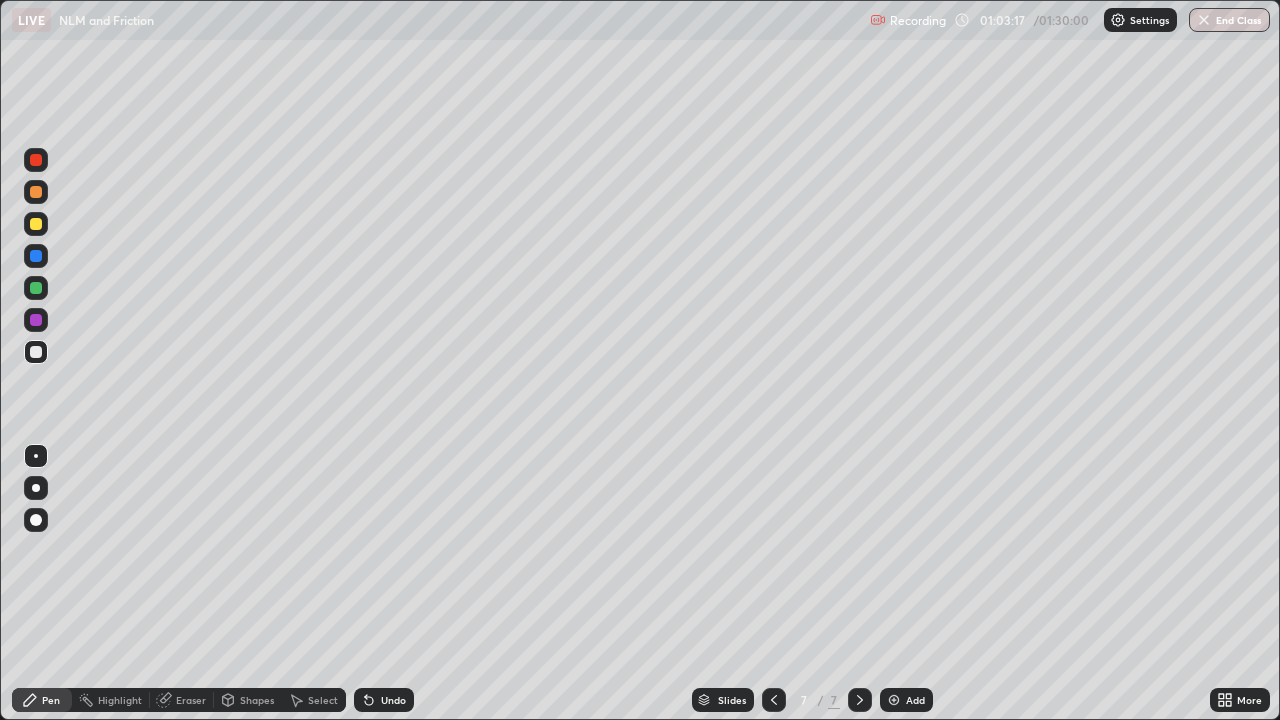 click on "Undo" at bounding box center [384, 700] 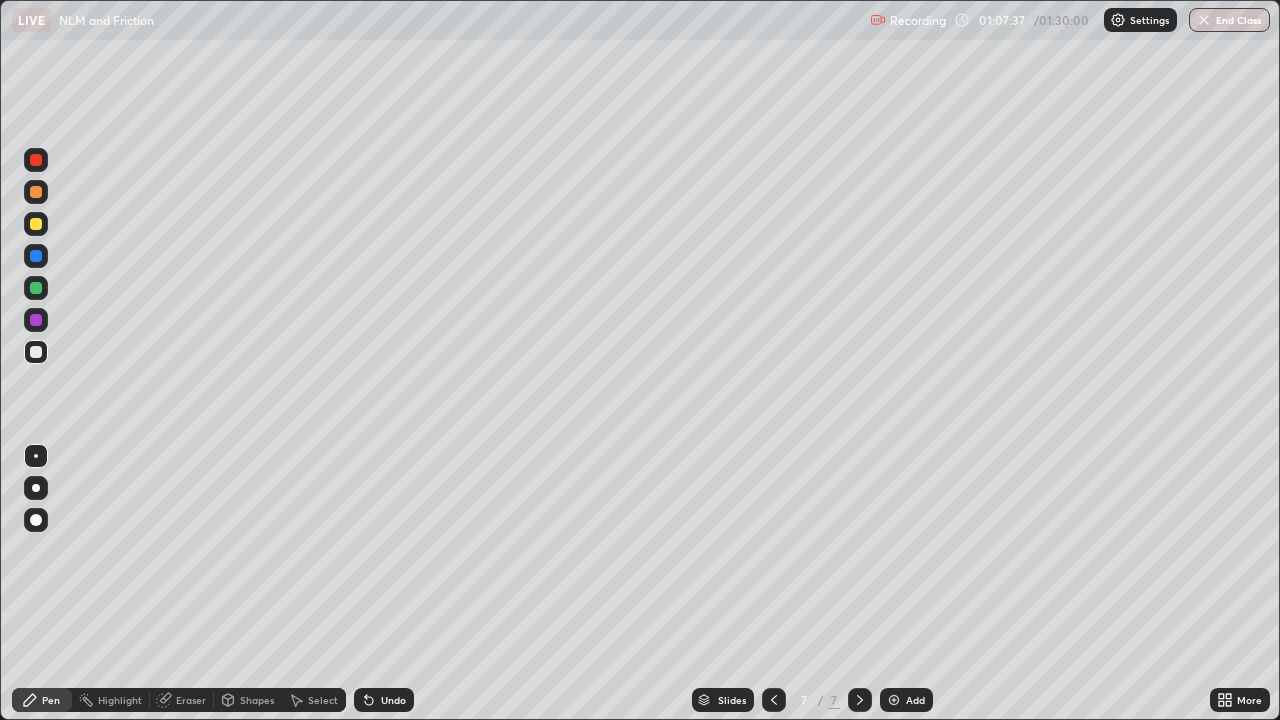 click on "Eraser" at bounding box center [191, 700] 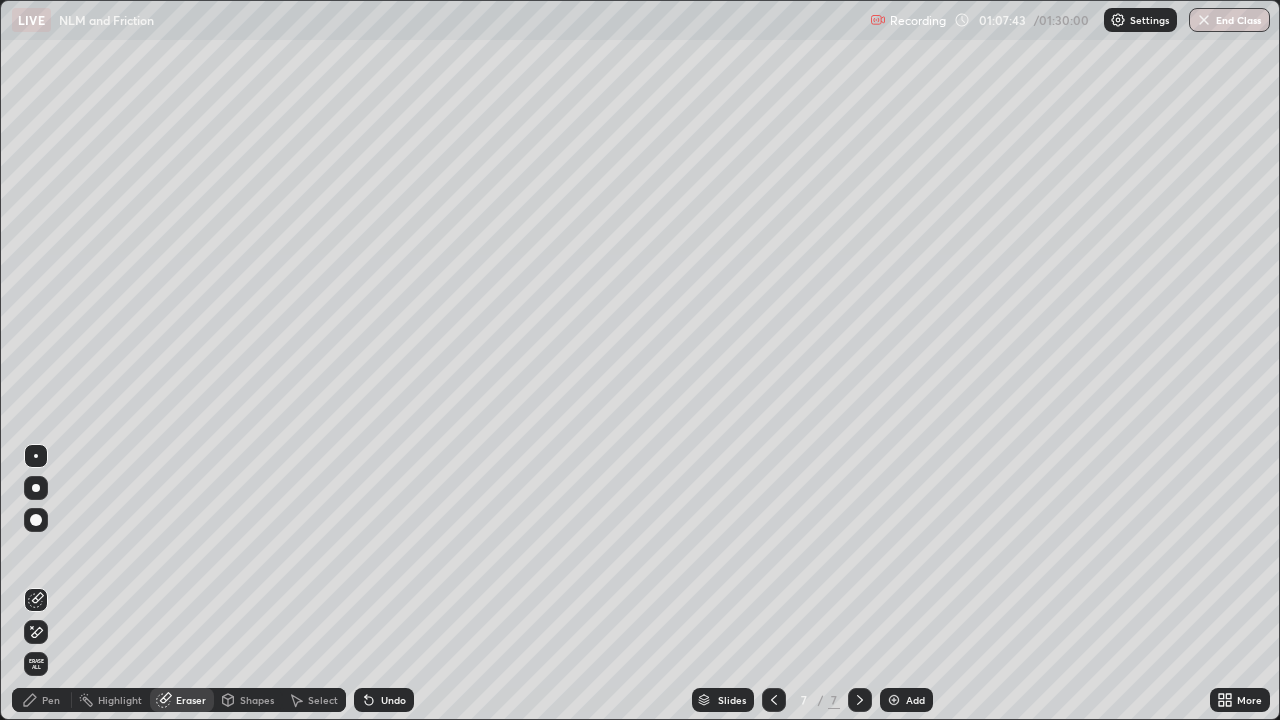 click on "Pen" at bounding box center [42, 700] 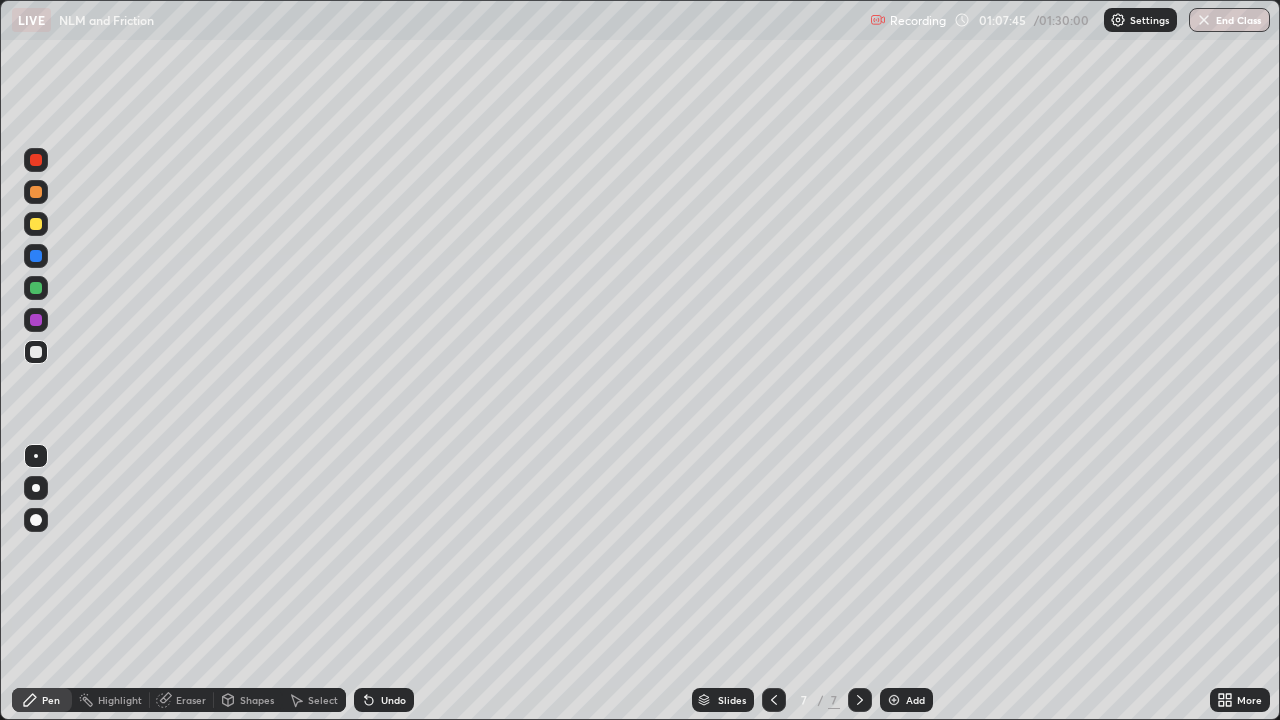 click at bounding box center [36, 320] 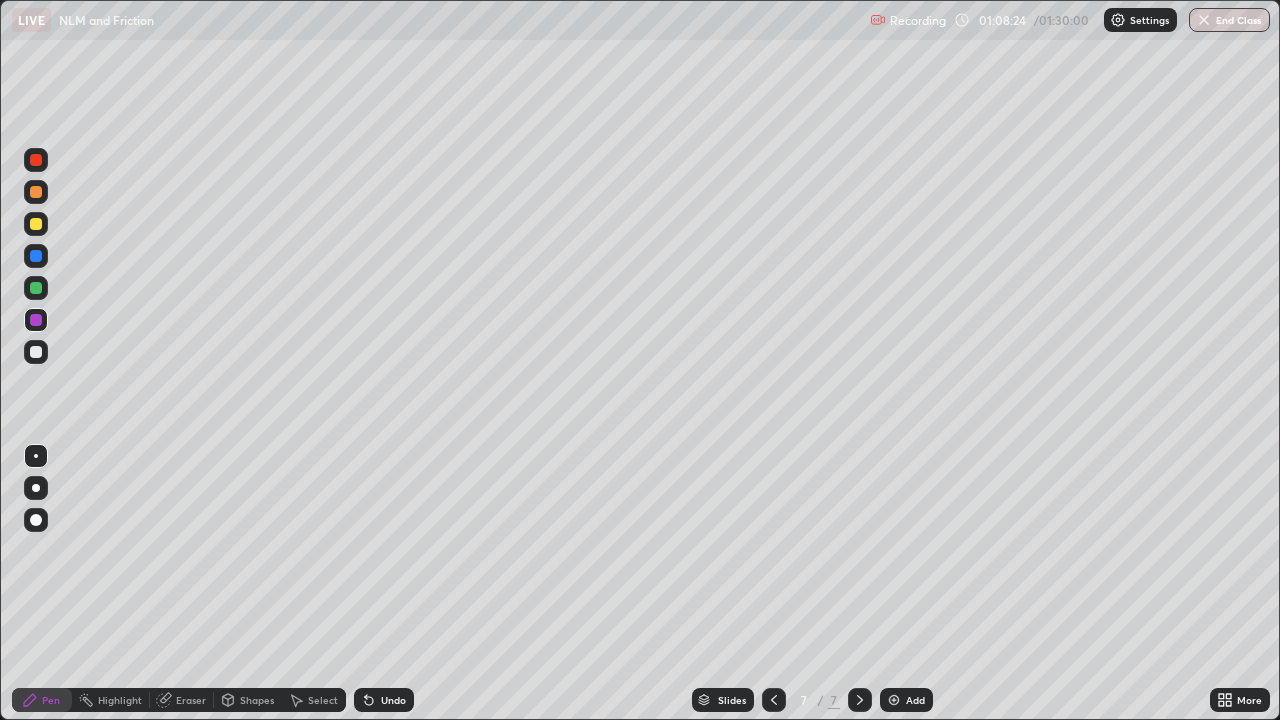 click on "Eraser" at bounding box center (182, 700) 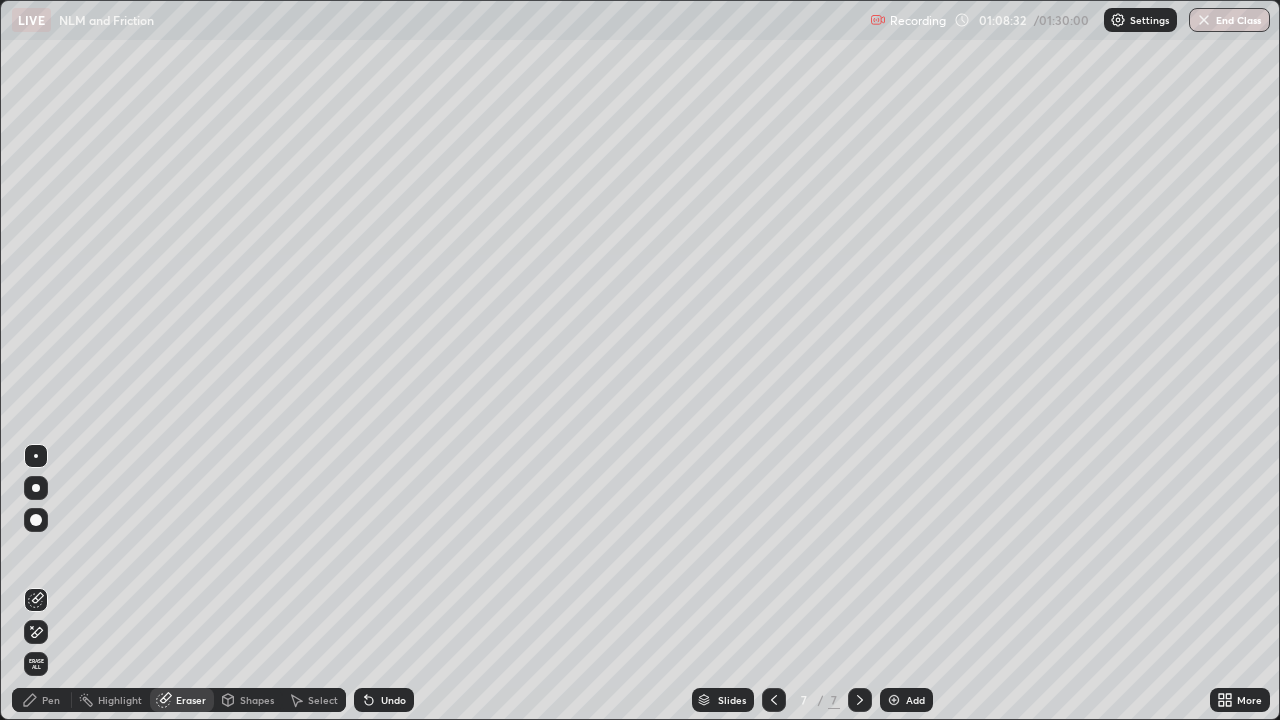 click on "Pen" at bounding box center (51, 700) 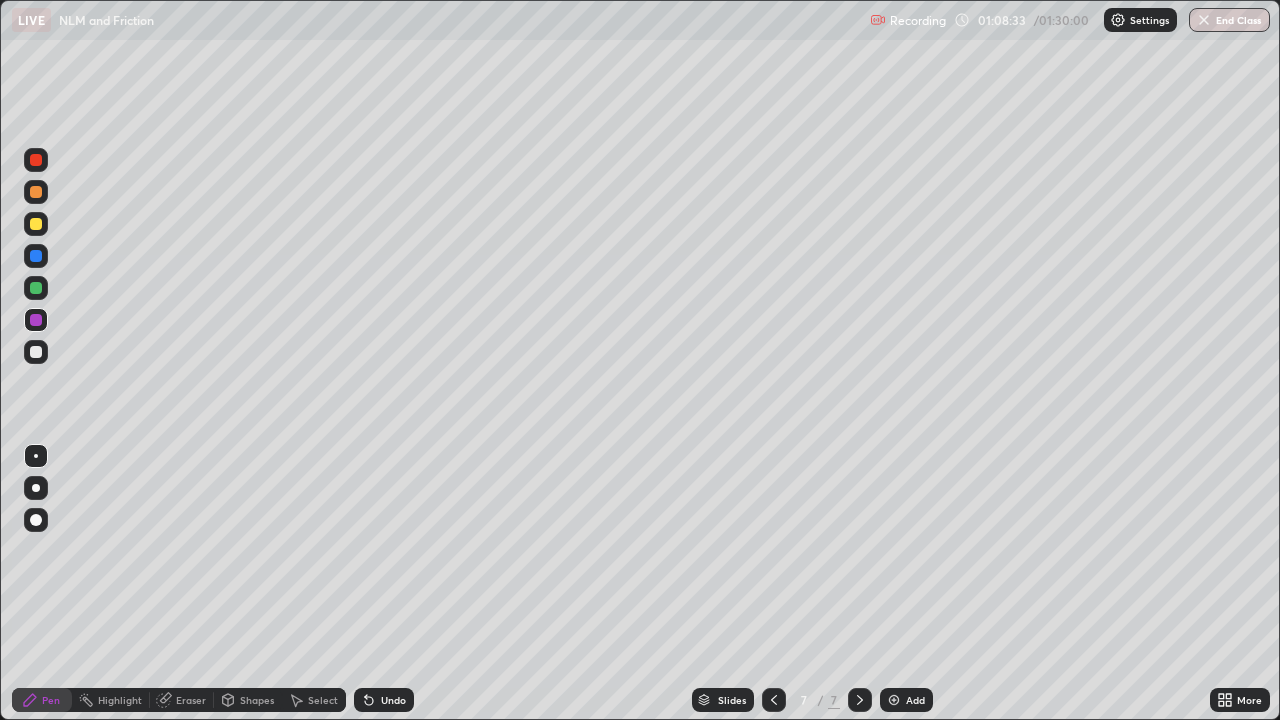click at bounding box center (36, 352) 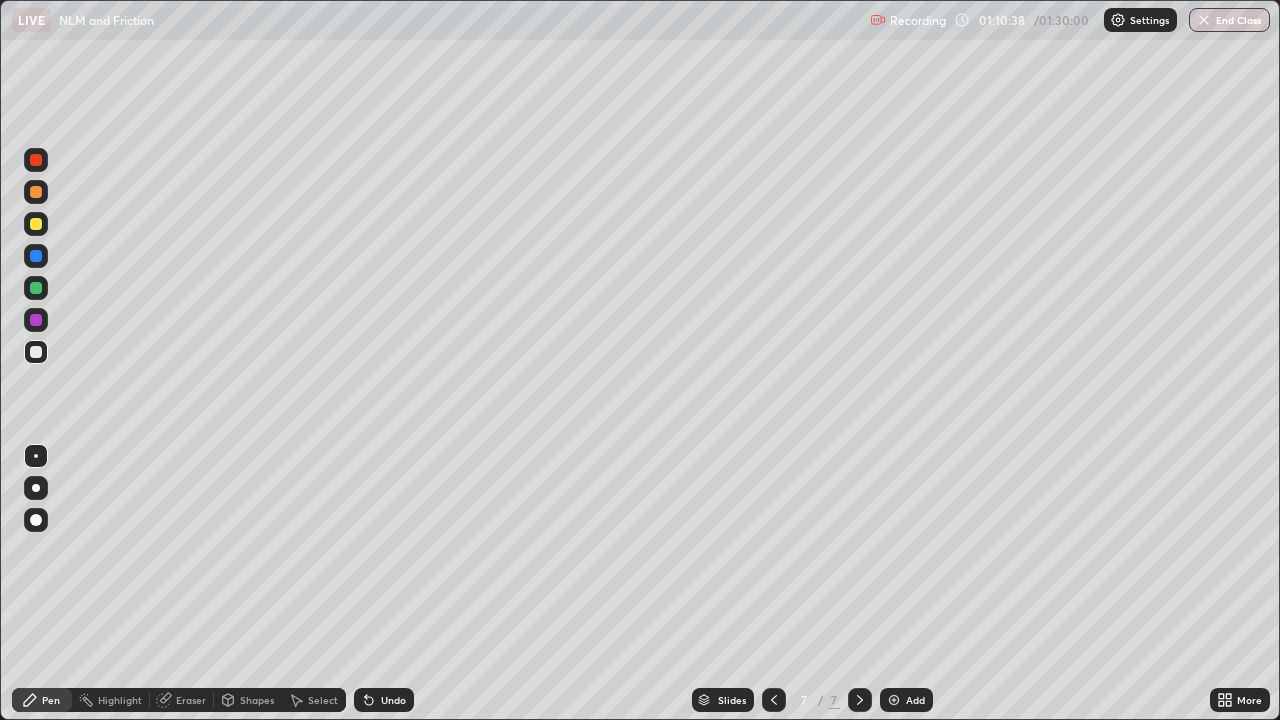 click at bounding box center (894, 700) 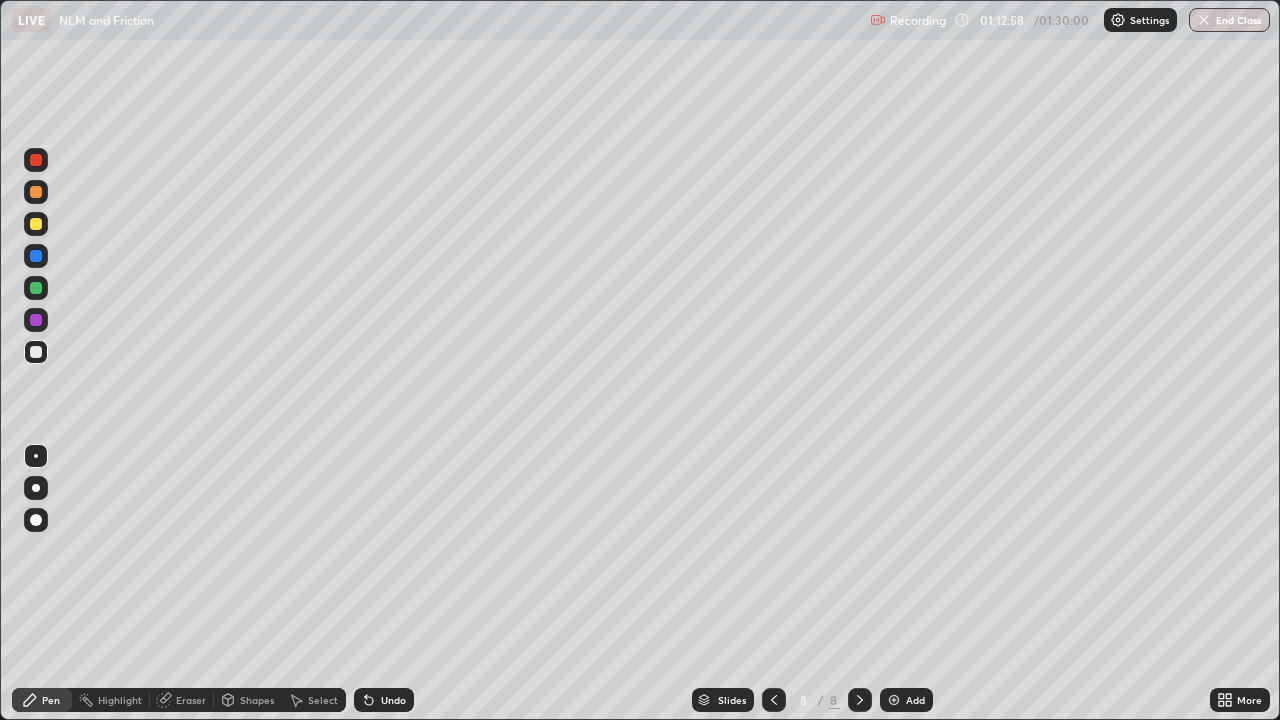 click on "Undo" at bounding box center [384, 700] 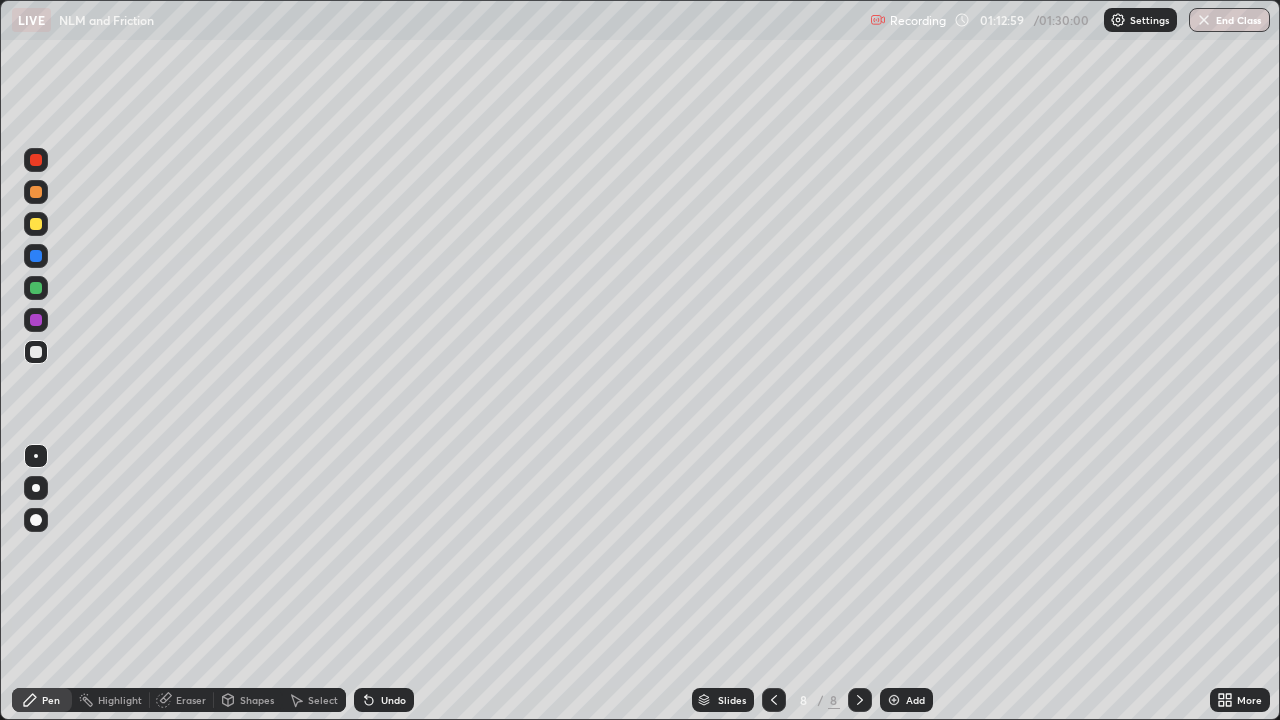 click on "Undo" at bounding box center [384, 700] 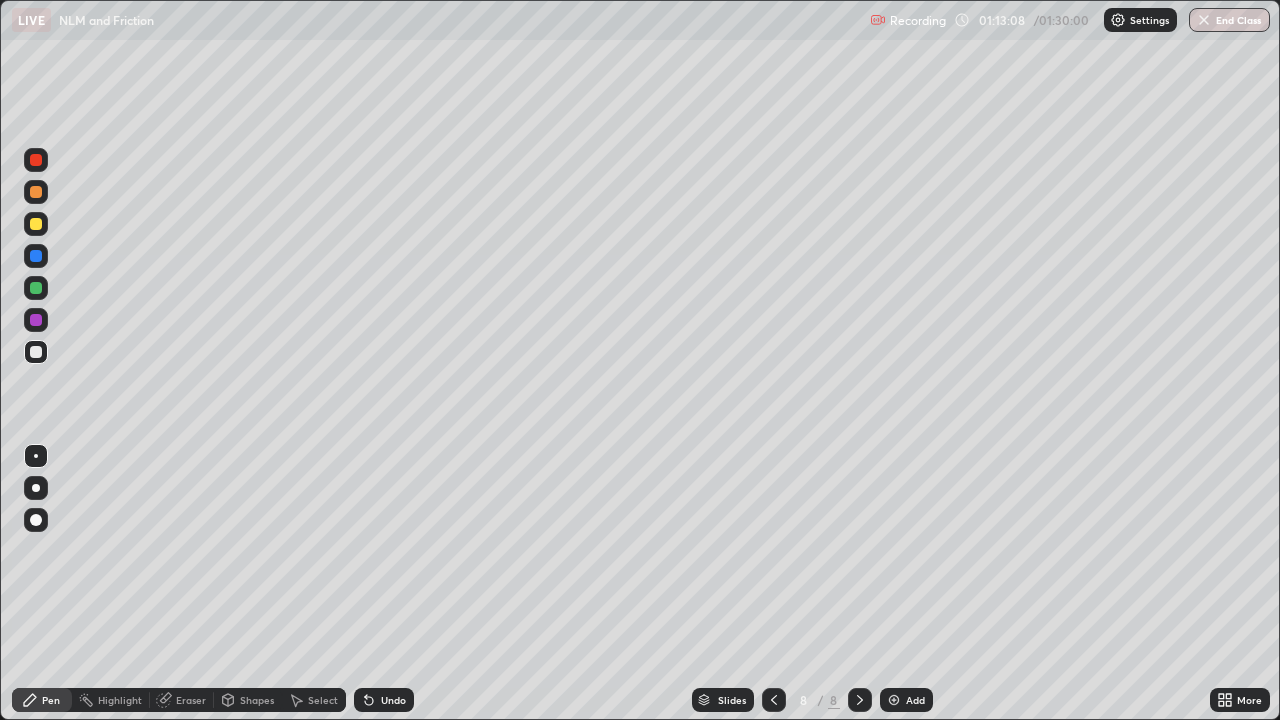 click on "Eraser" at bounding box center (191, 700) 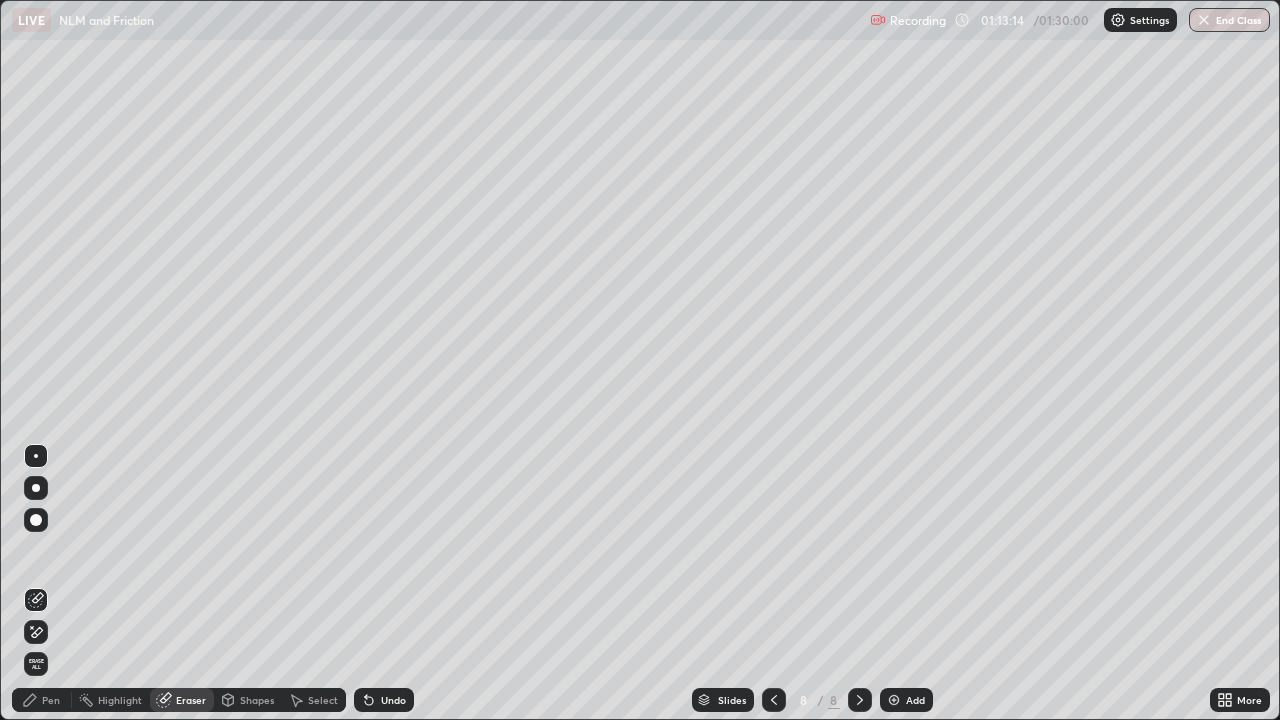 click on "Pen" at bounding box center (42, 700) 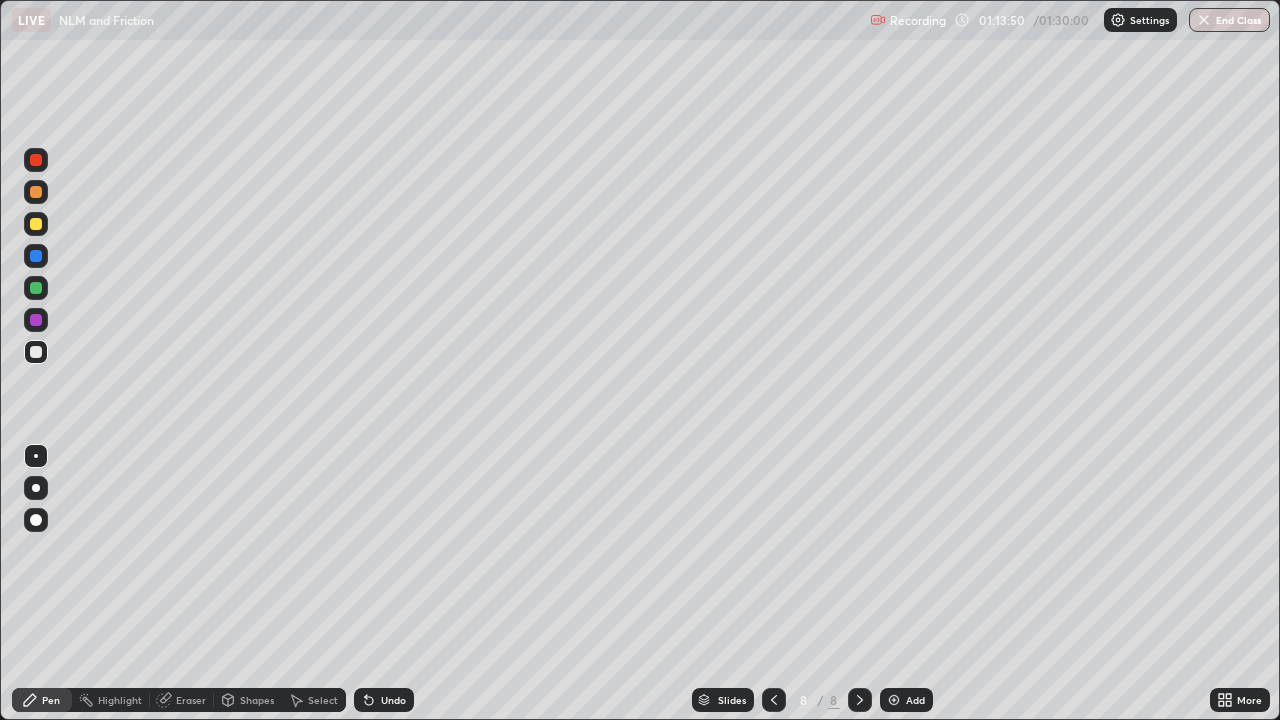 click at bounding box center (36, 320) 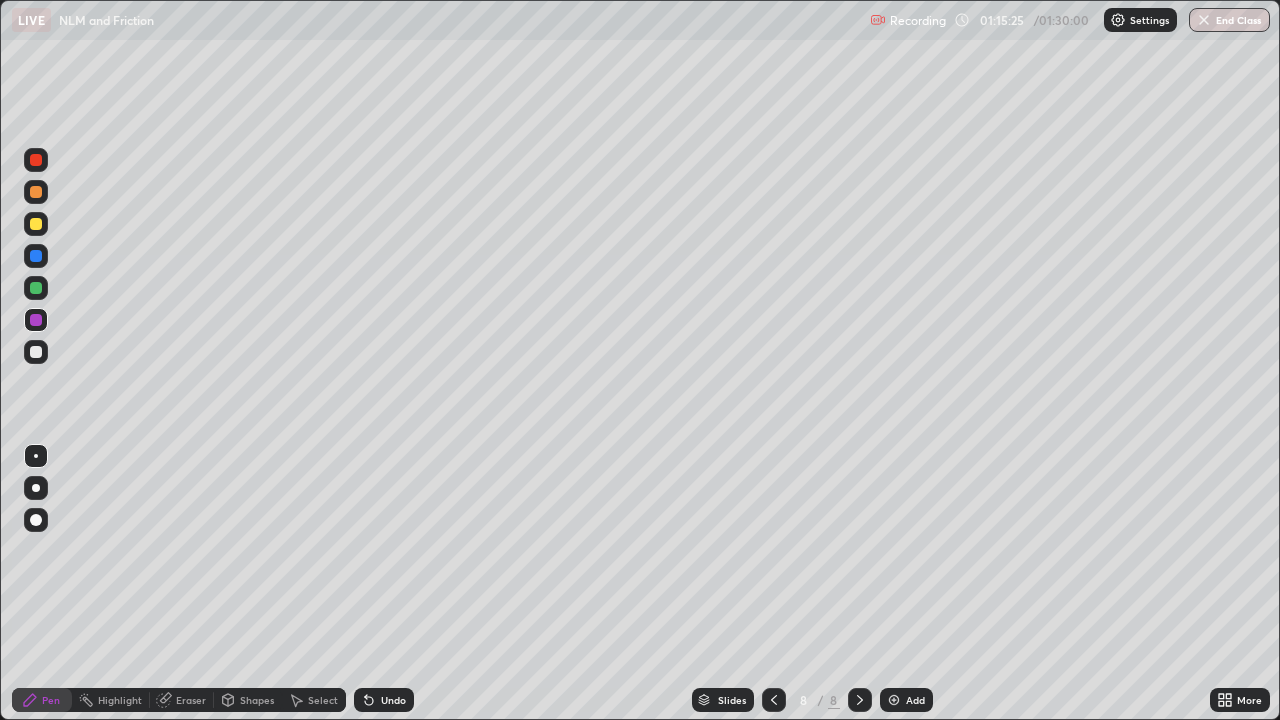 click on "Eraser" at bounding box center [191, 700] 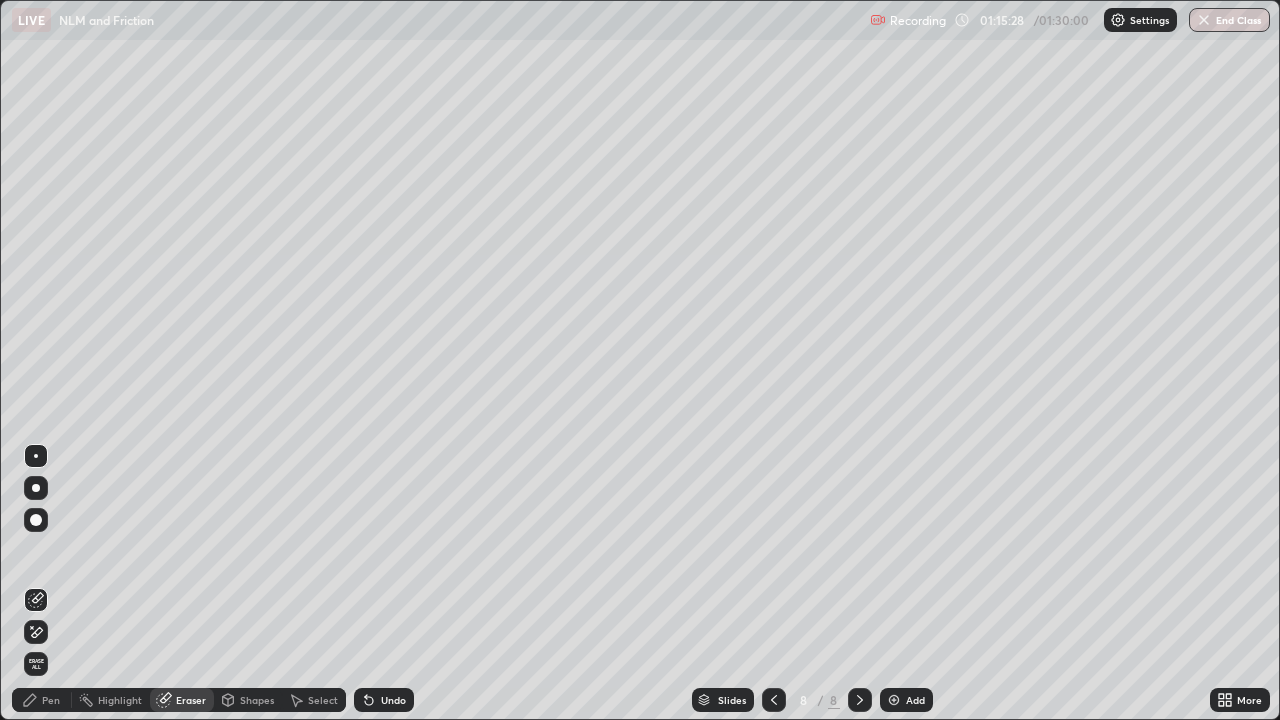 click on "Pen" at bounding box center (42, 700) 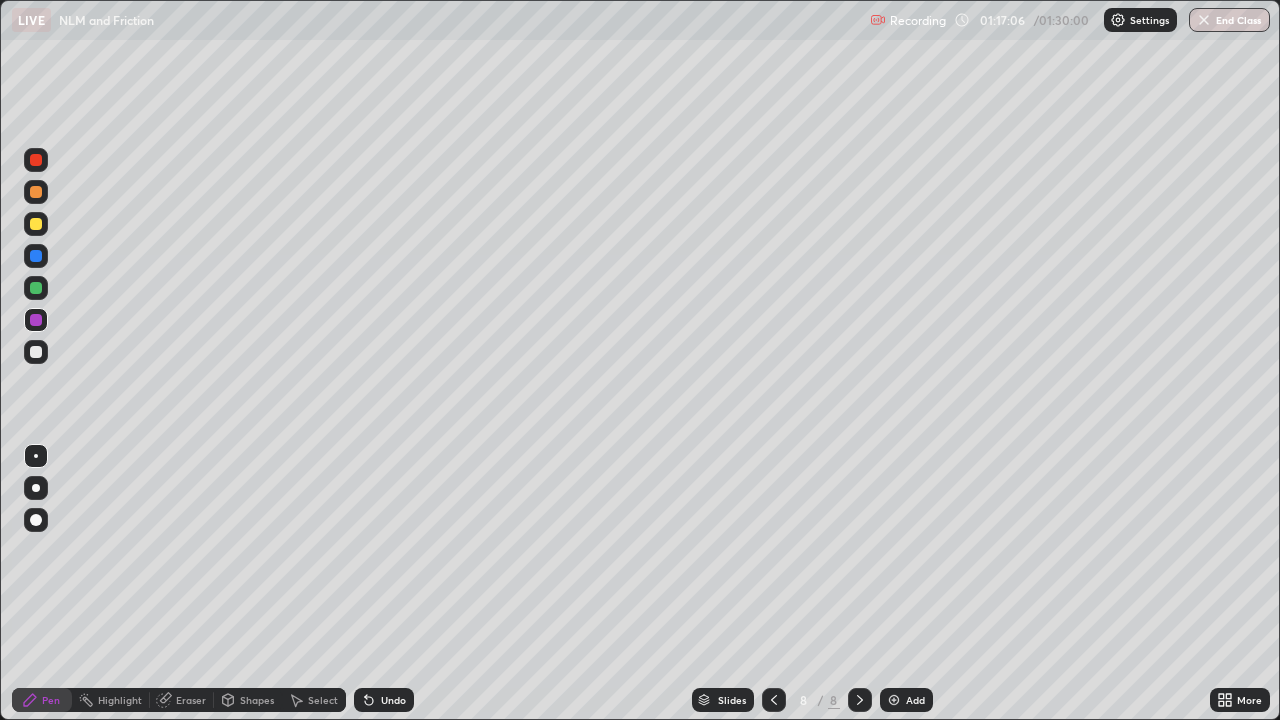 click on "Eraser" at bounding box center (191, 700) 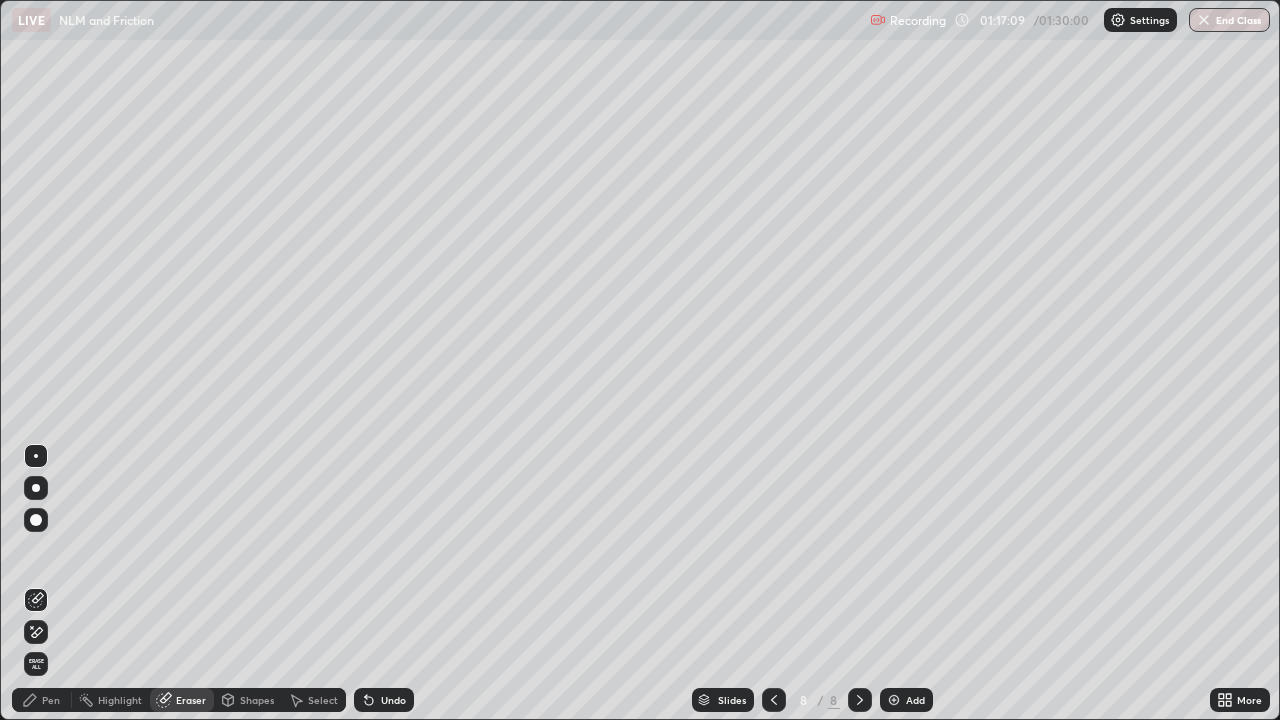 click on "Pen" at bounding box center (51, 700) 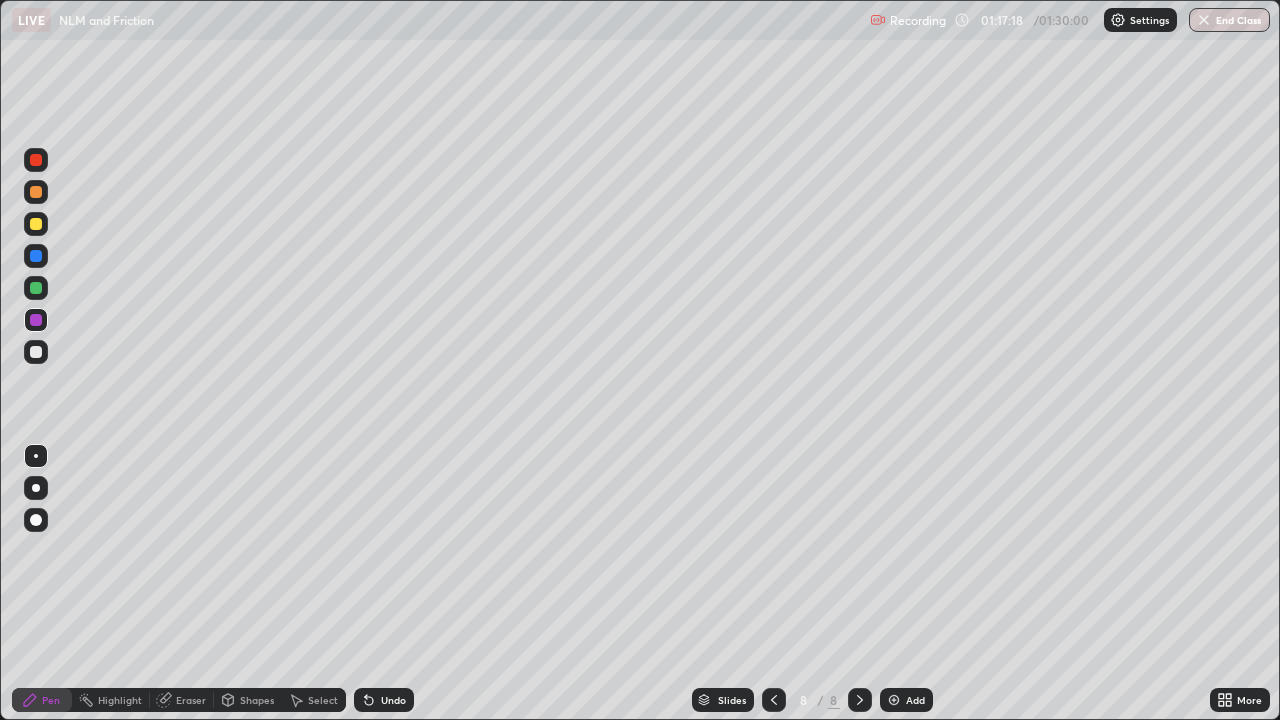 click on "Undo" at bounding box center [384, 700] 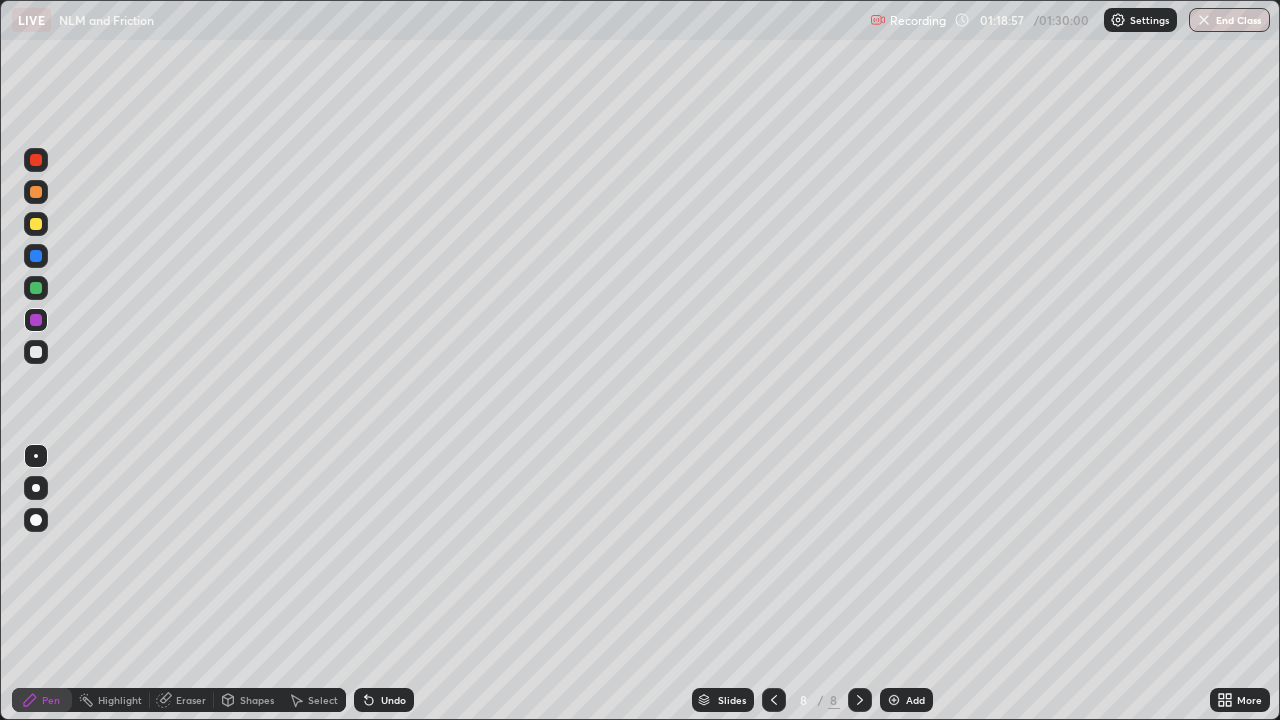 click at bounding box center (36, 288) 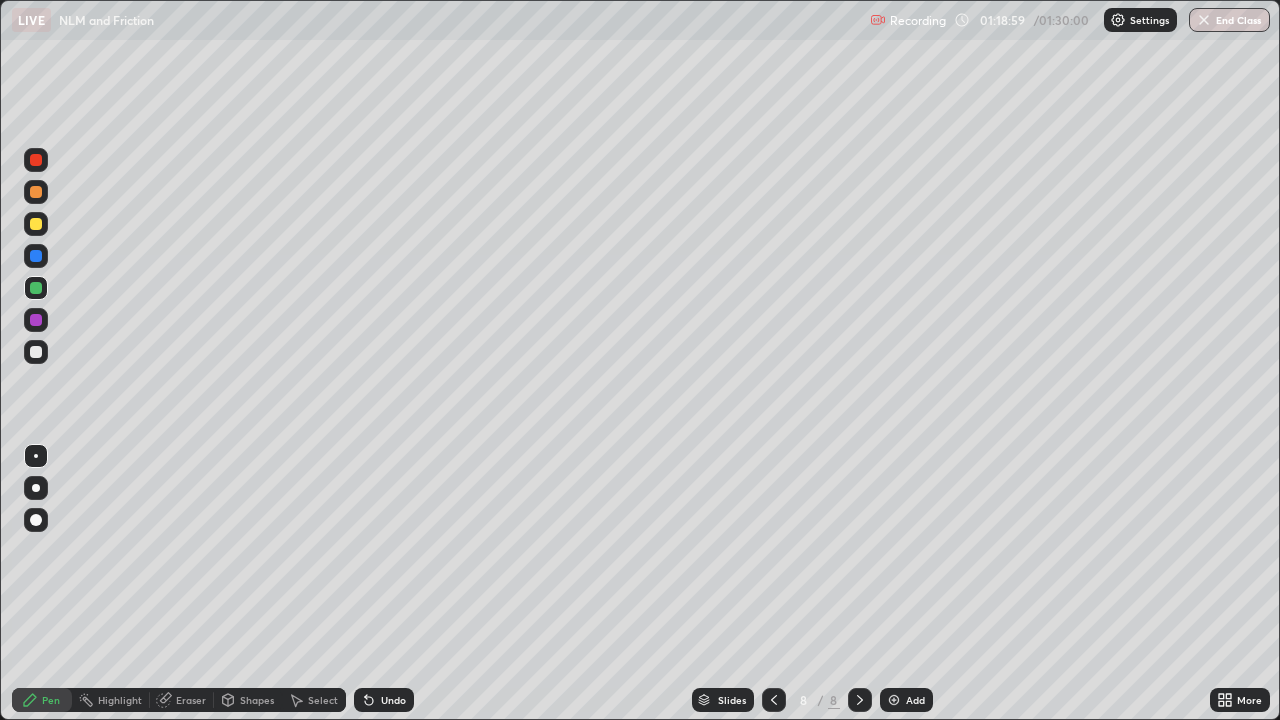 click at bounding box center (36, 224) 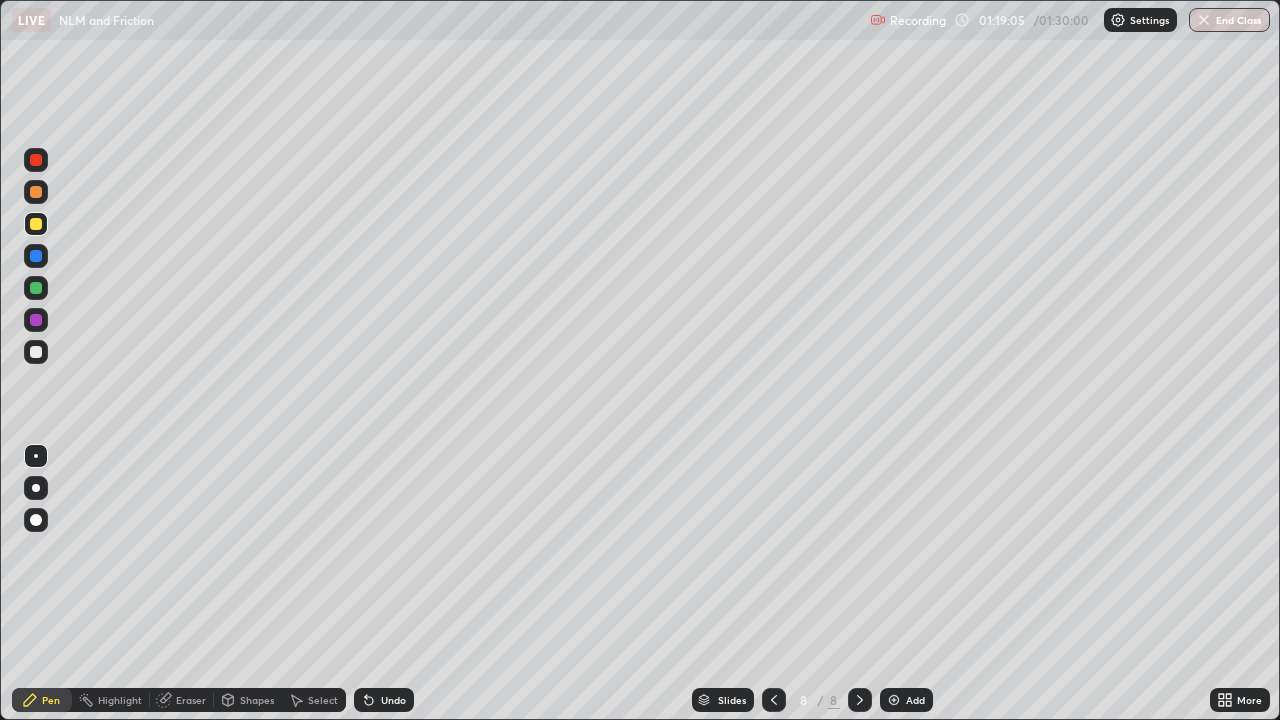 click on "Undo" at bounding box center (384, 700) 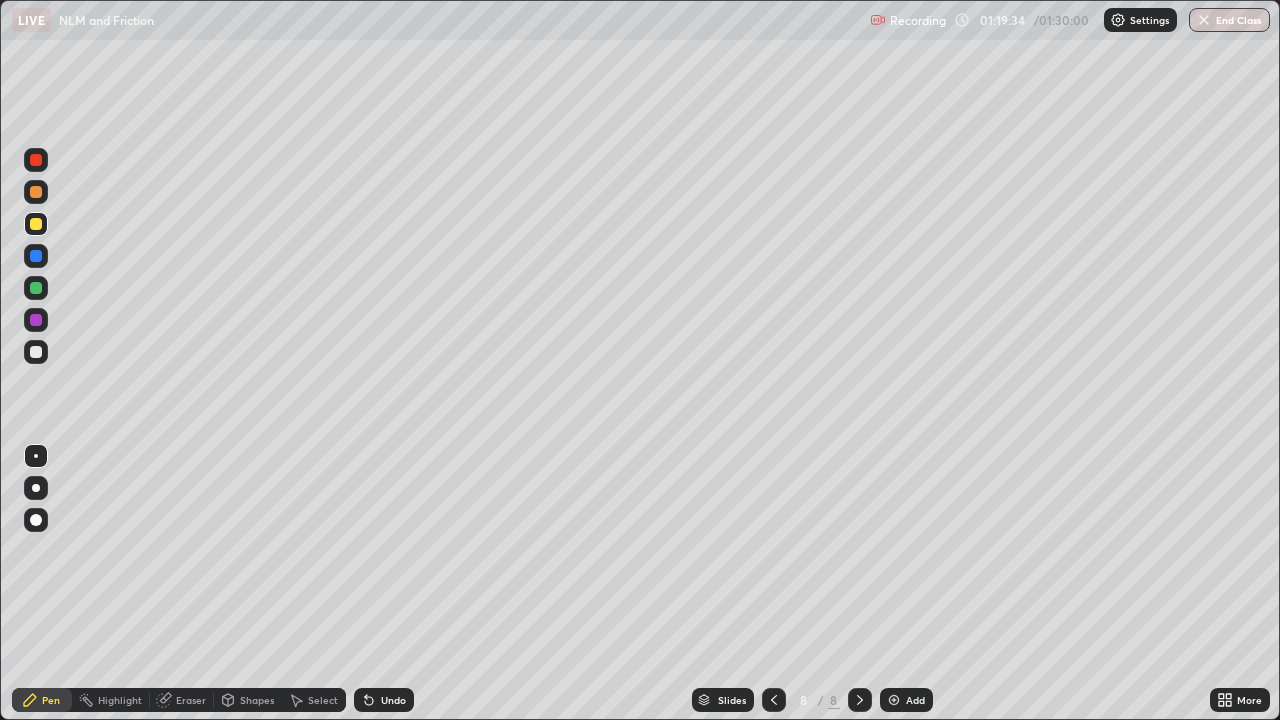 click on "Eraser" at bounding box center (191, 700) 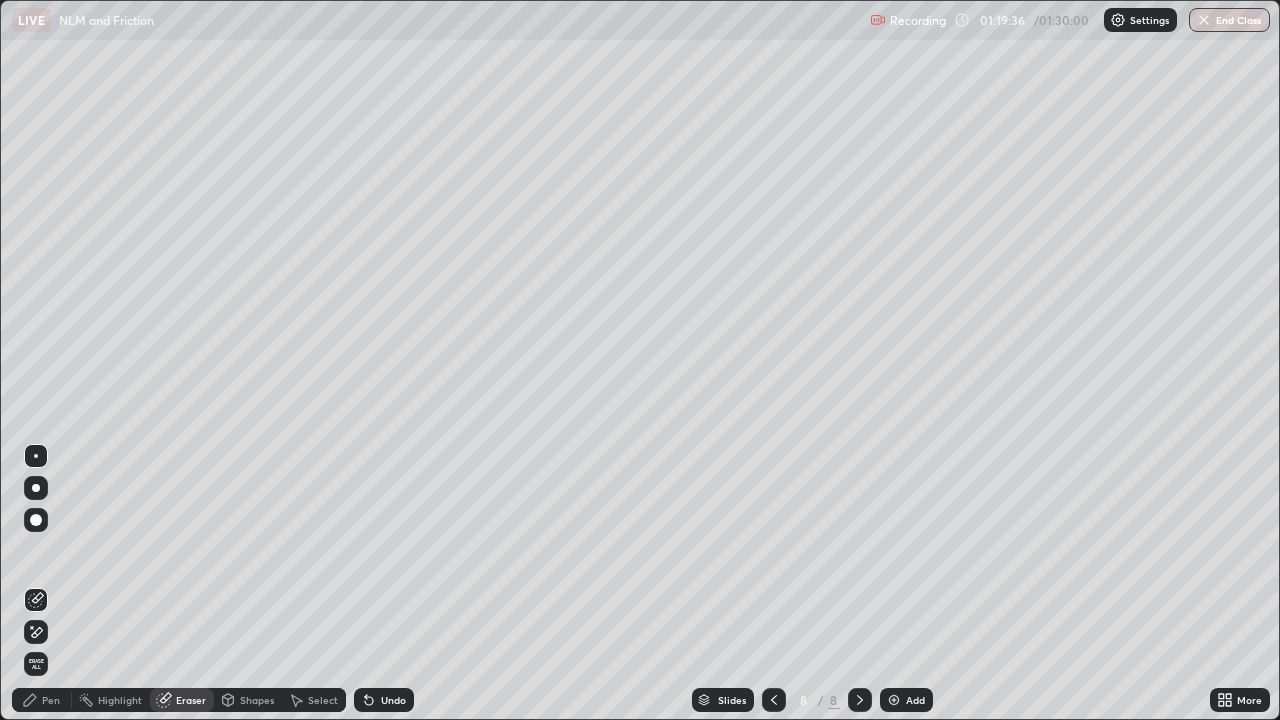 click on "Pen" at bounding box center [51, 700] 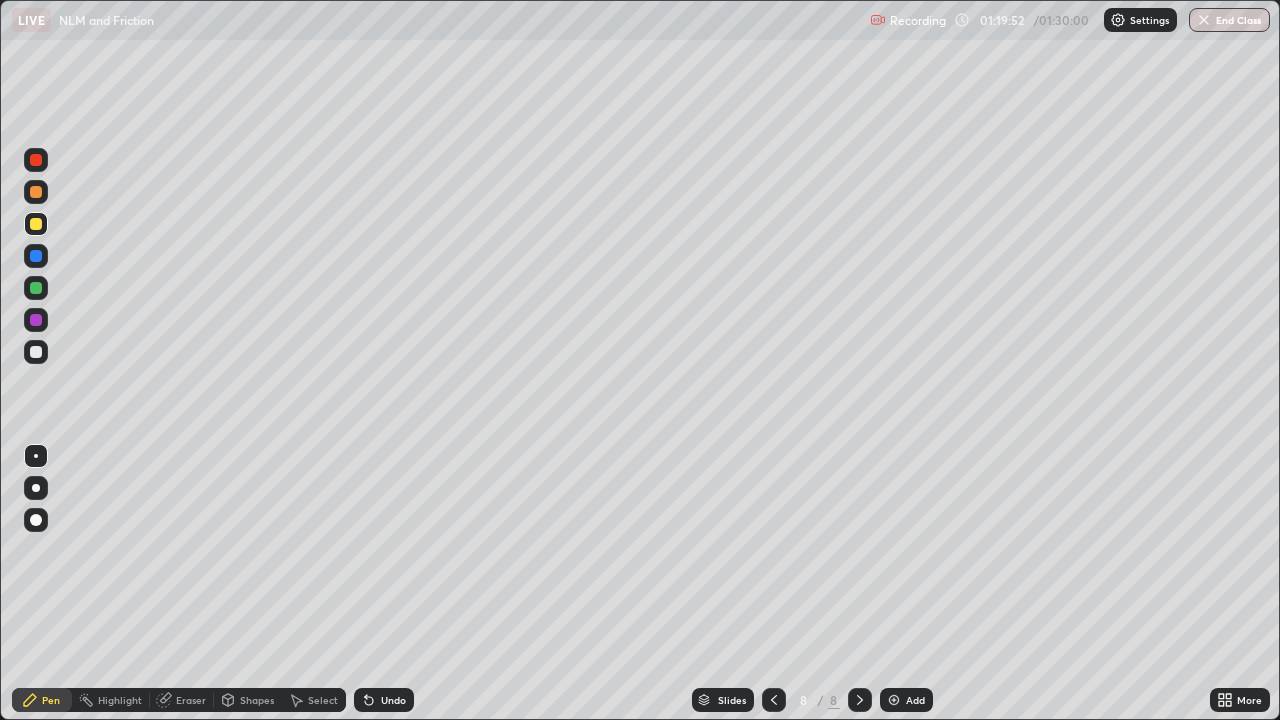 click on "Undo" at bounding box center (384, 700) 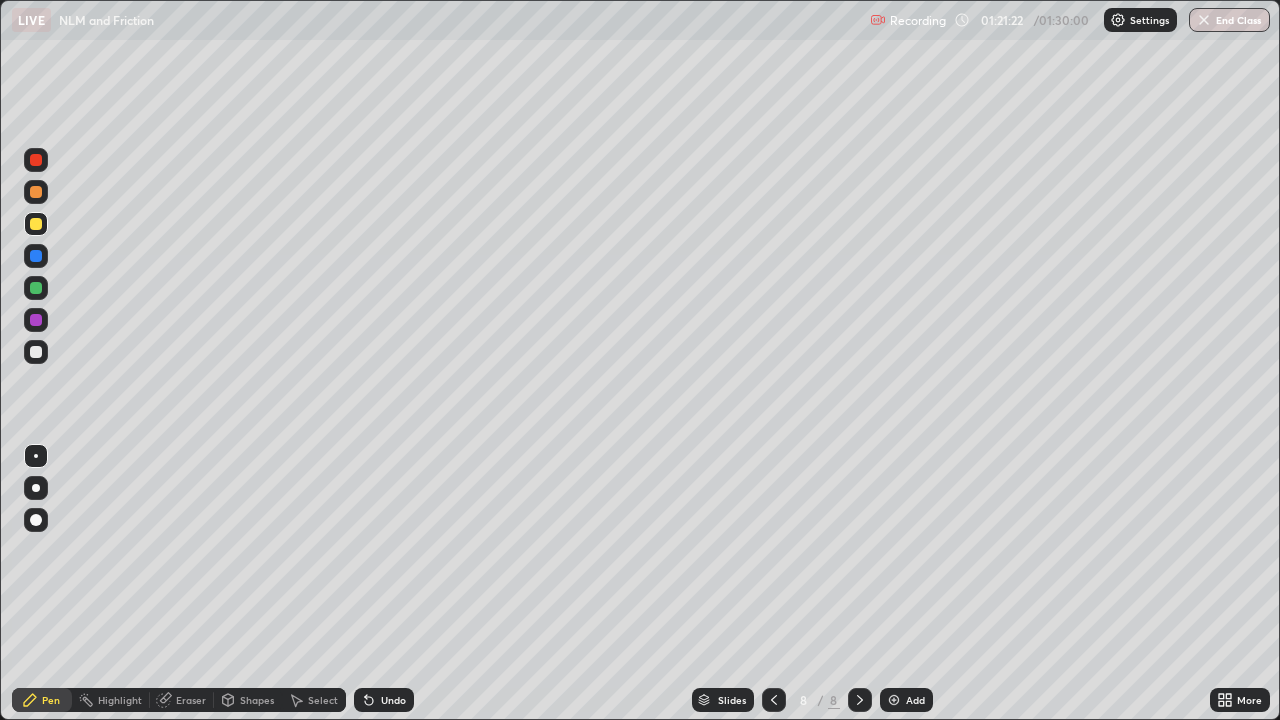 click 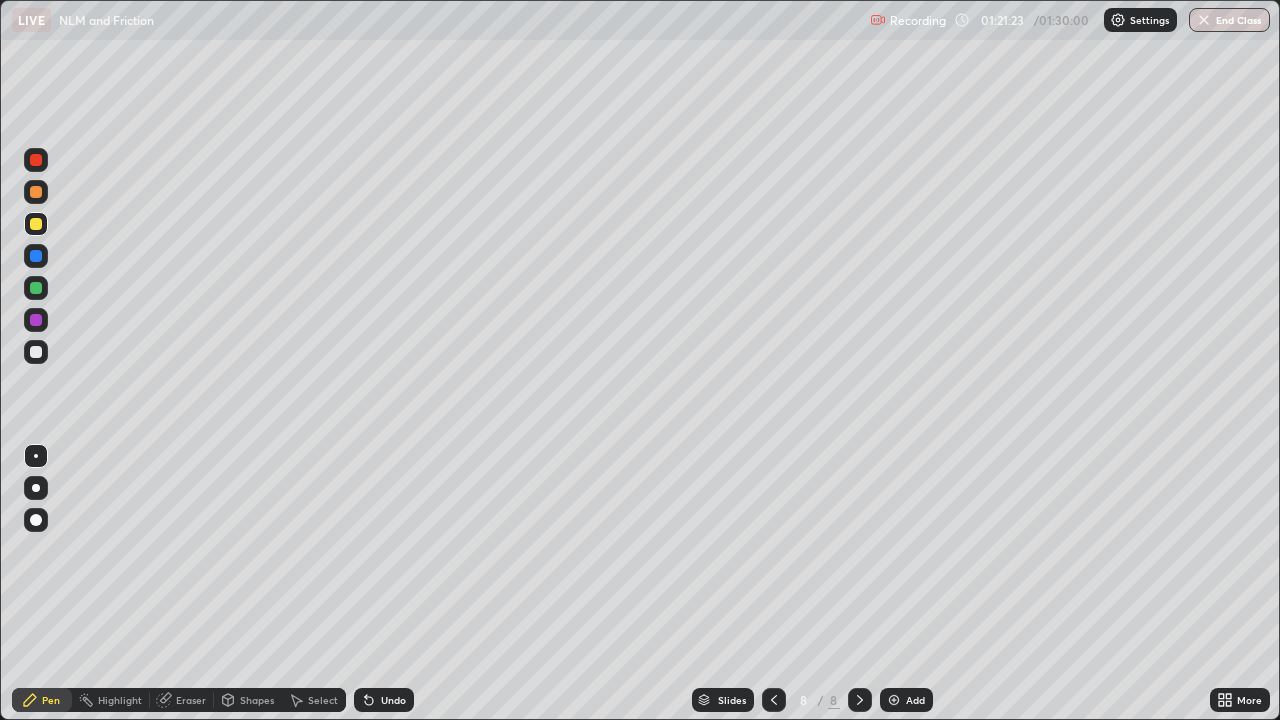 click on "Undo" at bounding box center [393, 700] 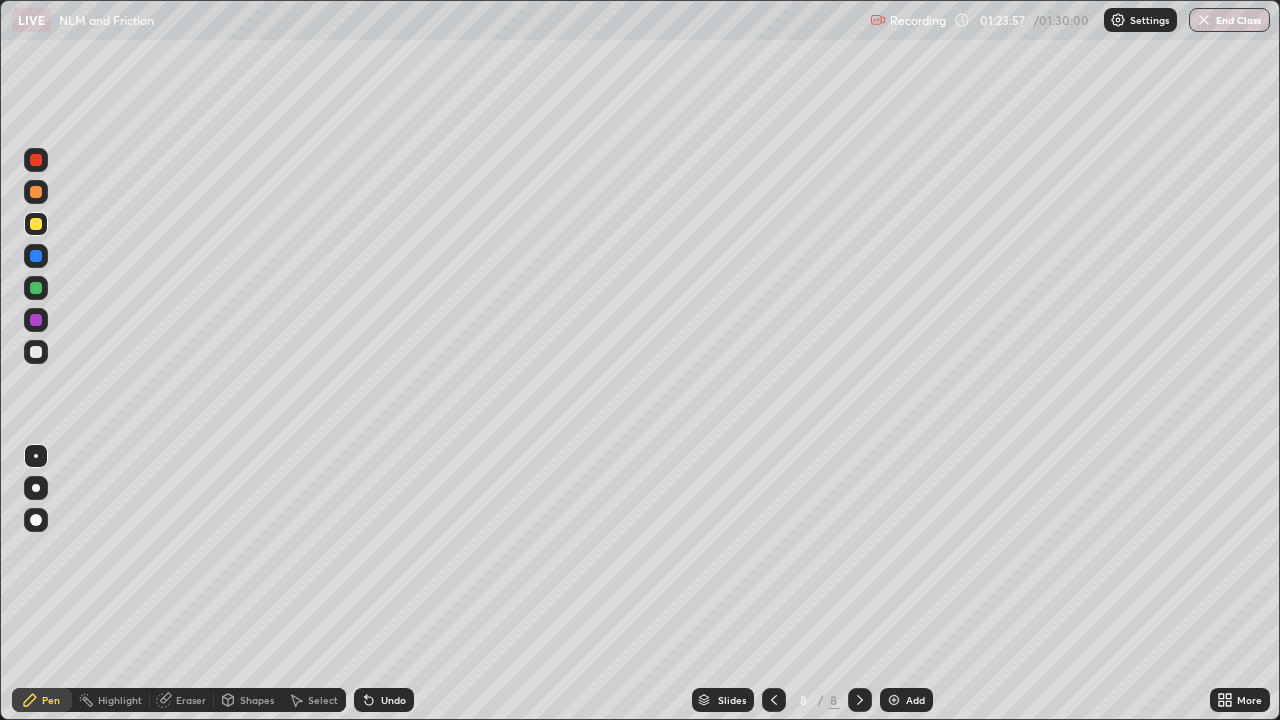 click 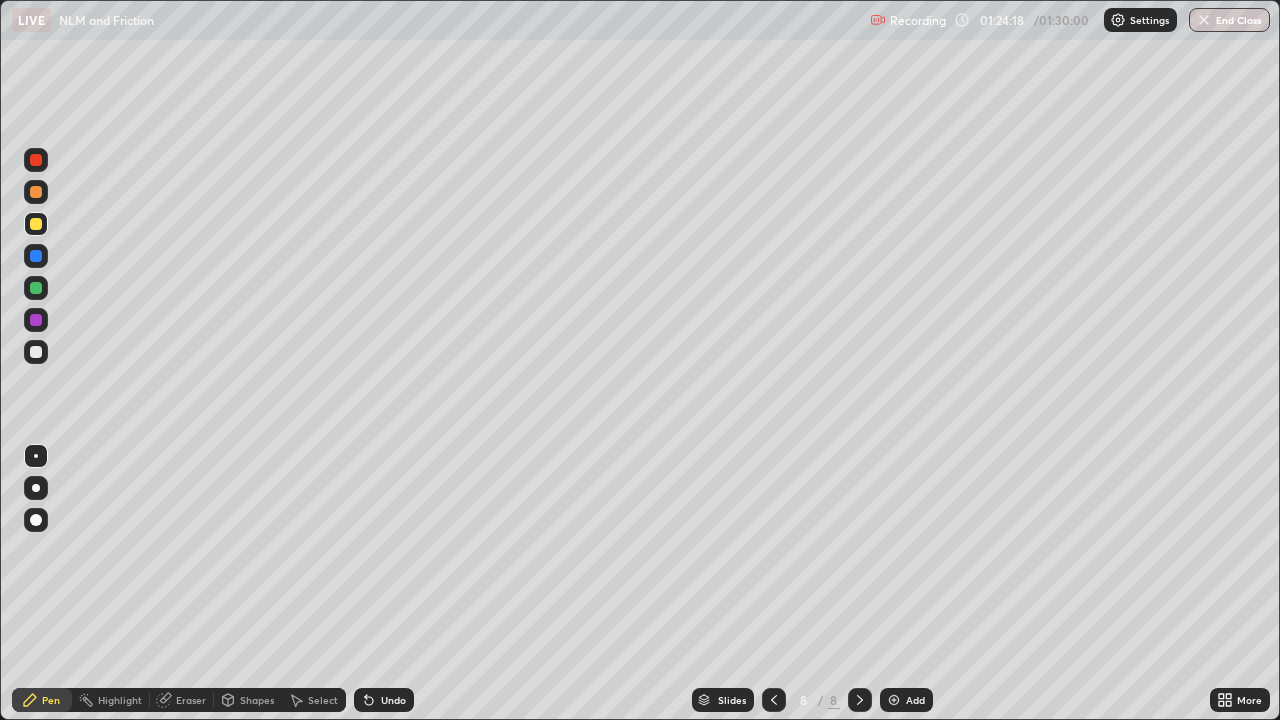click 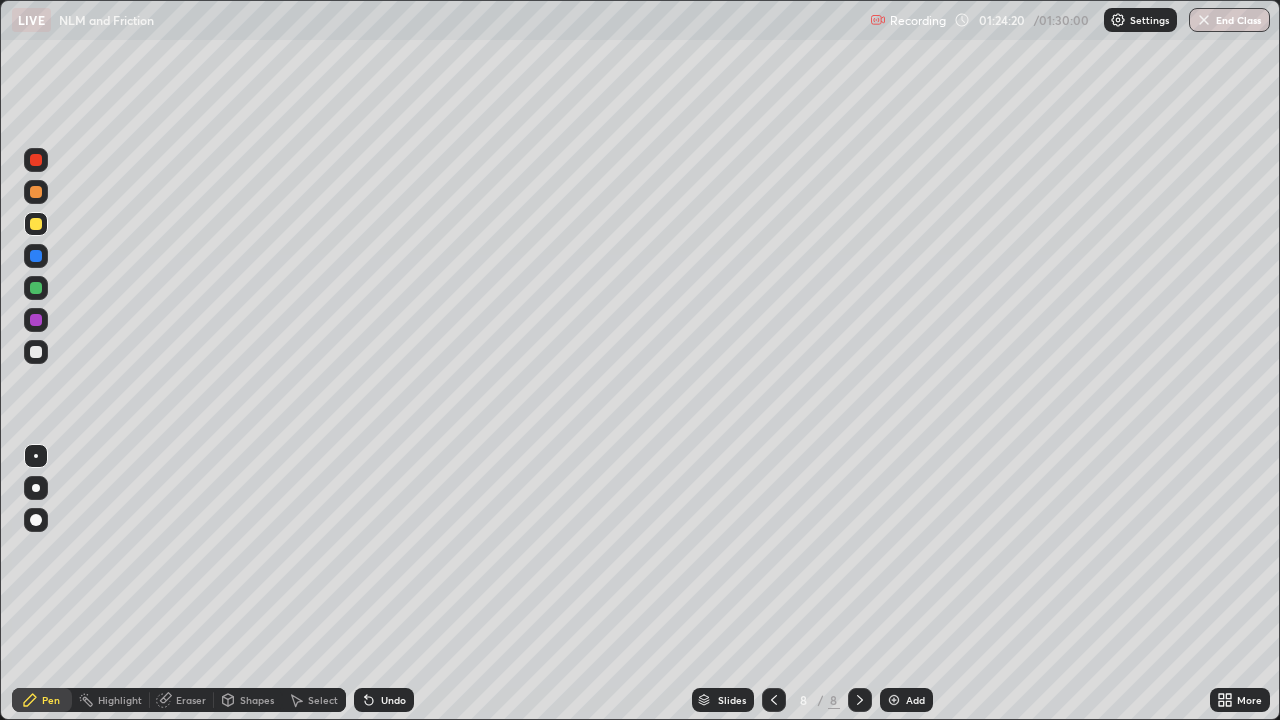 click on "Undo" at bounding box center (393, 700) 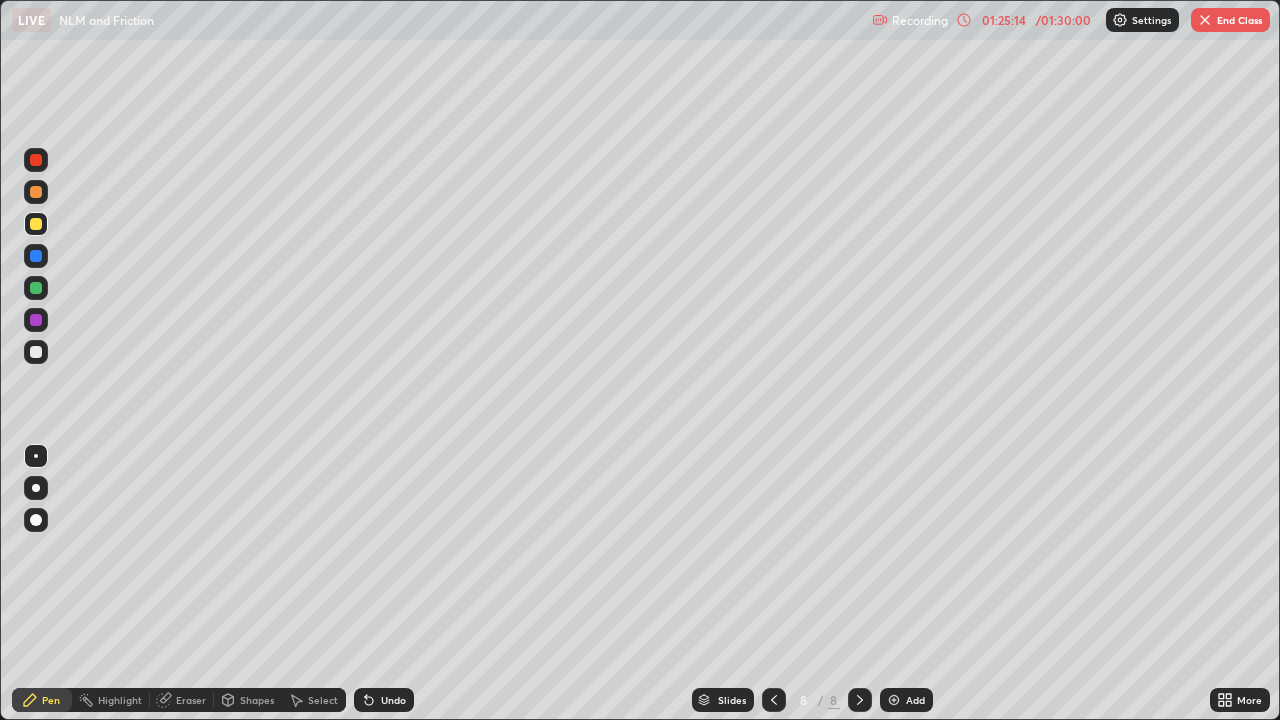 click 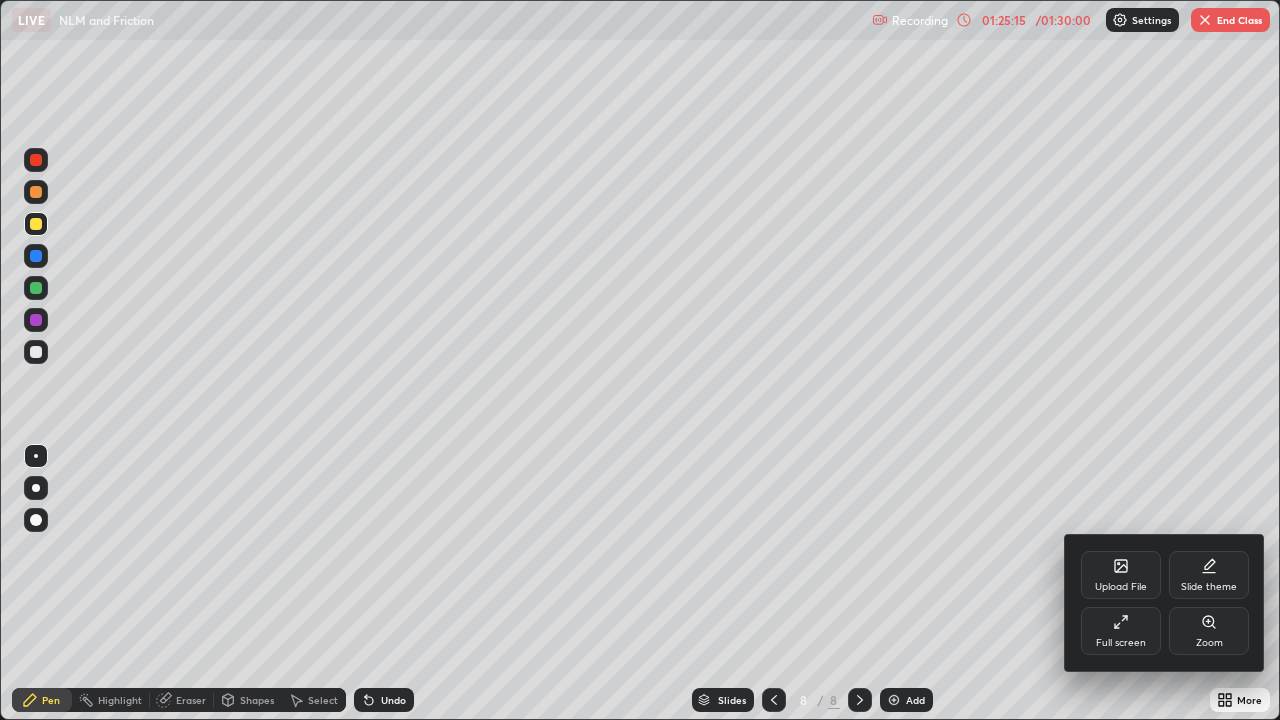 click on "Full screen" at bounding box center [1121, 643] 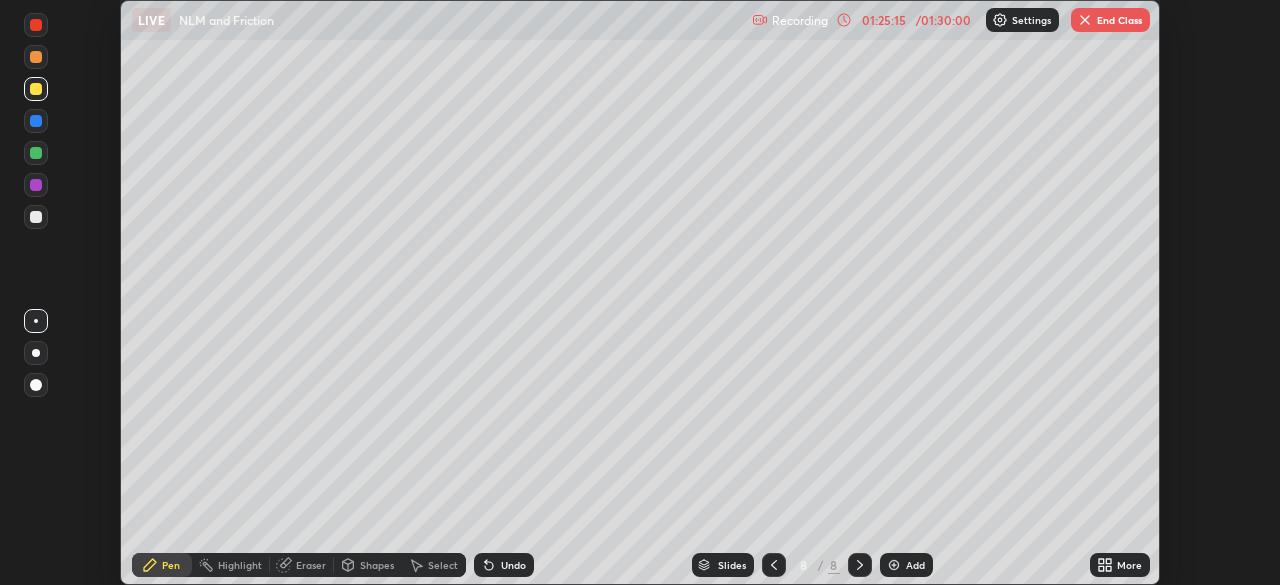 scroll, scrollTop: 585, scrollLeft: 1280, axis: both 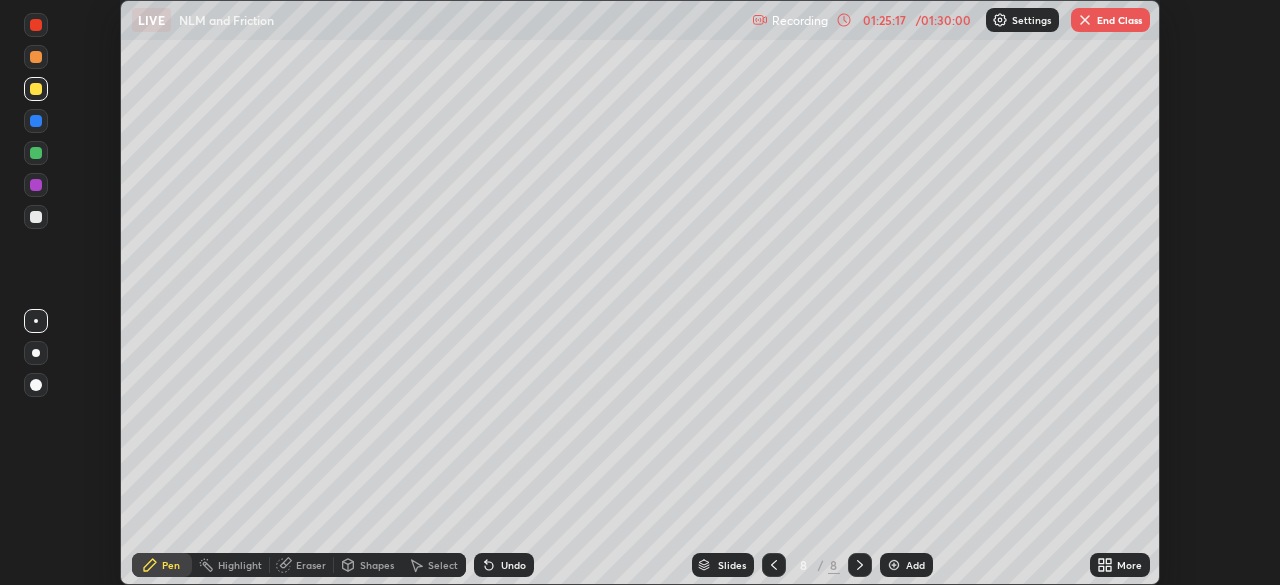 click on "End Class" at bounding box center [1110, 20] 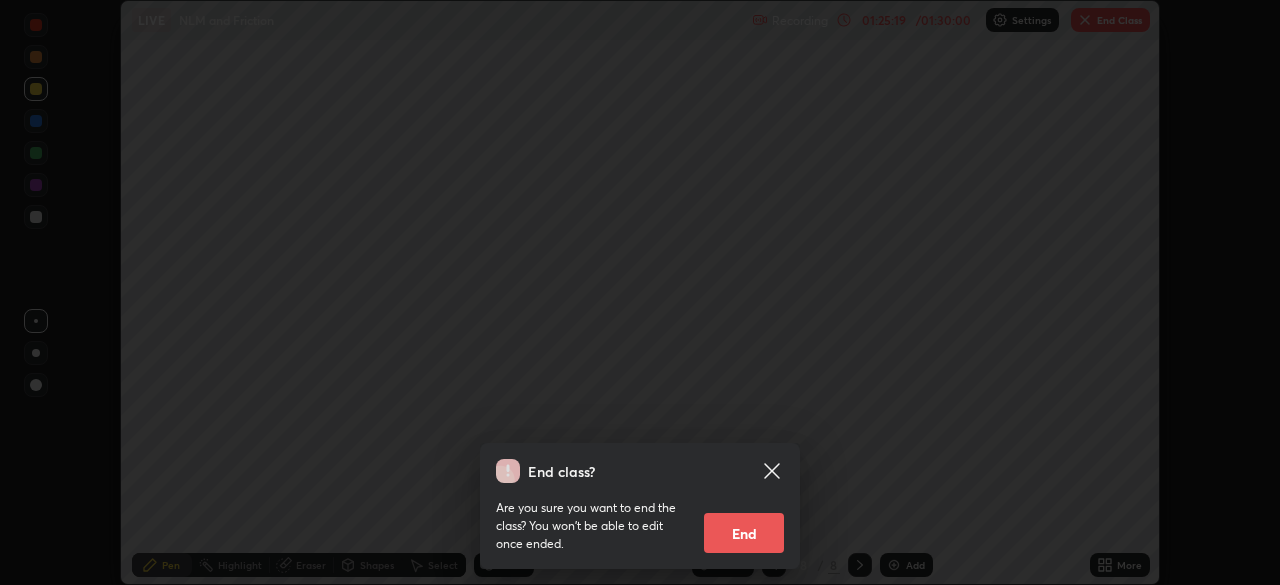 click on "End" at bounding box center (744, 533) 